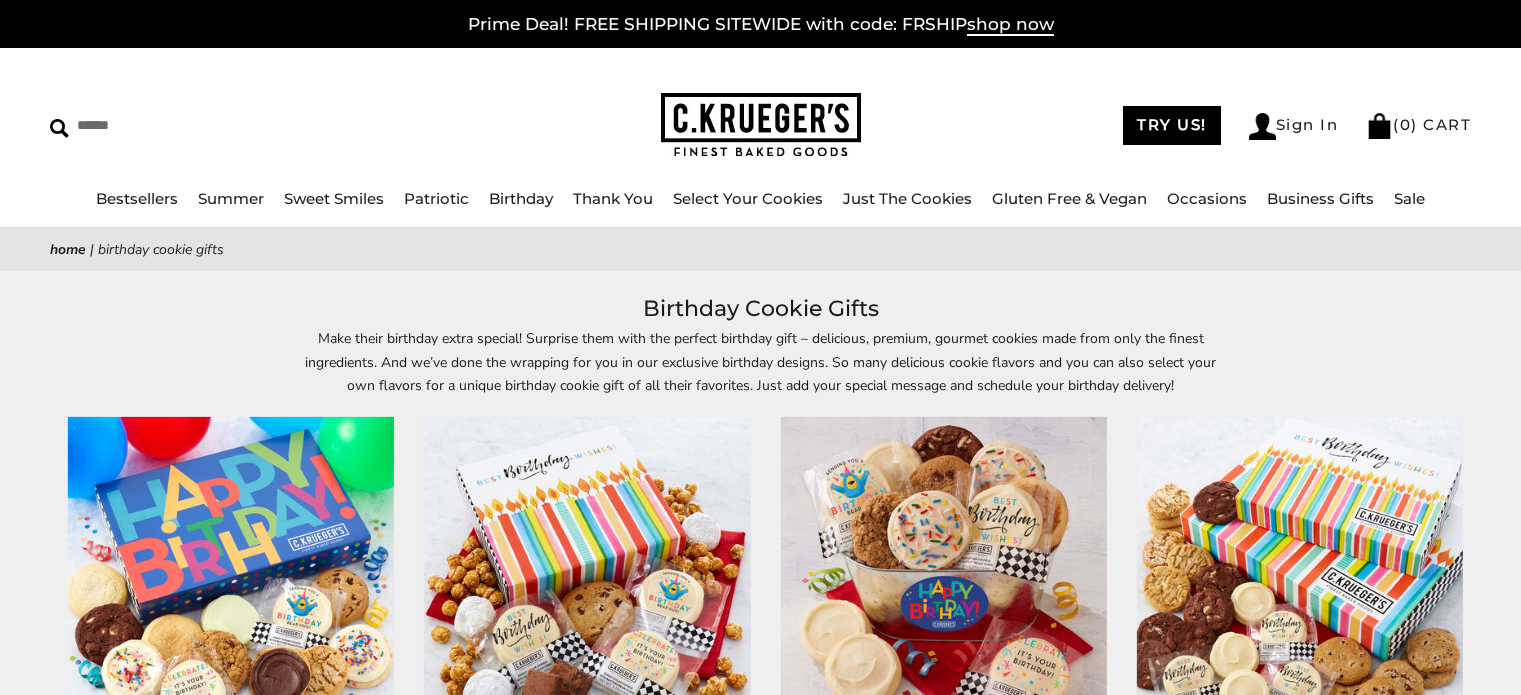 scroll, scrollTop: 0, scrollLeft: 0, axis: both 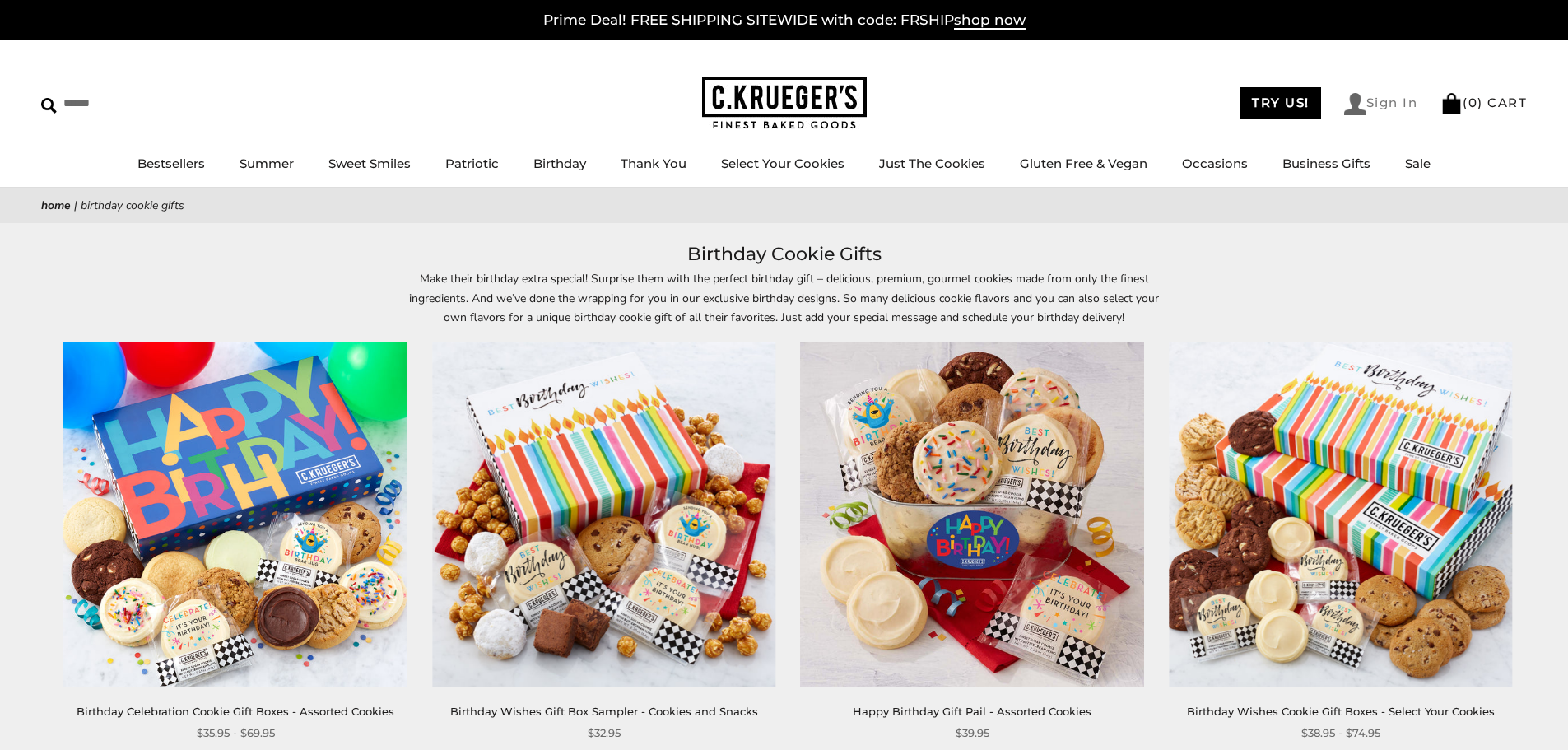 click on "Sign In" at bounding box center (1381, 104) 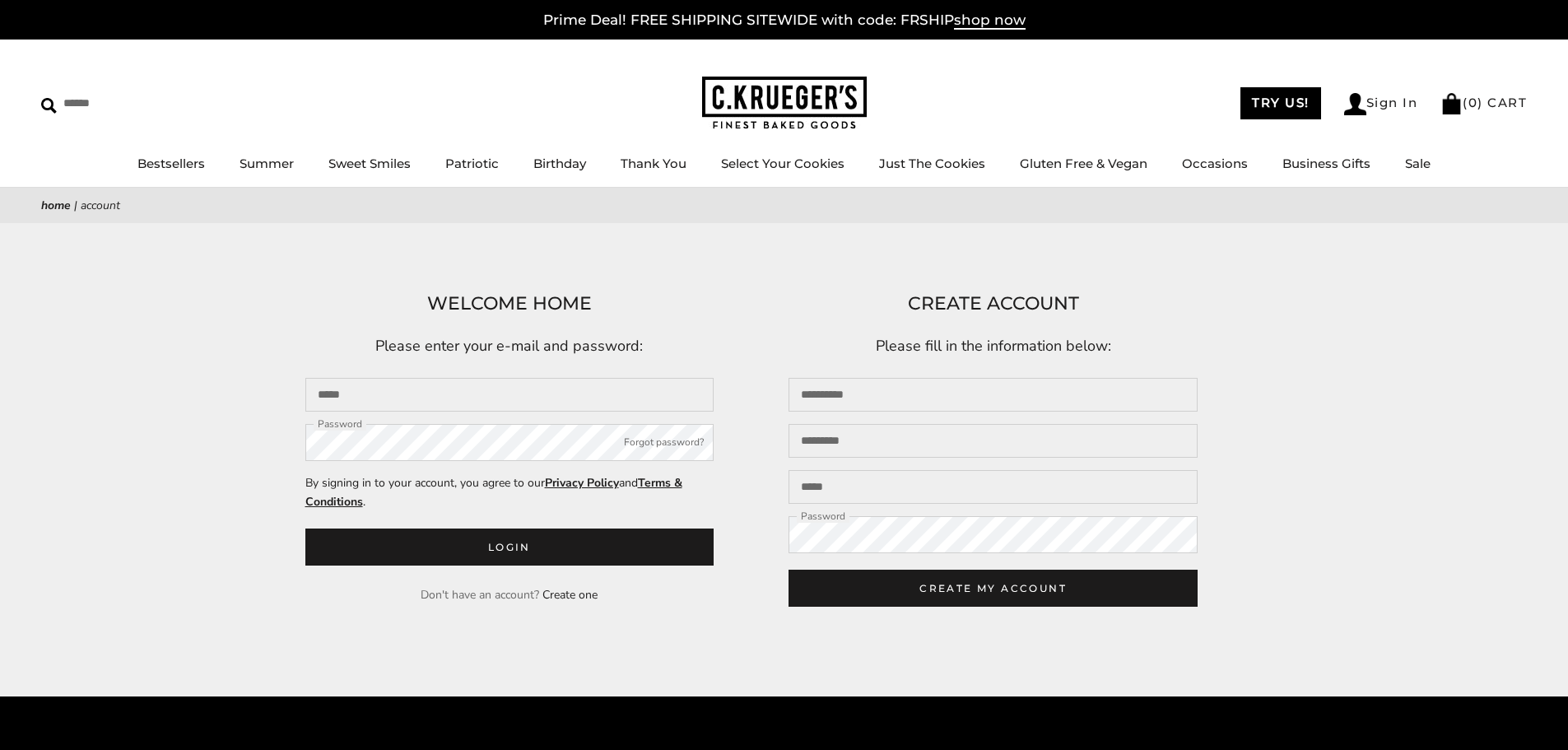 scroll, scrollTop: 0, scrollLeft: 0, axis: both 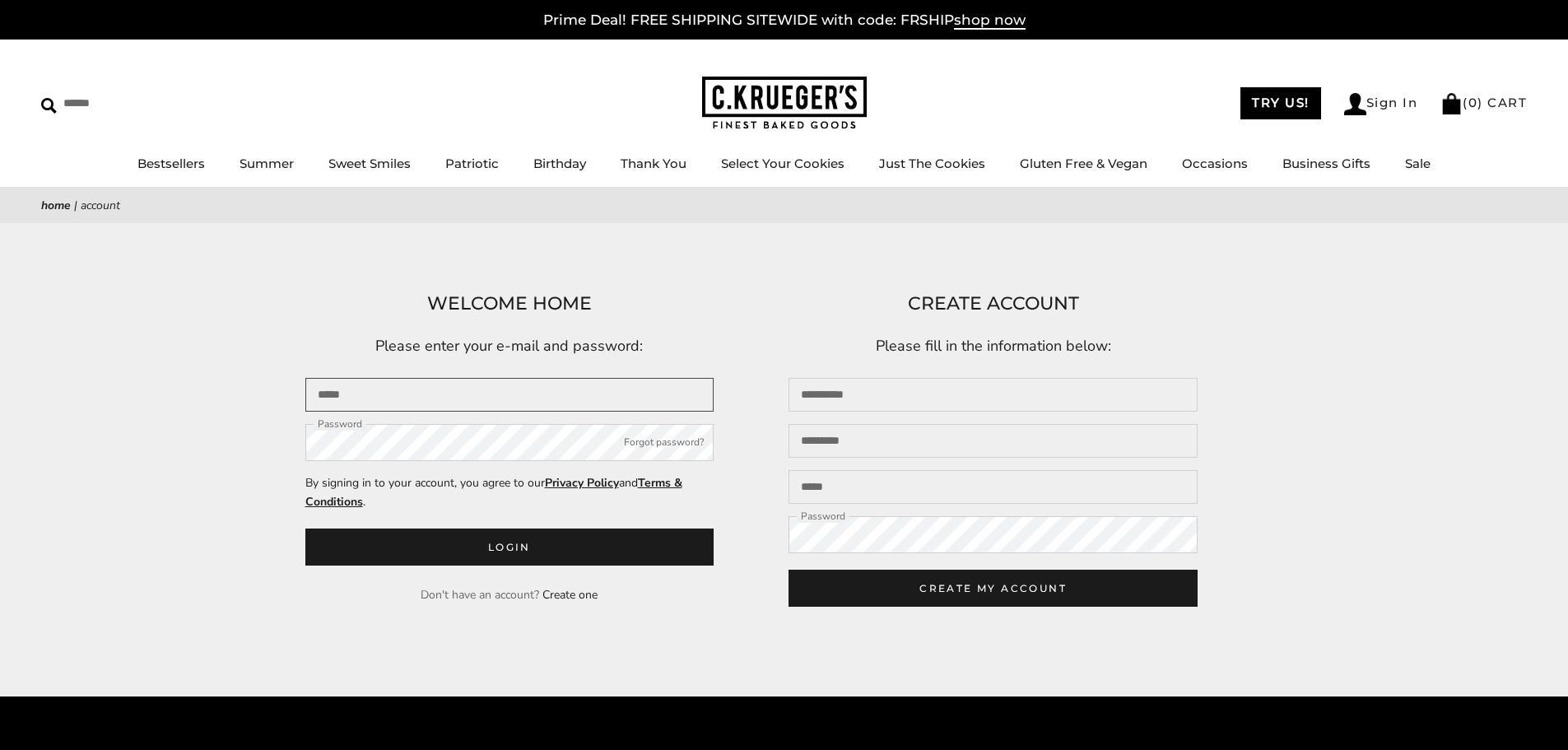 click at bounding box center [509, 394] 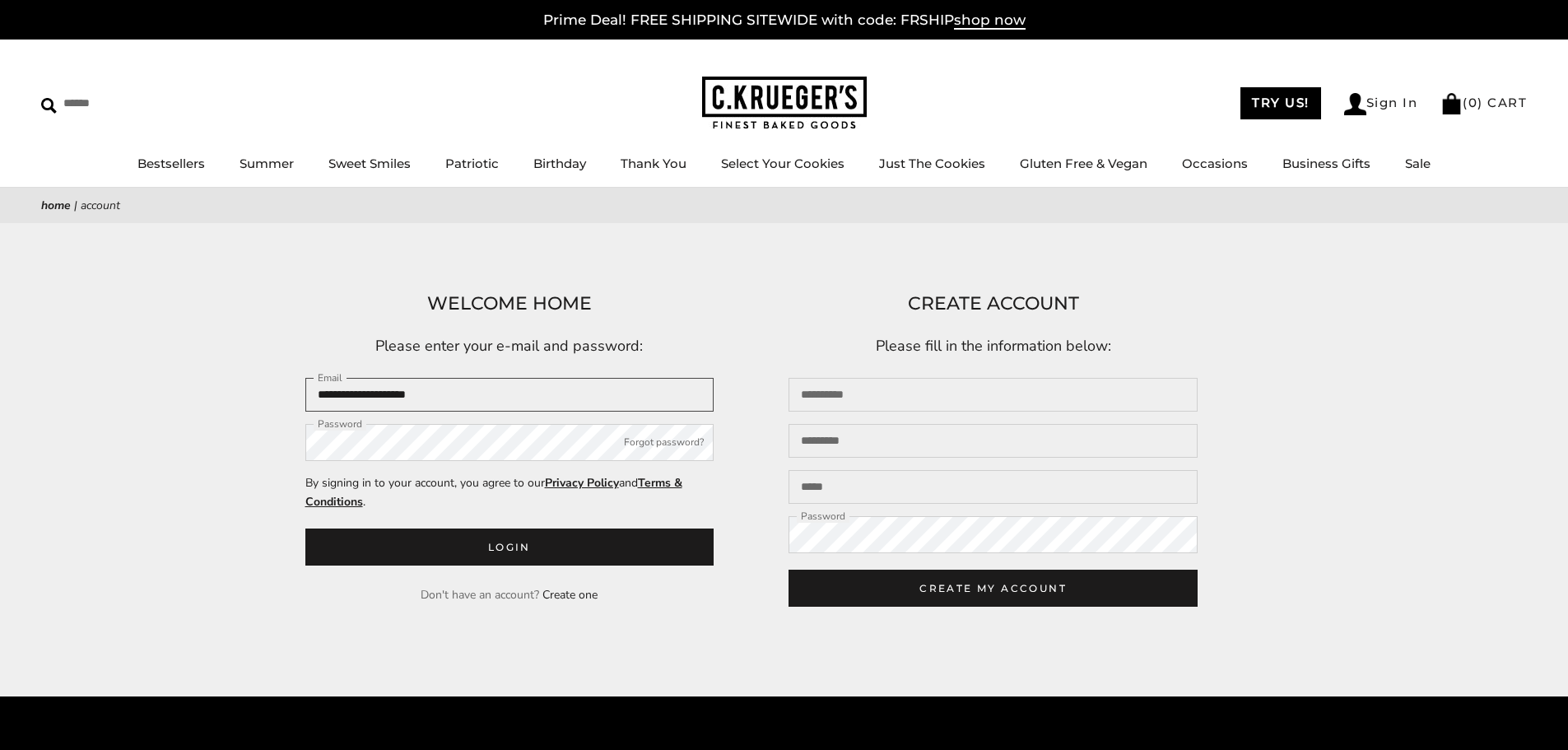 type on "**********" 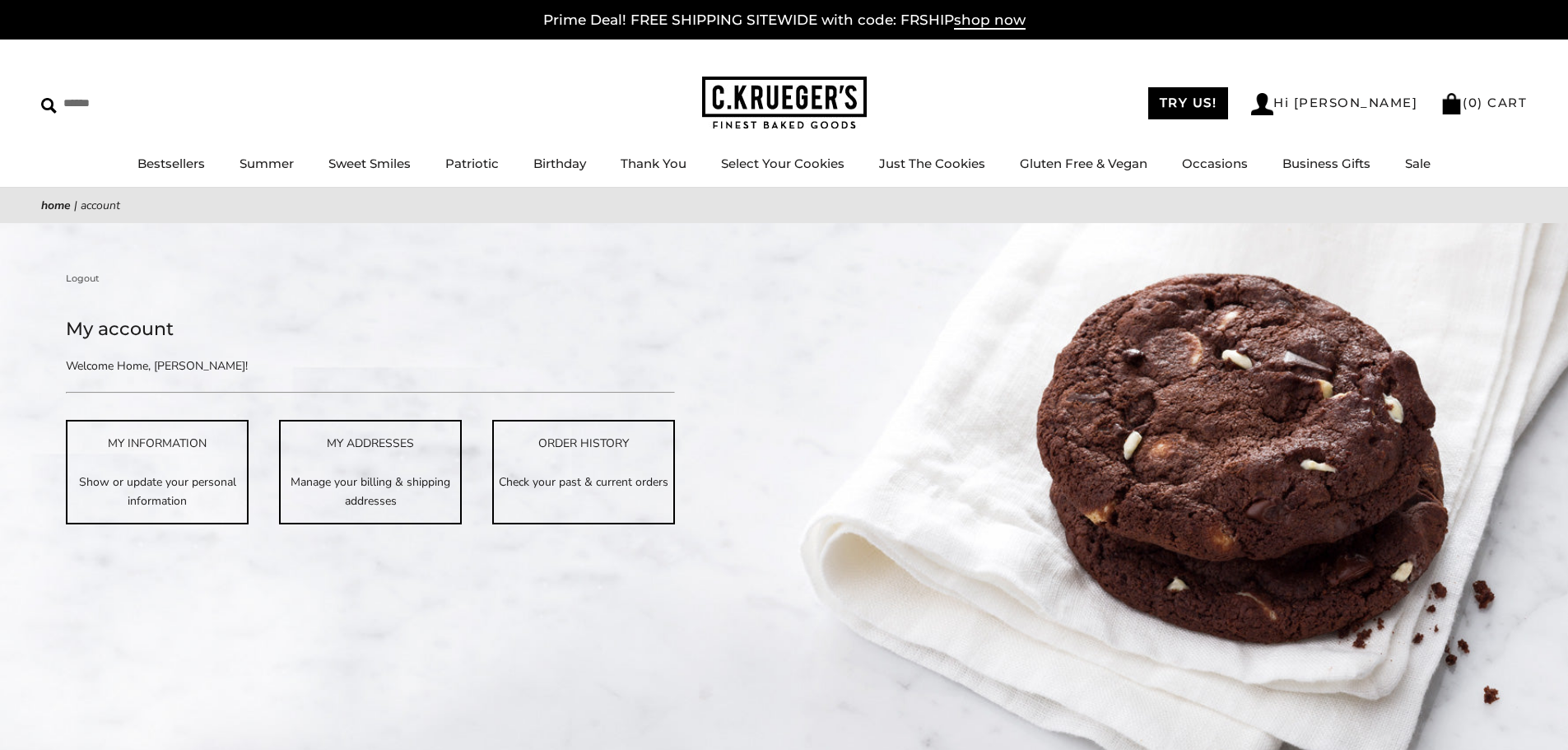 scroll, scrollTop: 0, scrollLeft: 0, axis: both 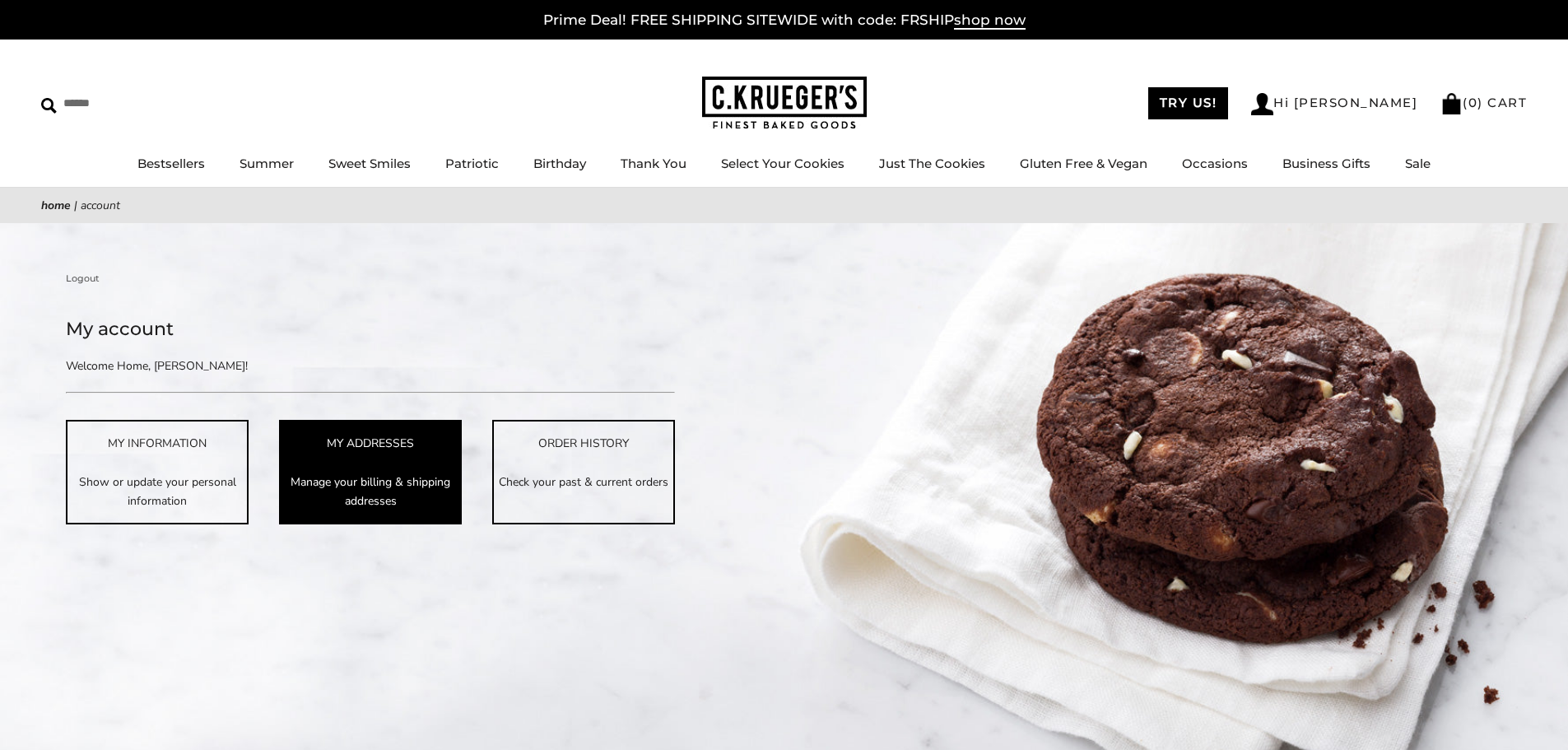 click on "MY ADDRESSES
Manage your billing & shipping addresses" at bounding box center [370, 472] 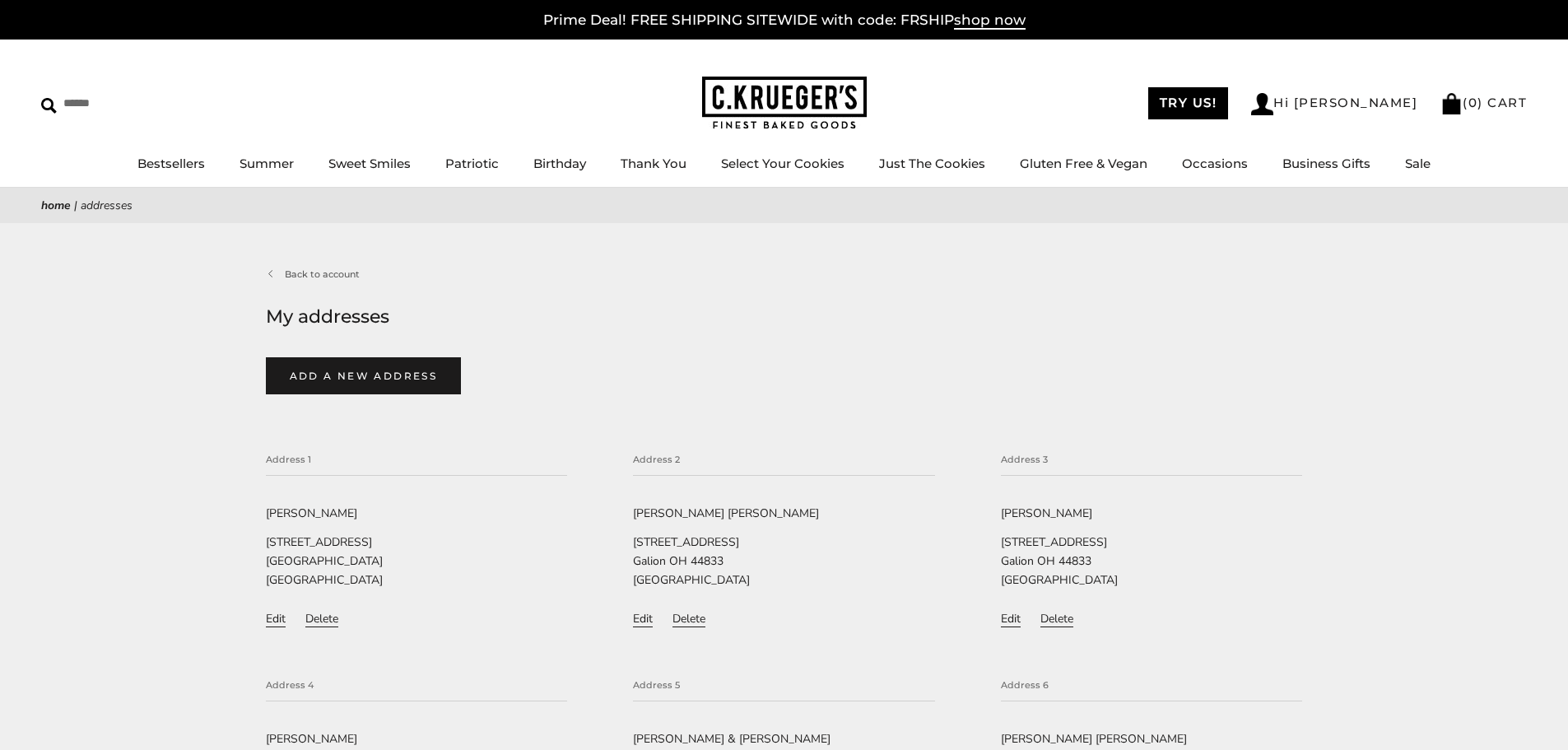 select on "**********" 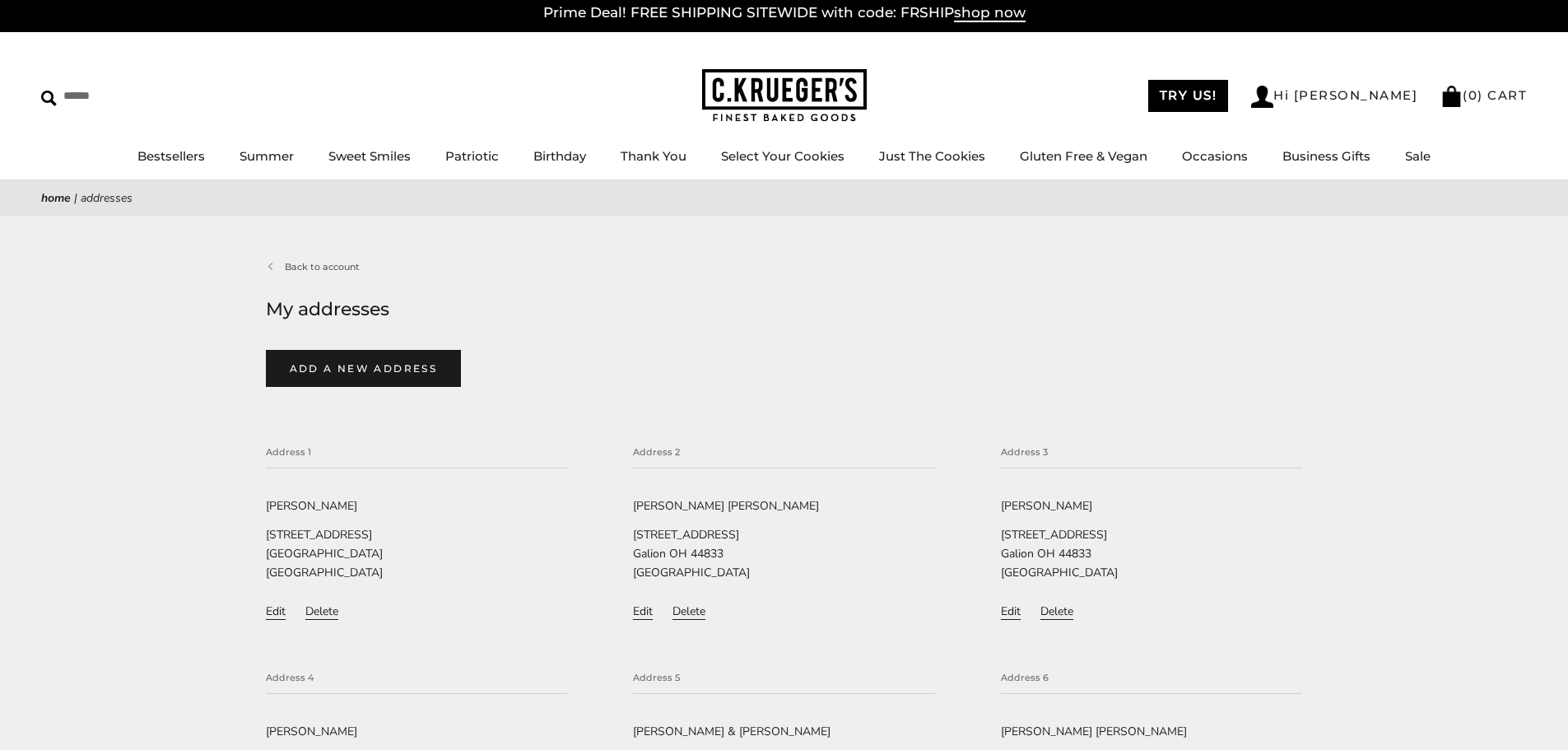scroll, scrollTop: 0, scrollLeft: 0, axis: both 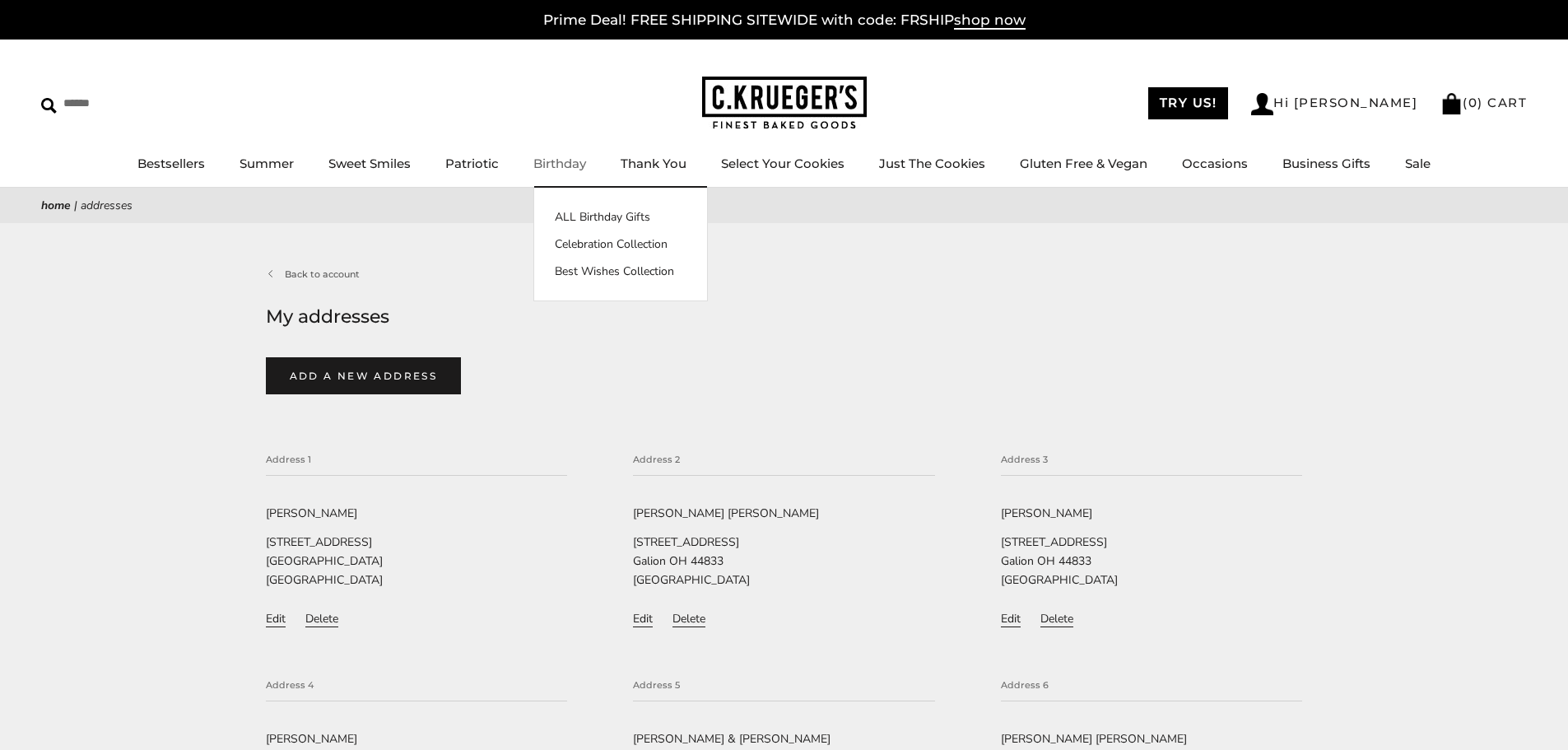 click on "Birthday" at bounding box center (560, 163) 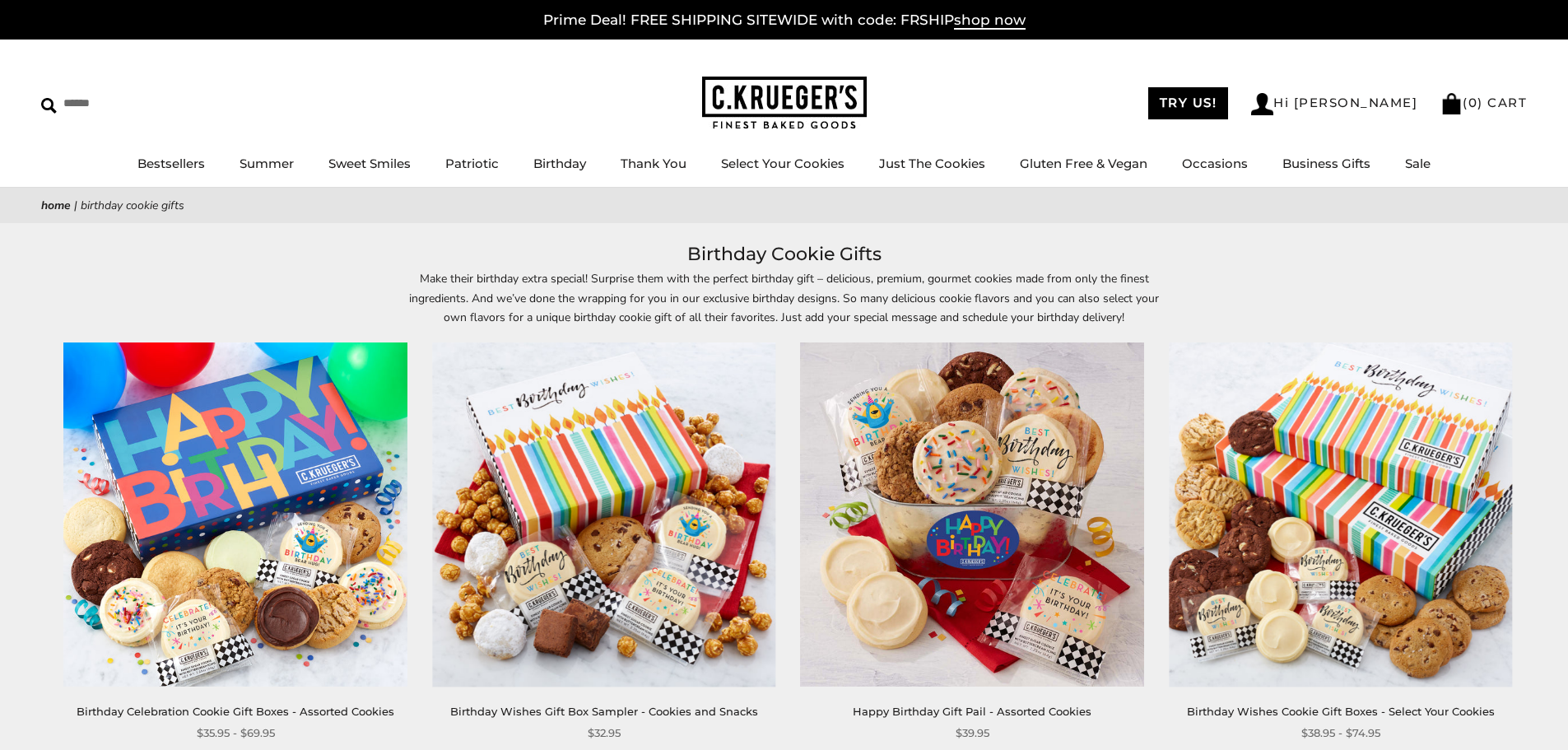 scroll, scrollTop: 0, scrollLeft: 0, axis: both 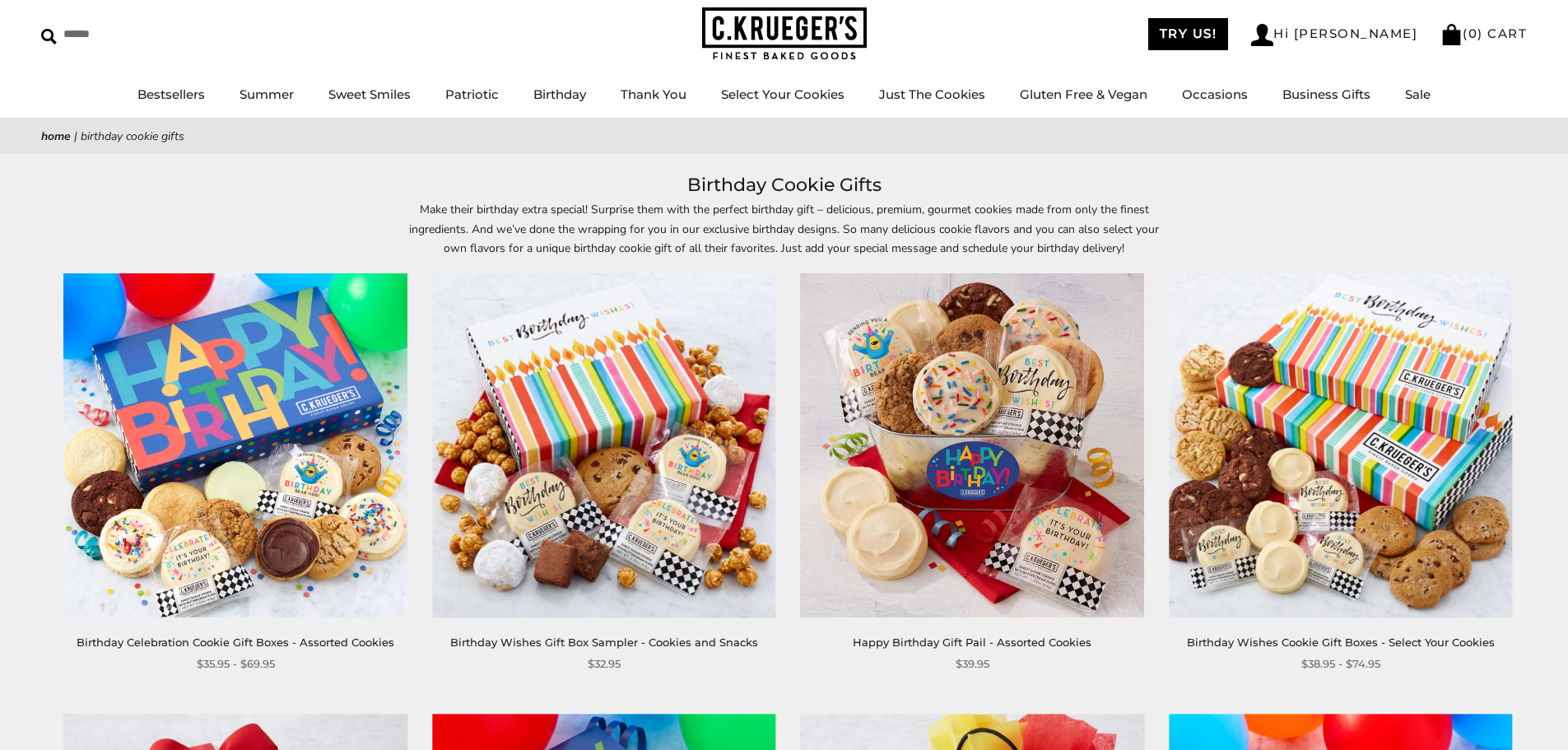 click at bounding box center (972, 445) 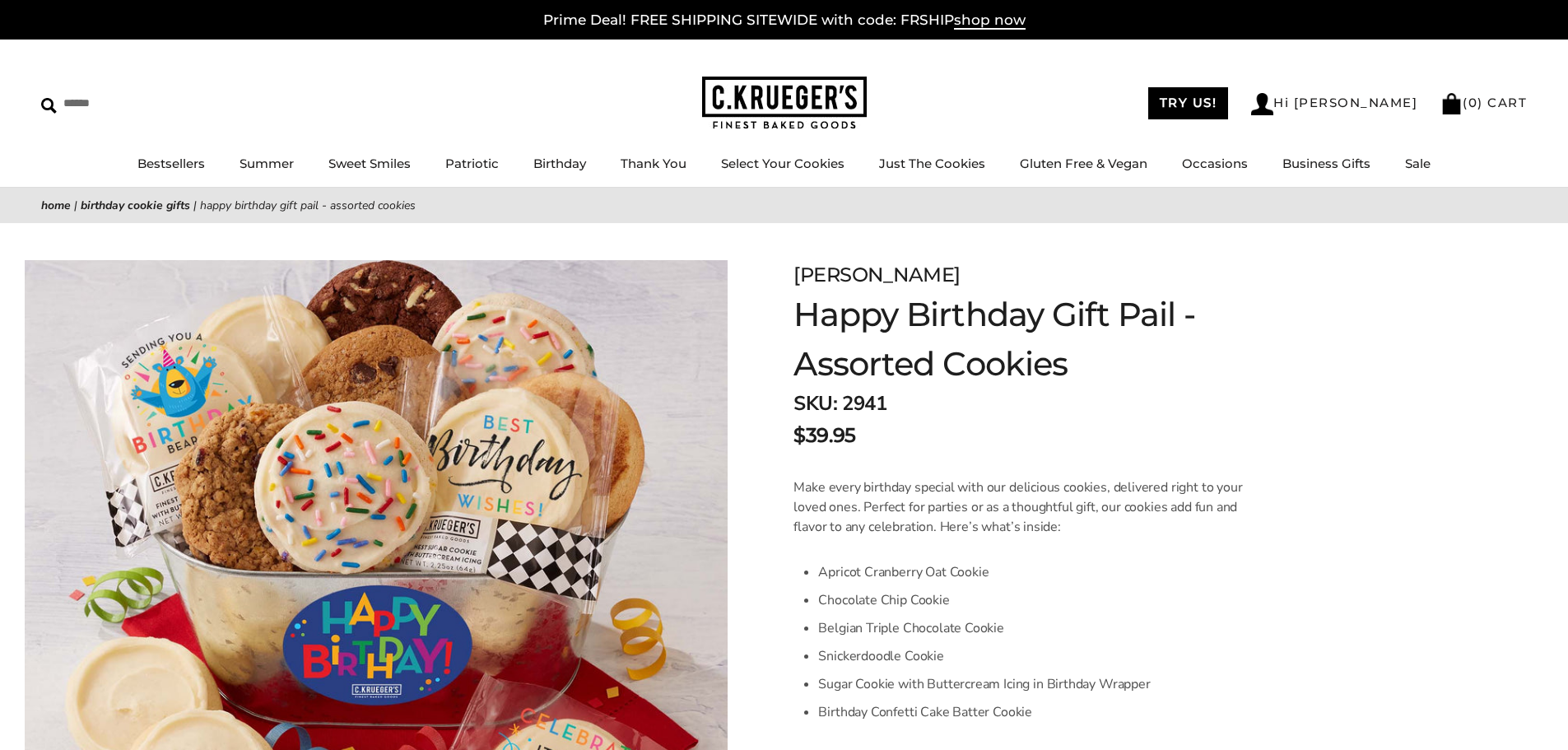 scroll, scrollTop: 0, scrollLeft: 0, axis: both 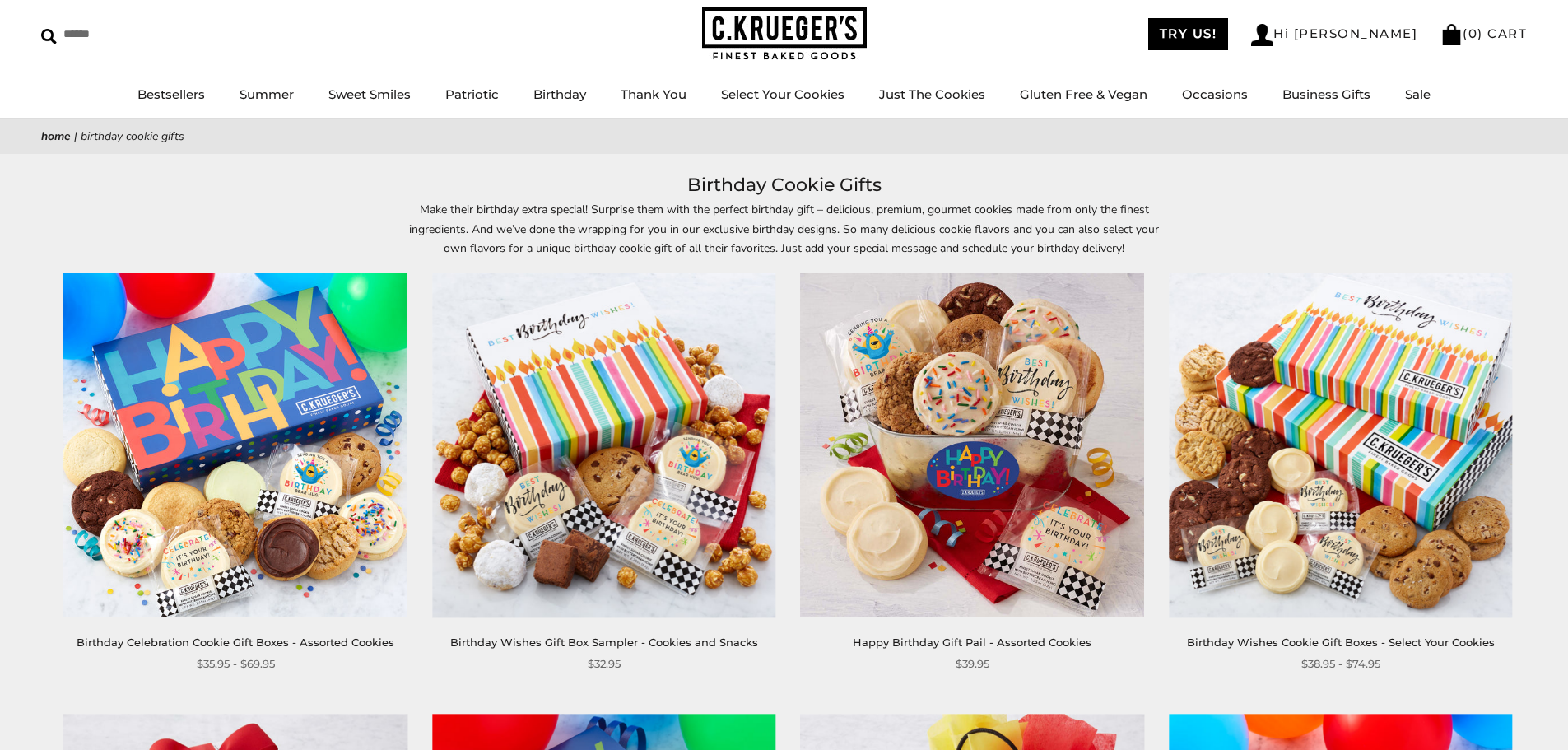 click at bounding box center [235, 445] 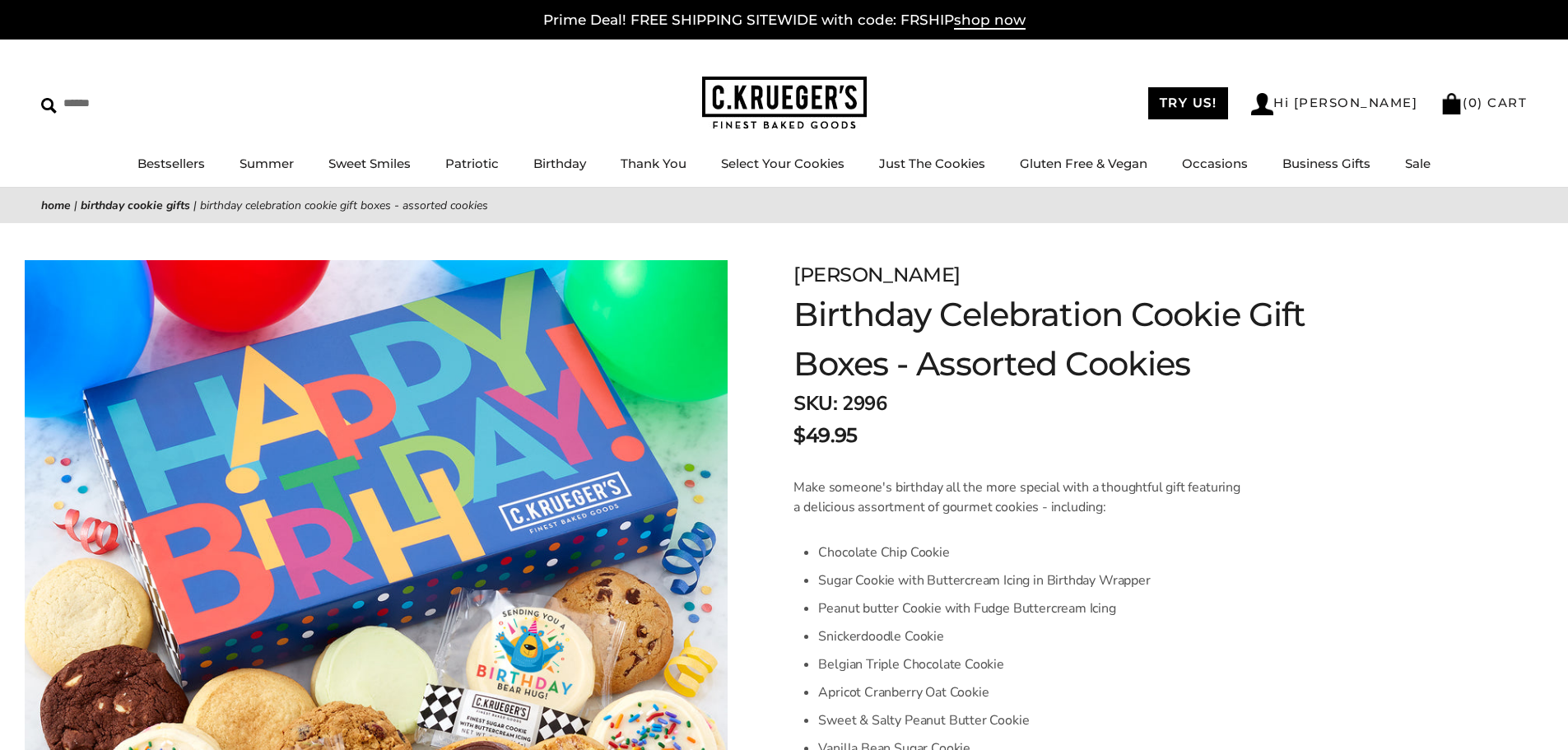 scroll, scrollTop: 0, scrollLeft: 0, axis: both 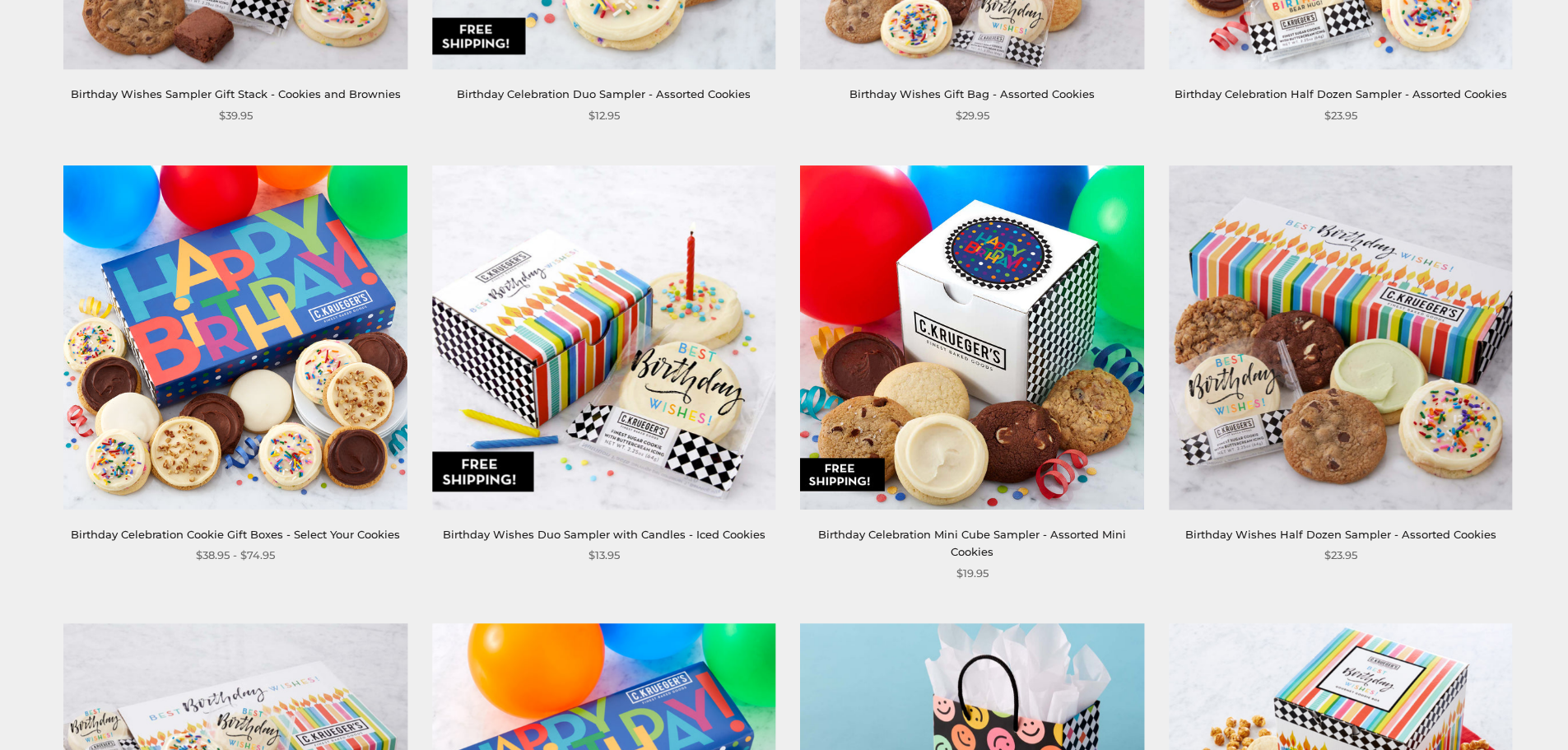 click at bounding box center [235, 337] 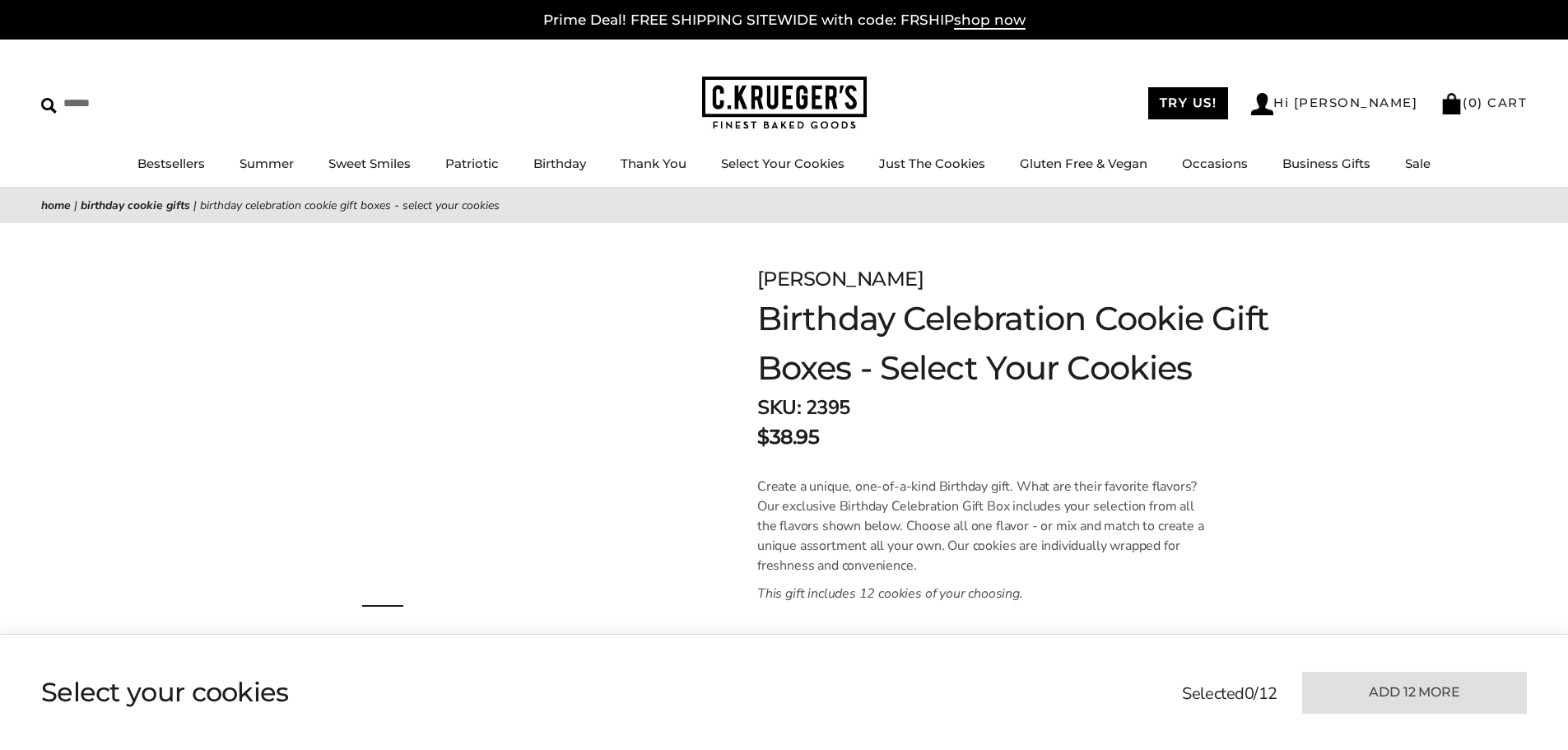 scroll, scrollTop: 0, scrollLeft: 0, axis: both 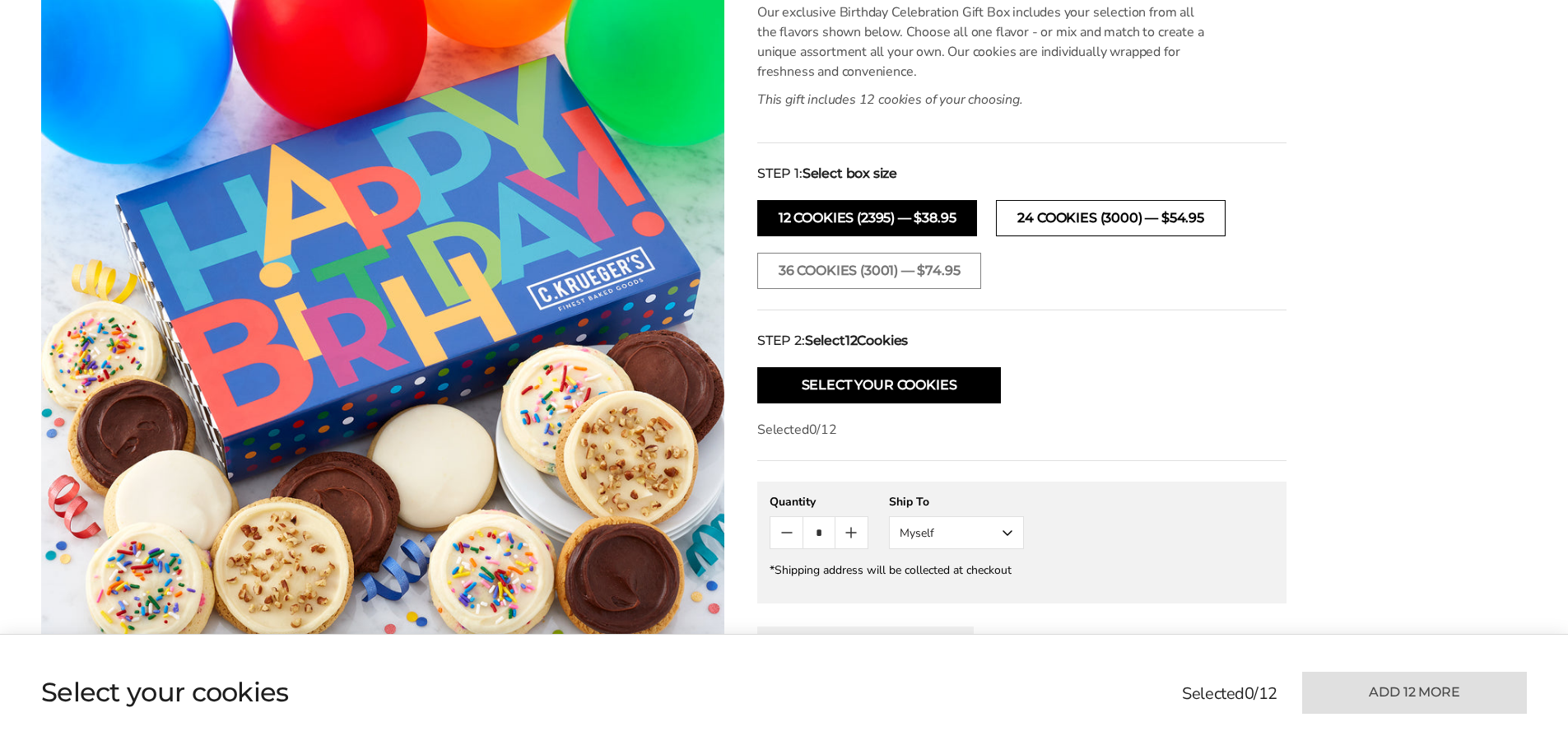 click on "24 cookies (3000) — $54.95" at bounding box center (1110, 218) 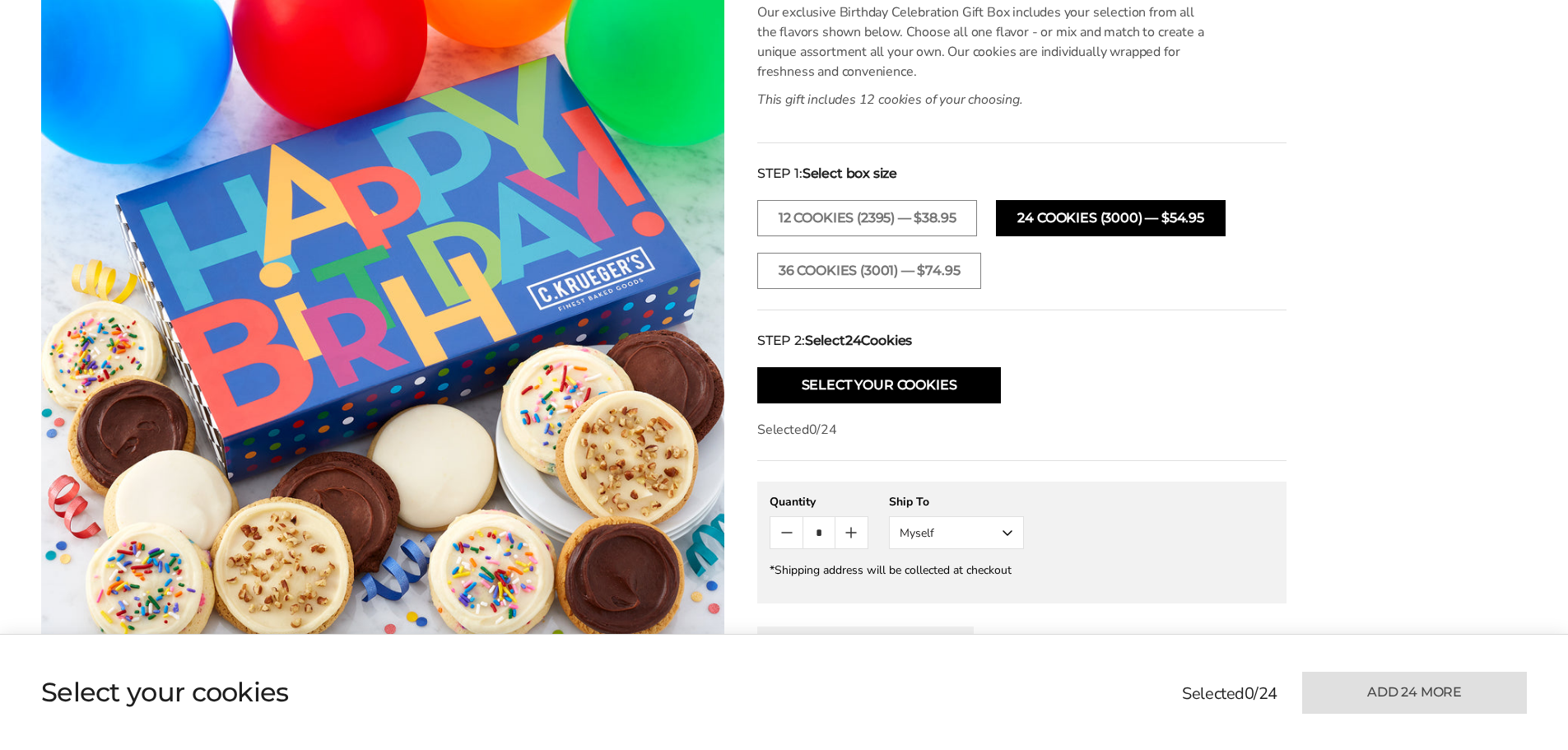click on "Myself" at bounding box center (956, 533) 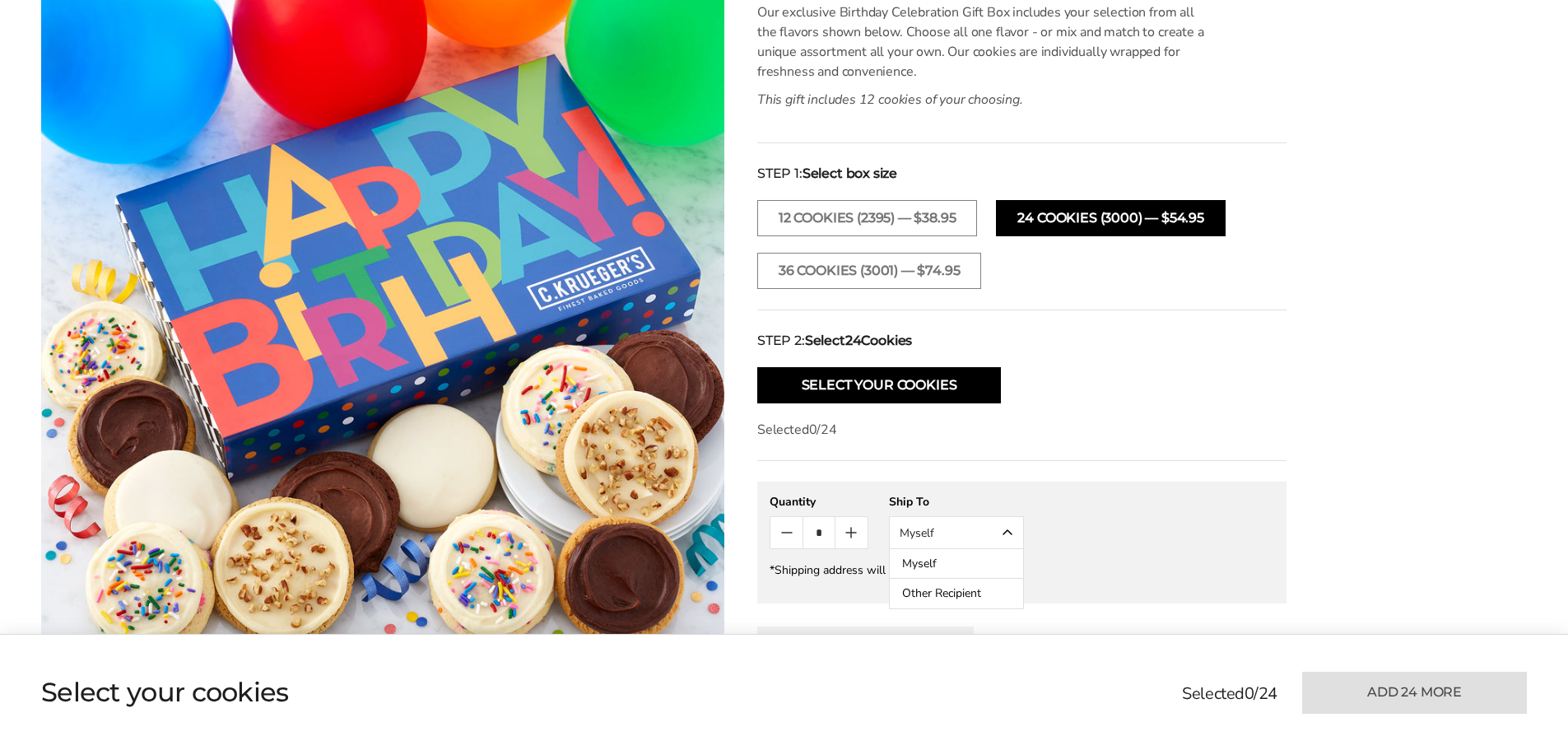 click on "Other Recipient" at bounding box center (956, 594) 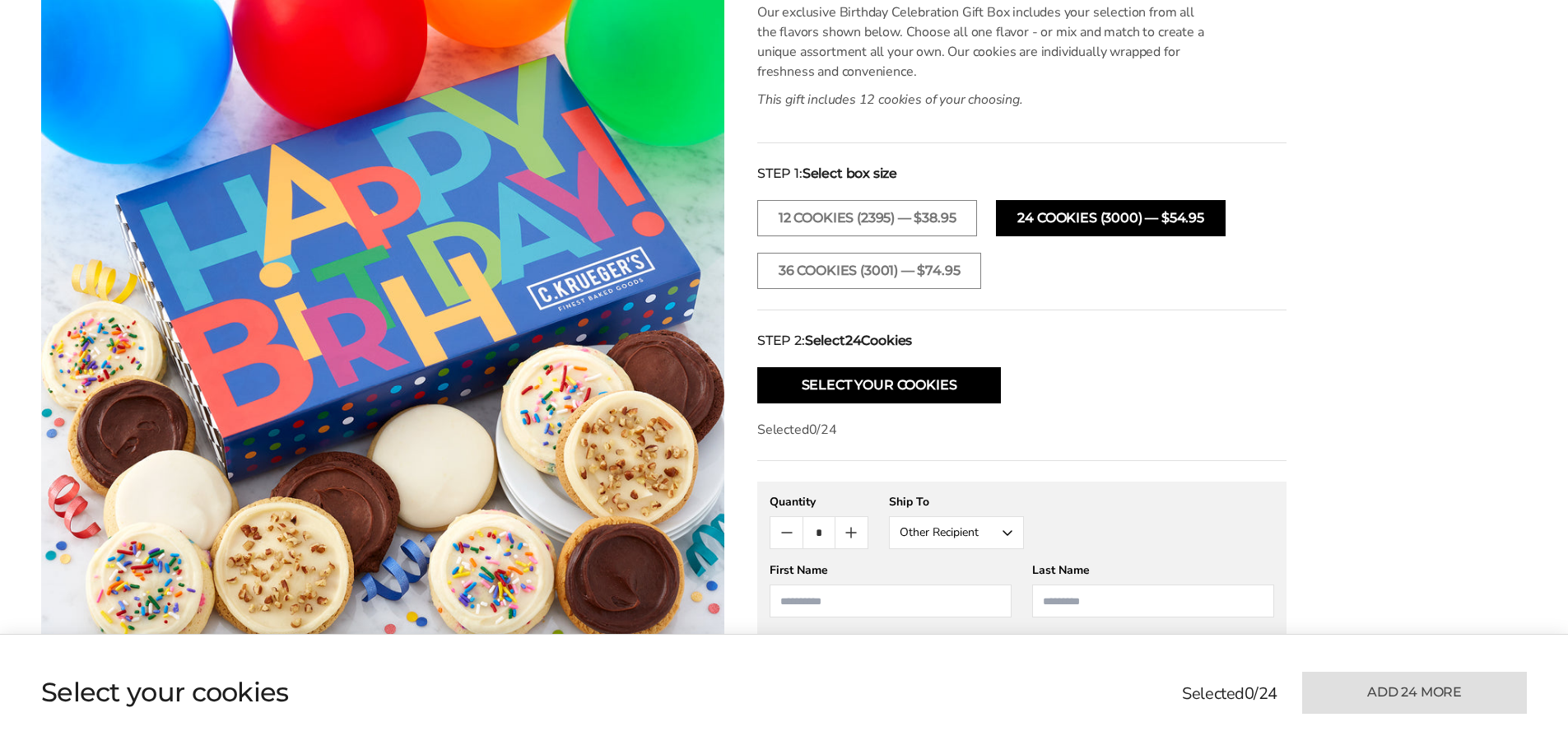 click at bounding box center (891, 601) 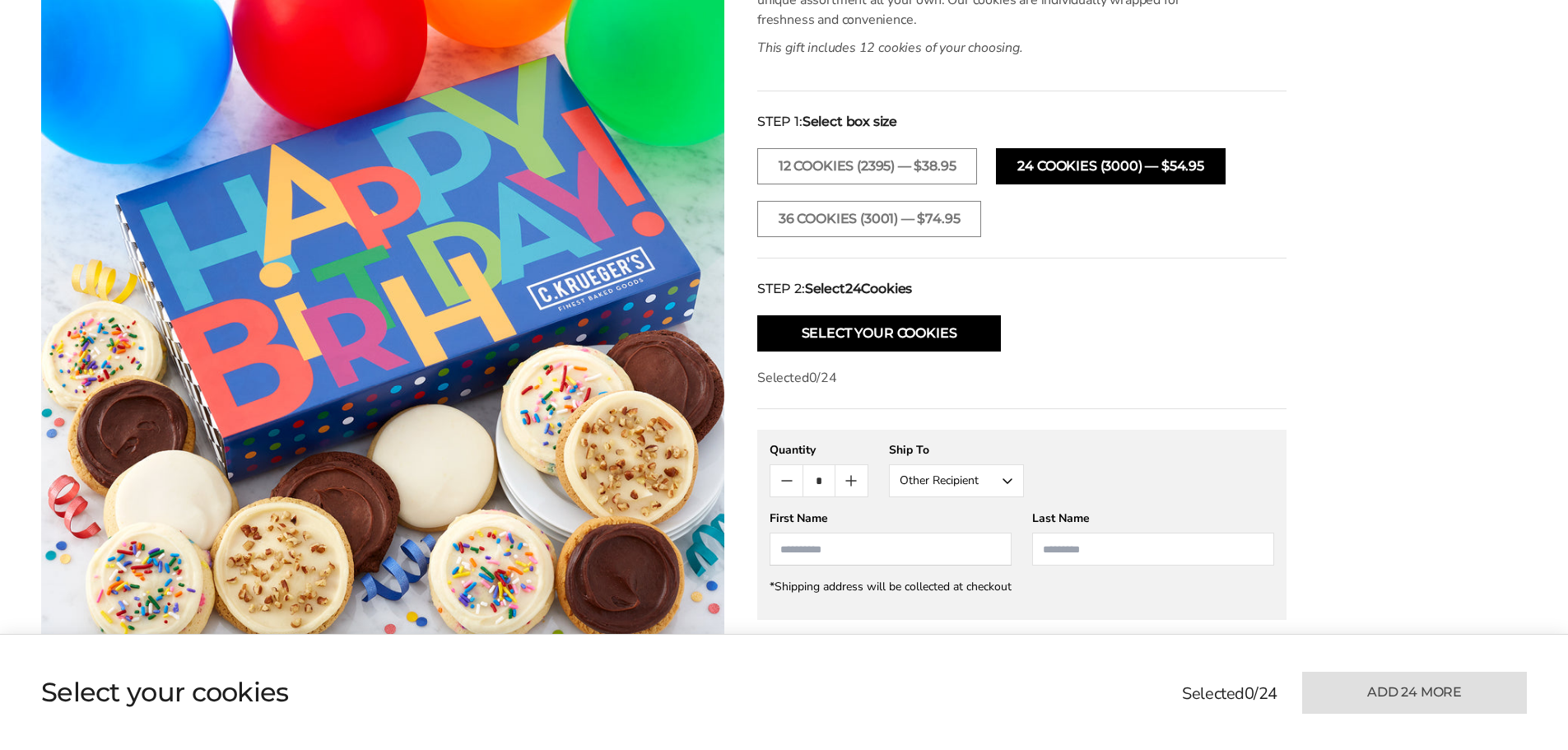 scroll, scrollTop: 741, scrollLeft: 0, axis: vertical 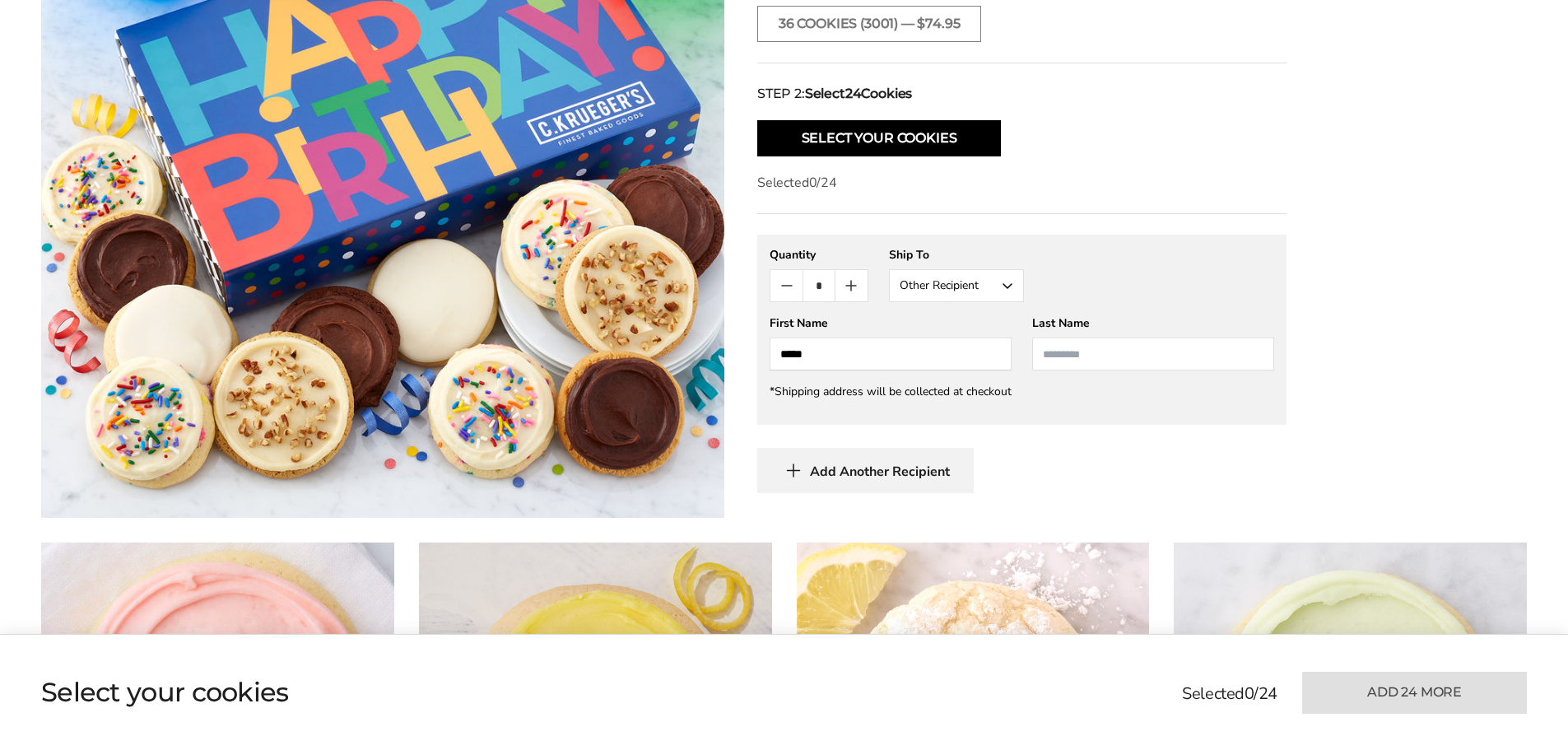 type on "*****" 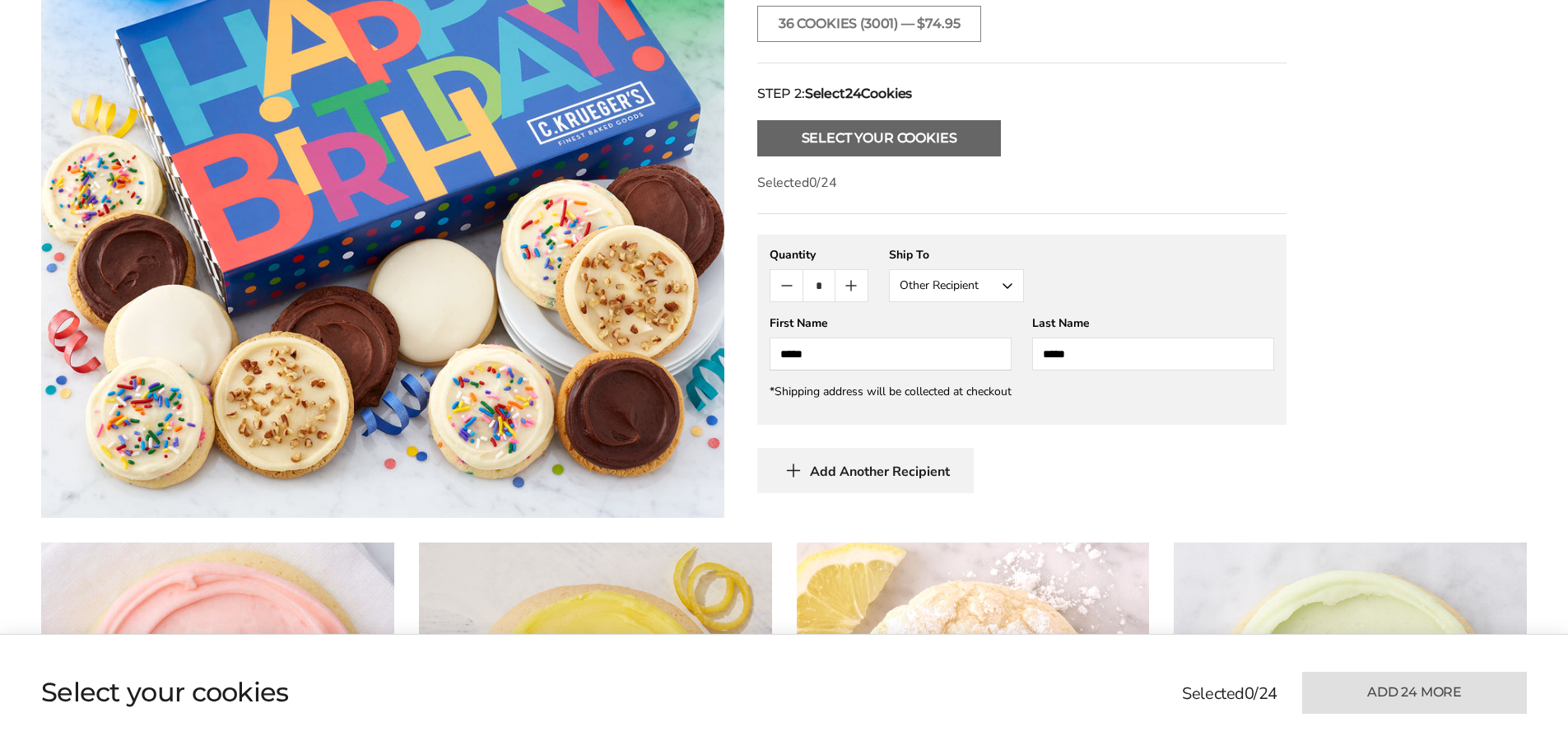 type on "*****" 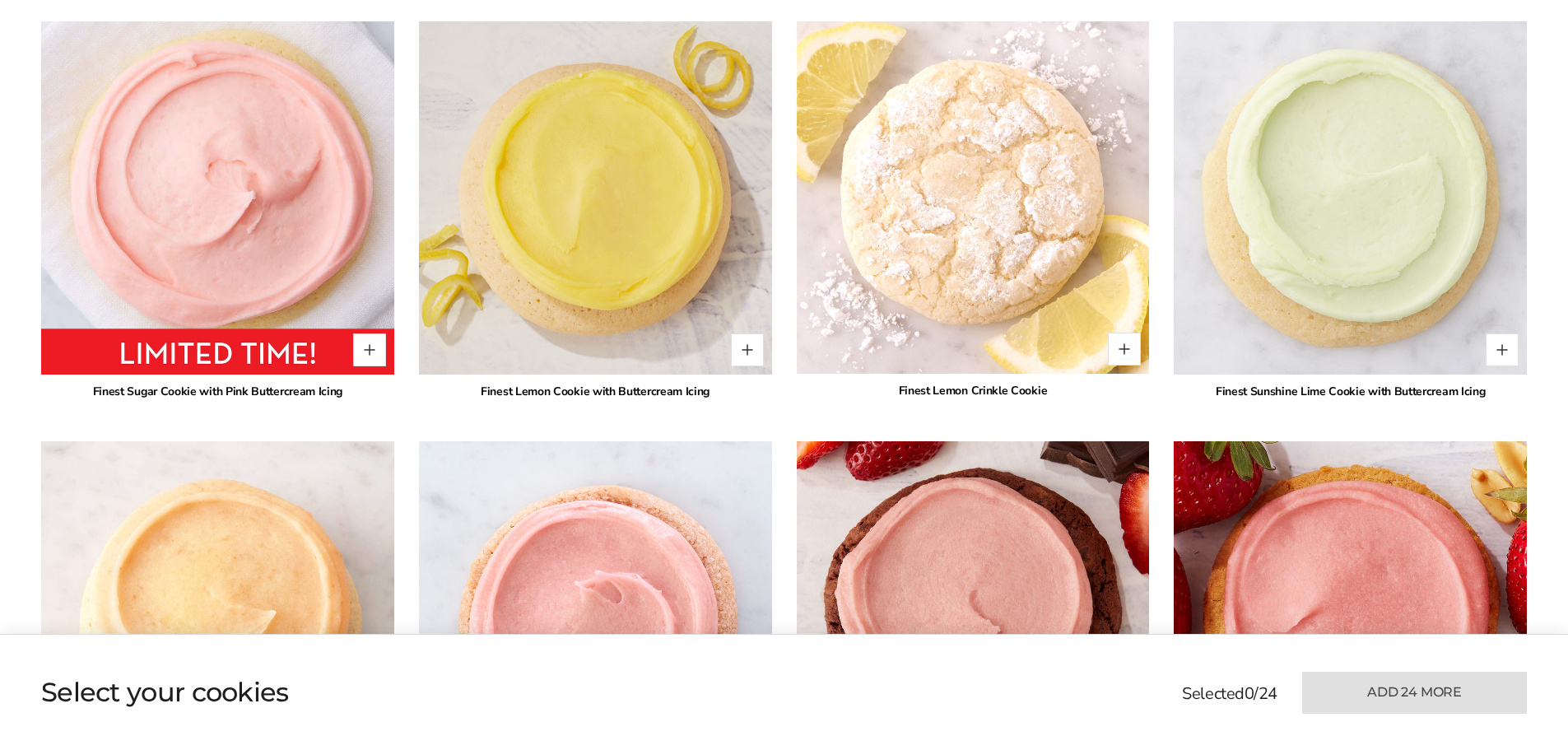 scroll, scrollTop: 1267, scrollLeft: 0, axis: vertical 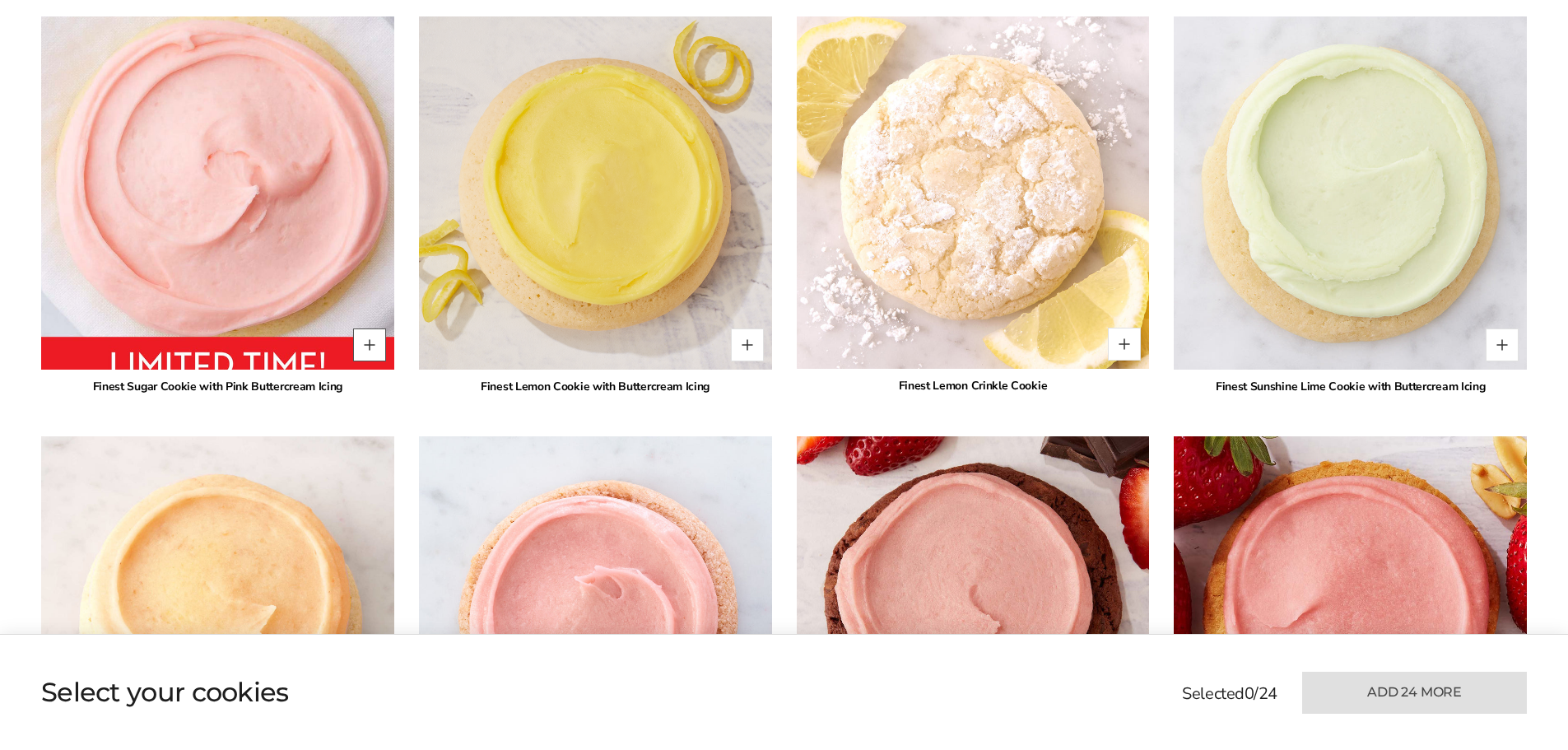 click at bounding box center [370, 345] 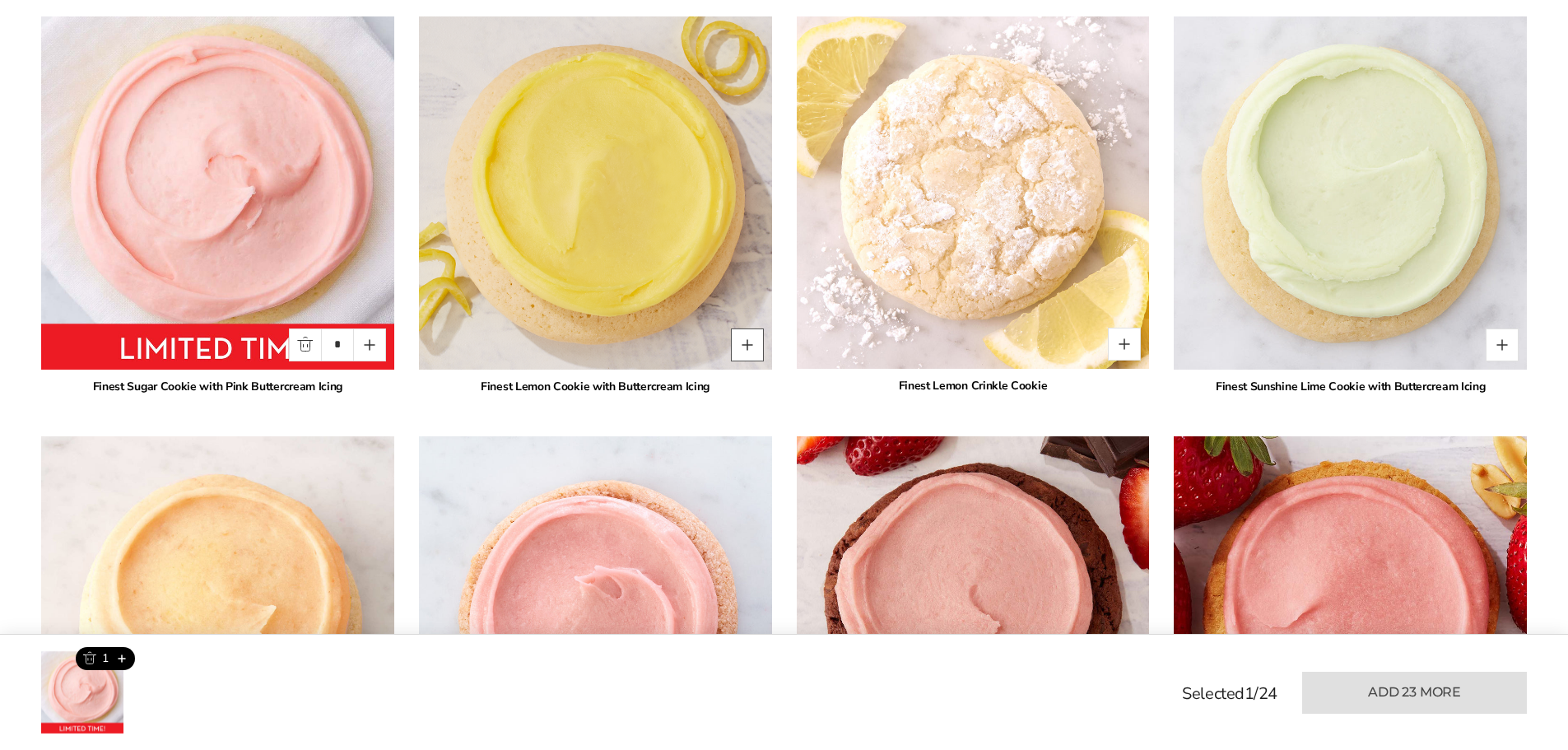 click at bounding box center [747, 345] 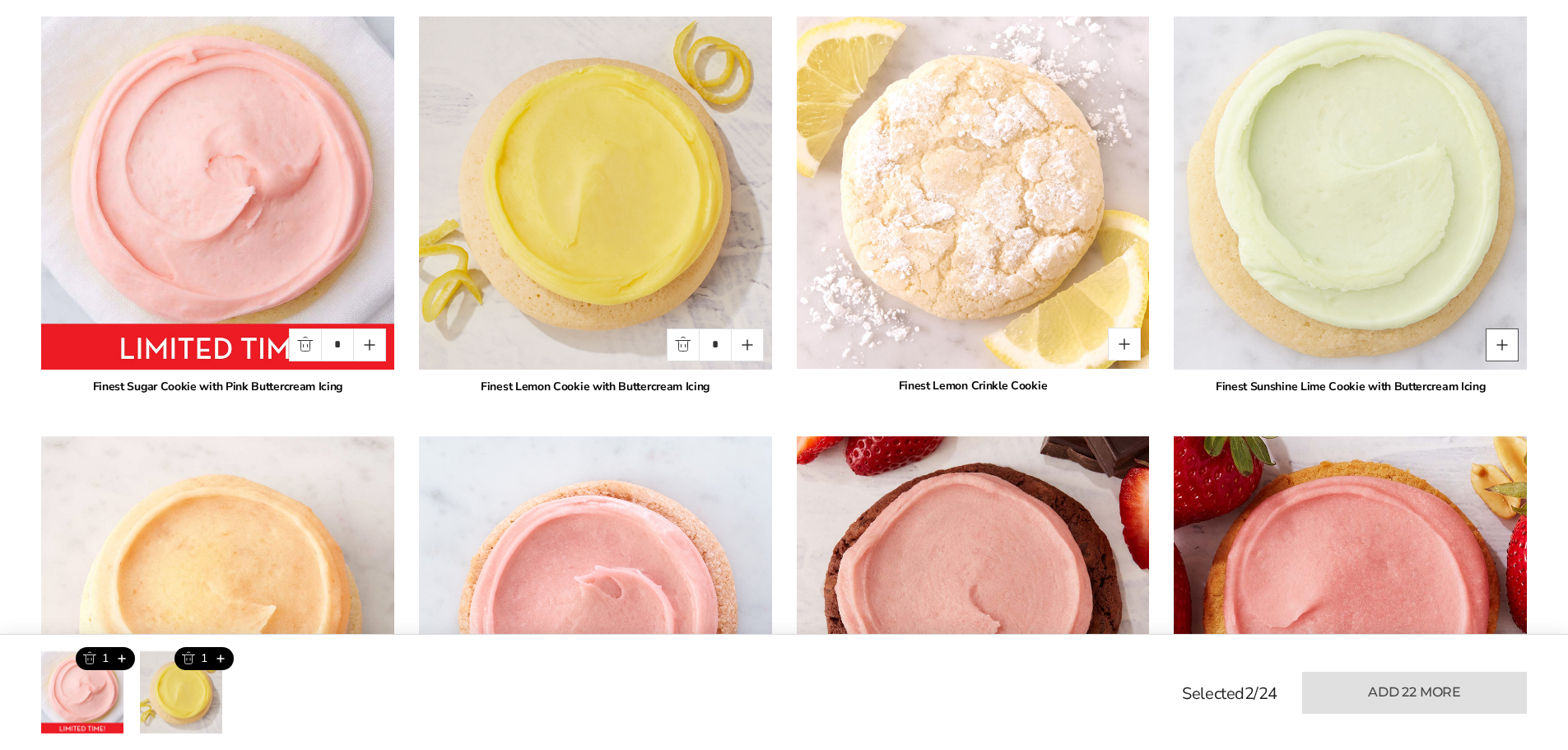 click at bounding box center [1502, 345] 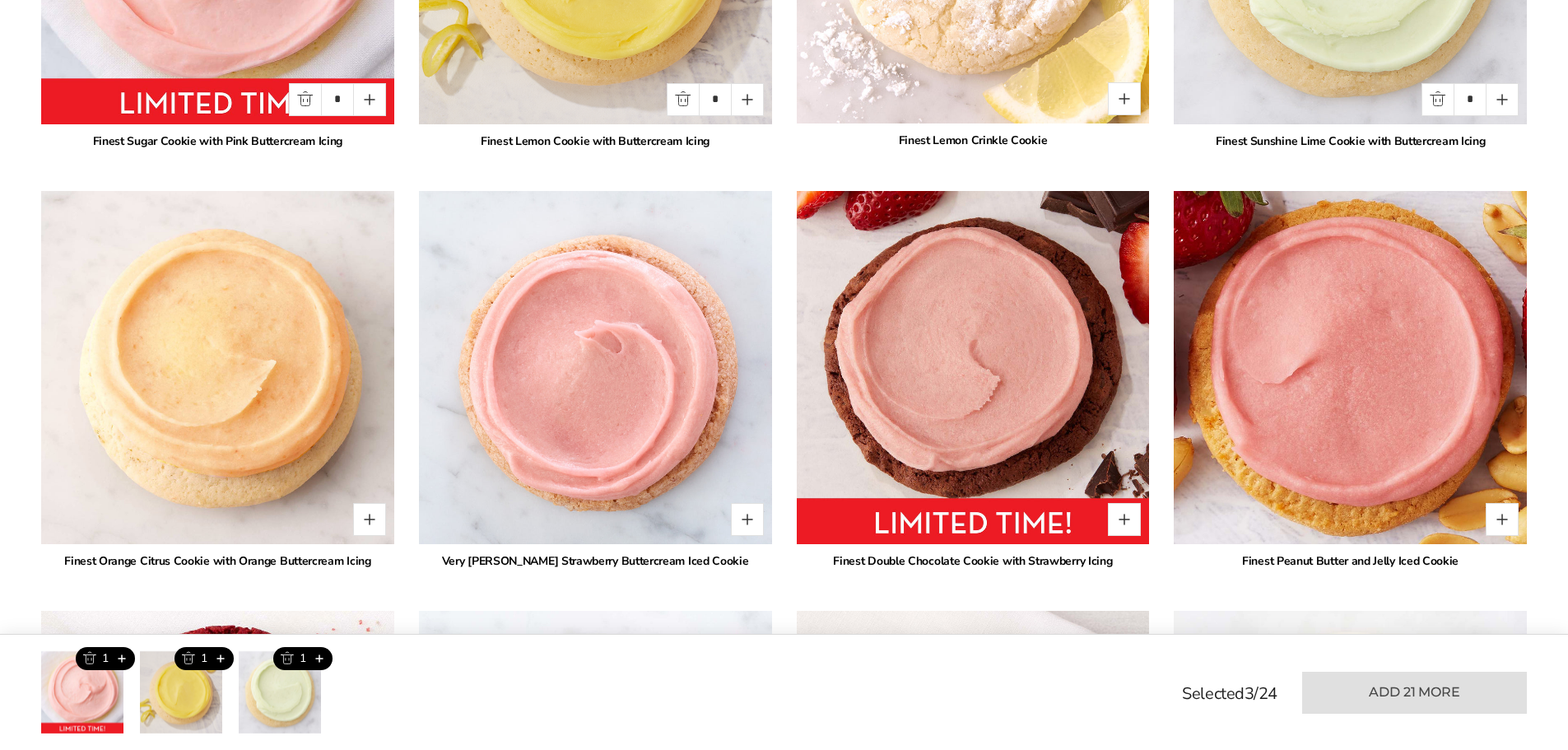 scroll, scrollTop: 1514, scrollLeft: 0, axis: vertical 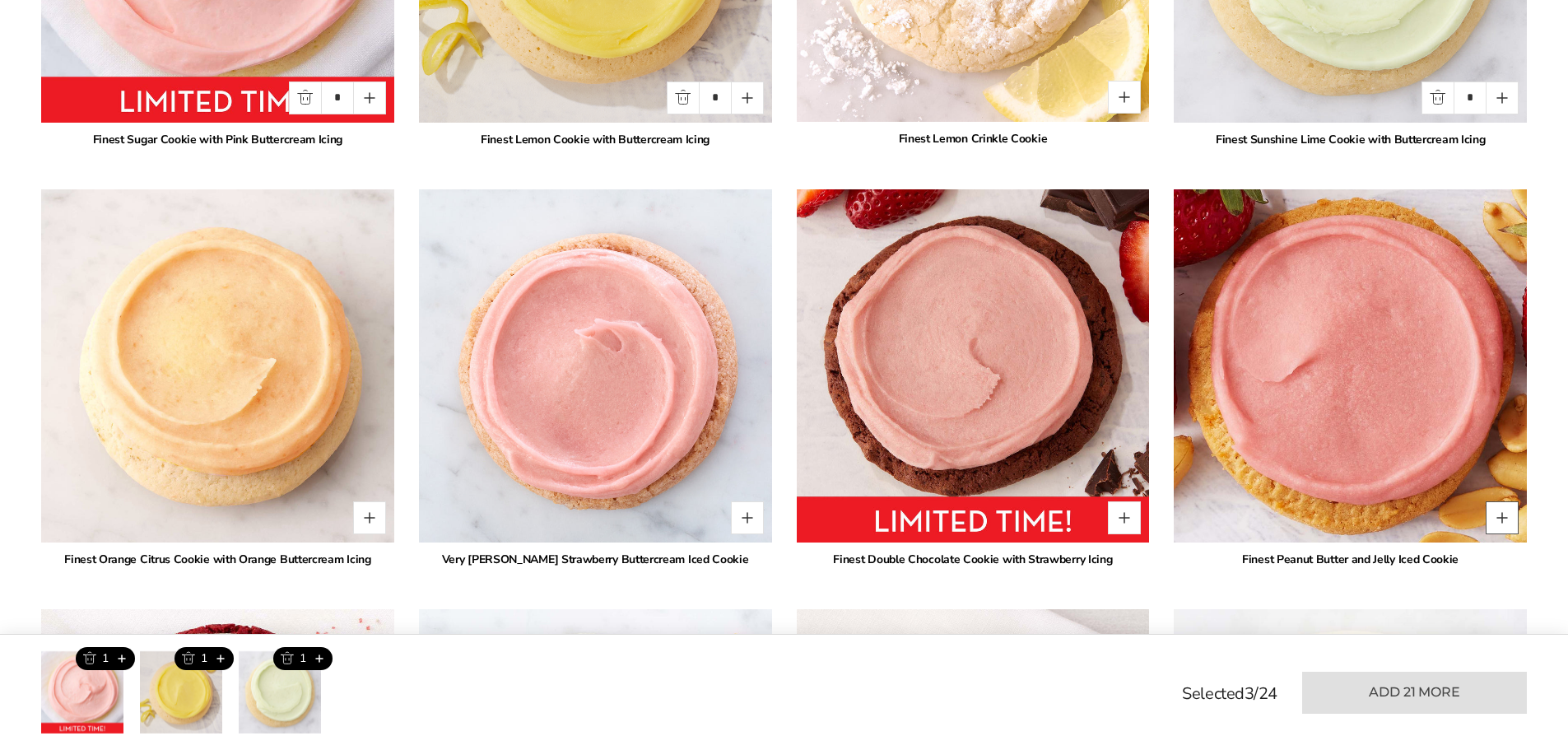 click at bounding box center [1502, 518] 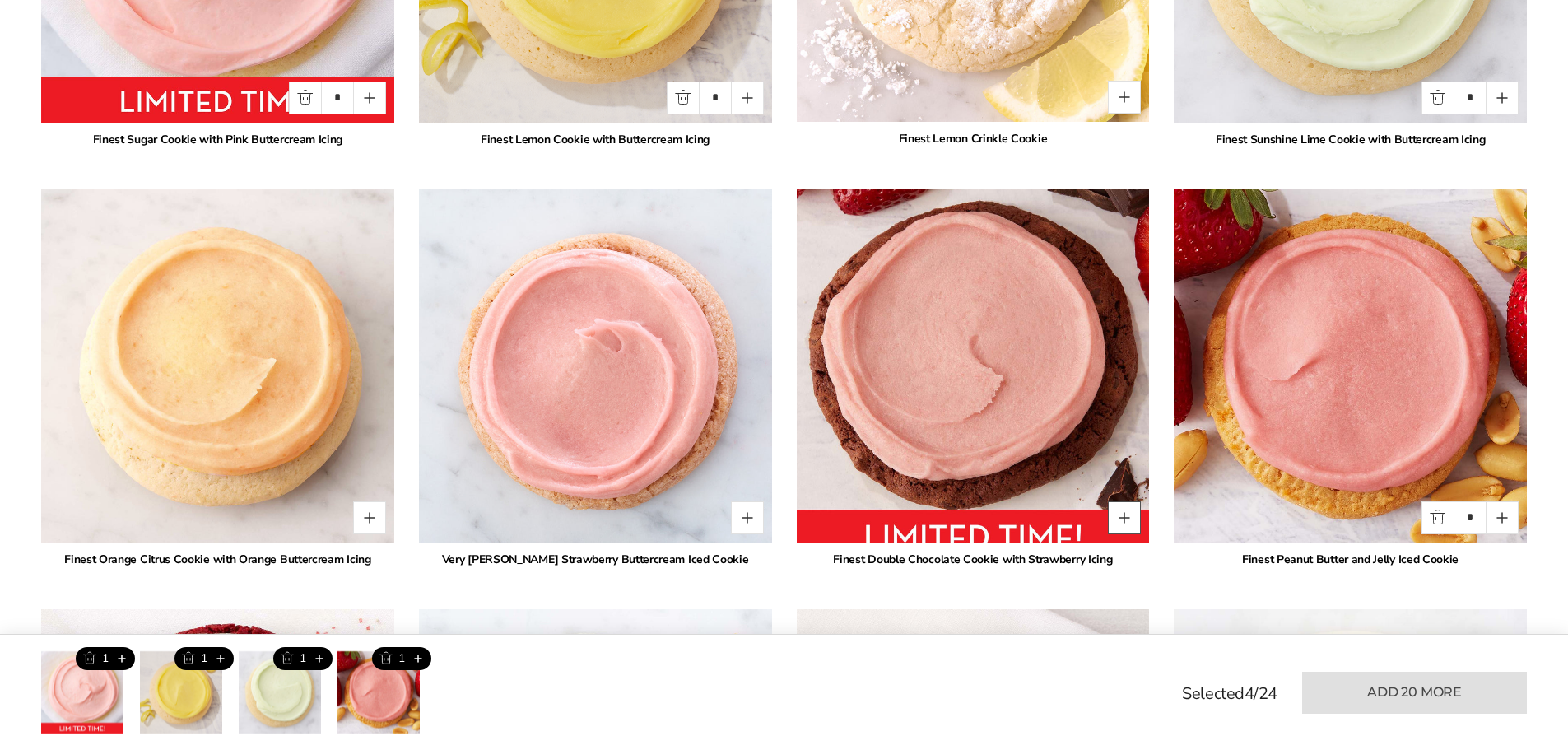 click at bounding box center [1124, 518] 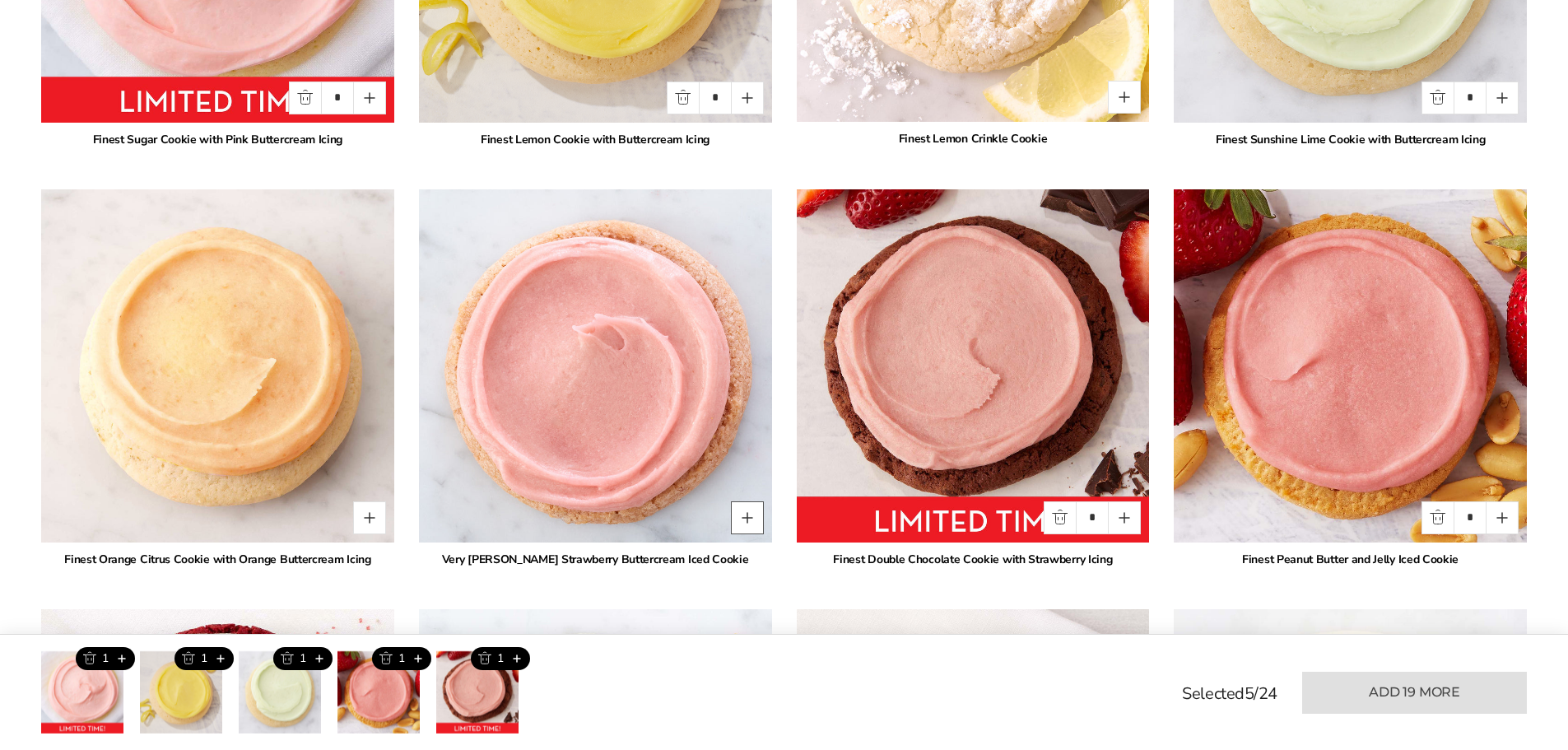 click at bounding box center [747, 518] 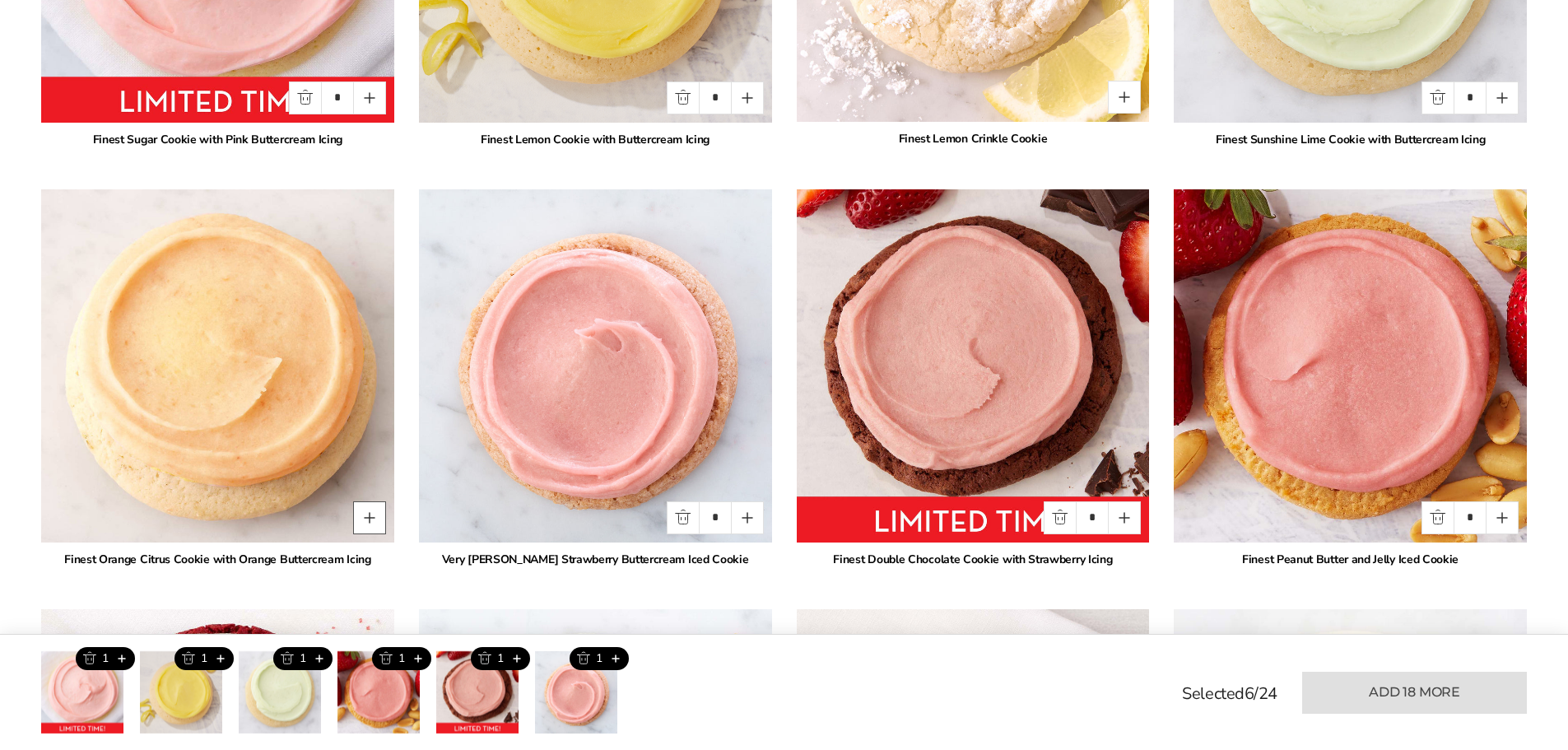 click at bounding box center (370, 518) 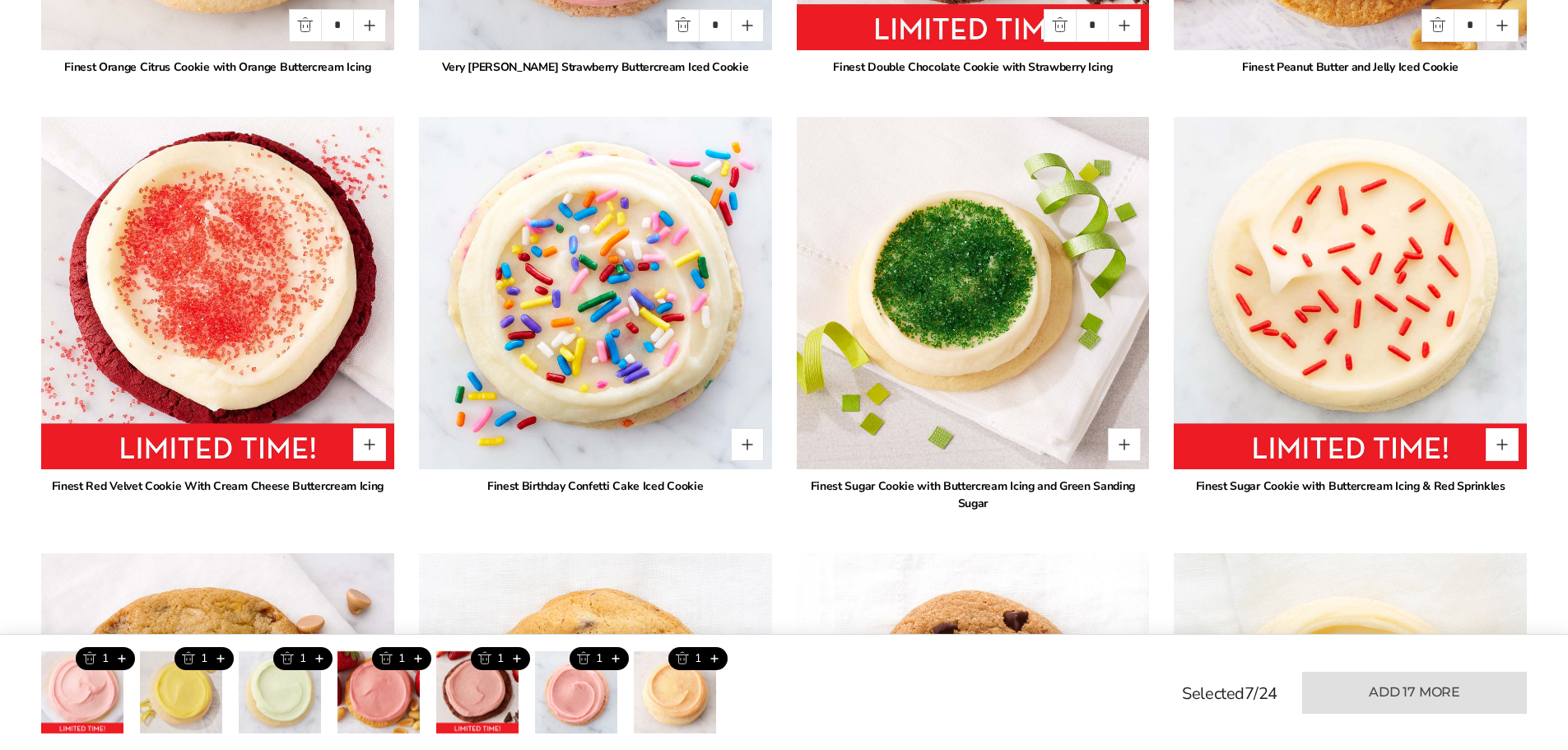 scroll, scrollTop: 2008, scrollLeft: 0, axis: vertical 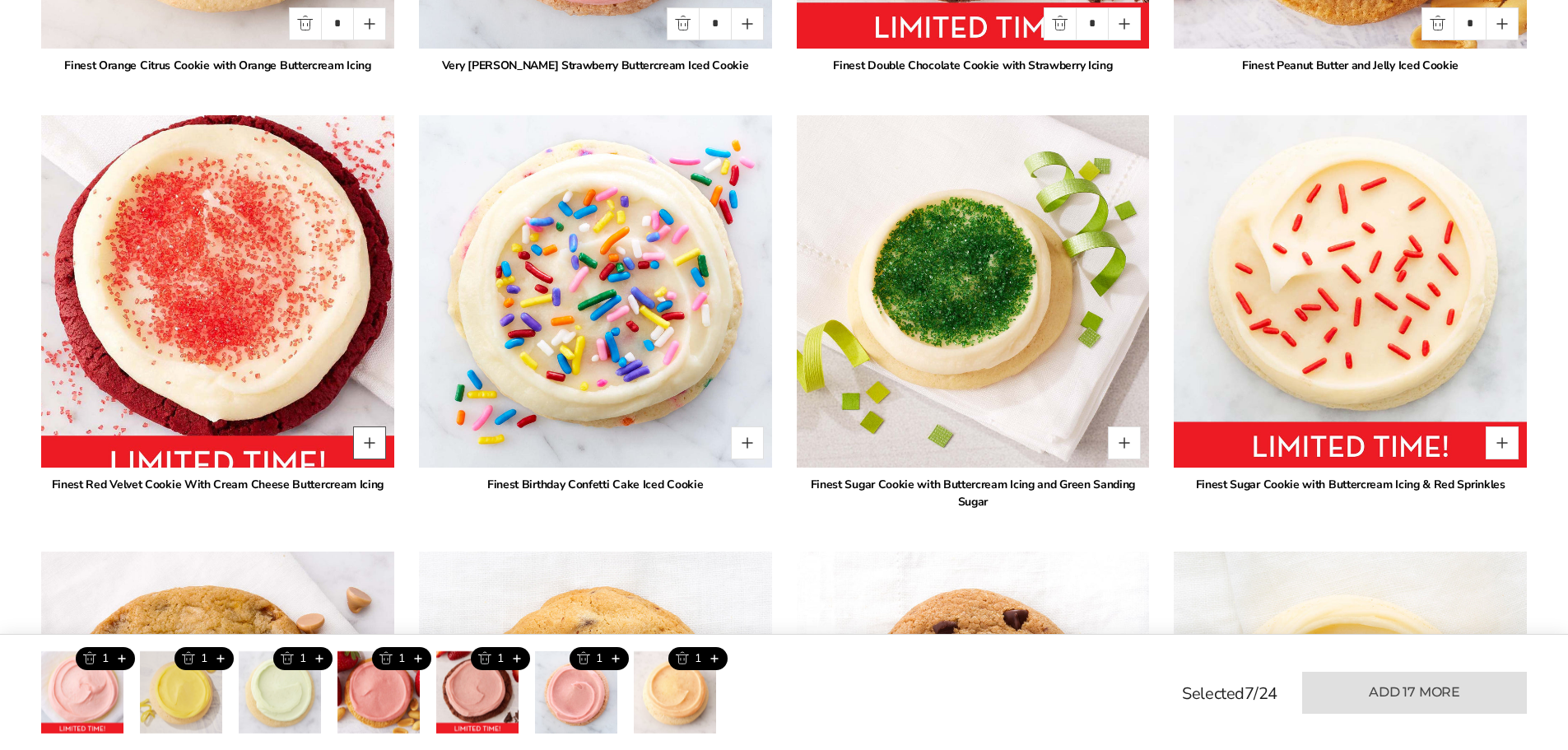 click at bounding box center (370, 443) 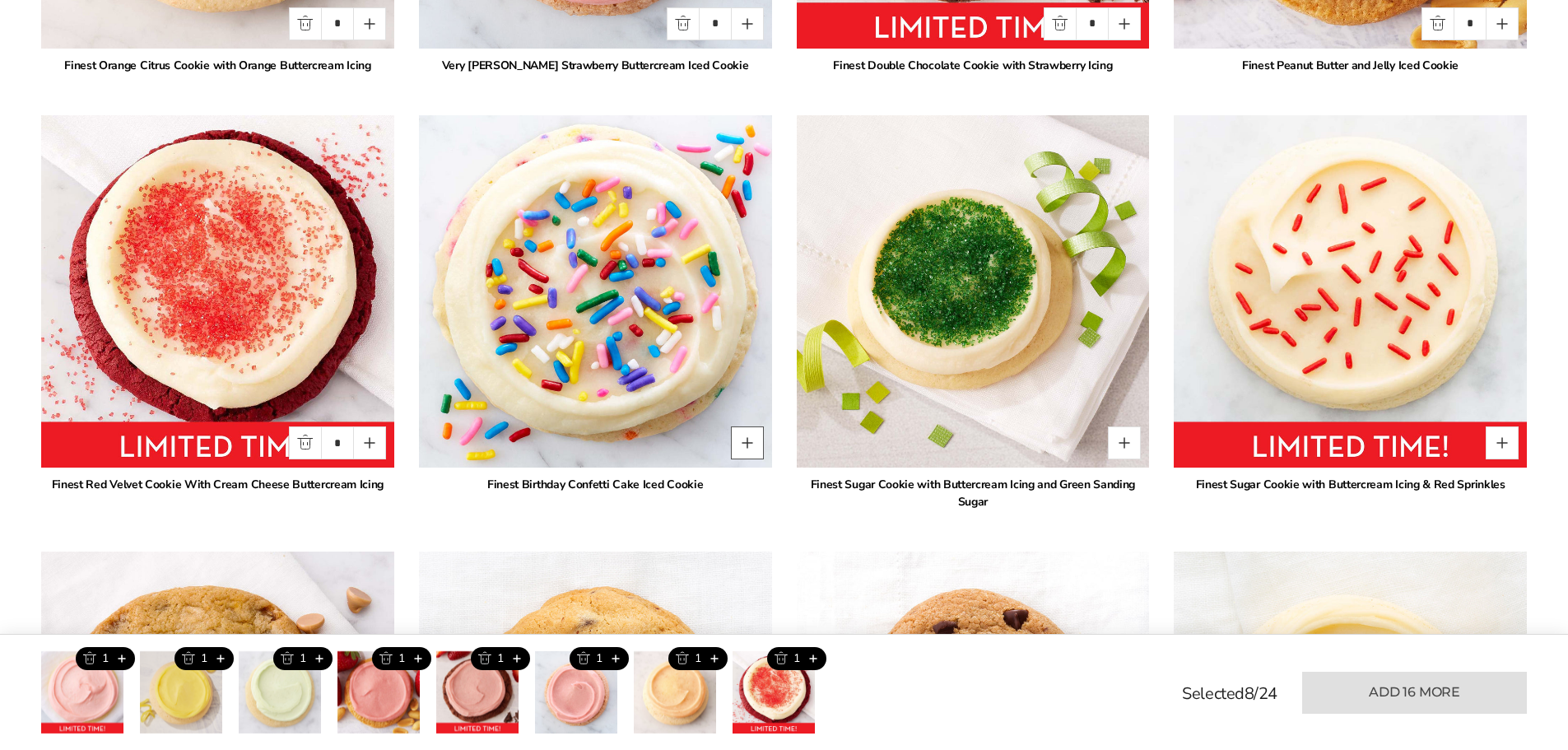 click at bounding box center [747, 443] 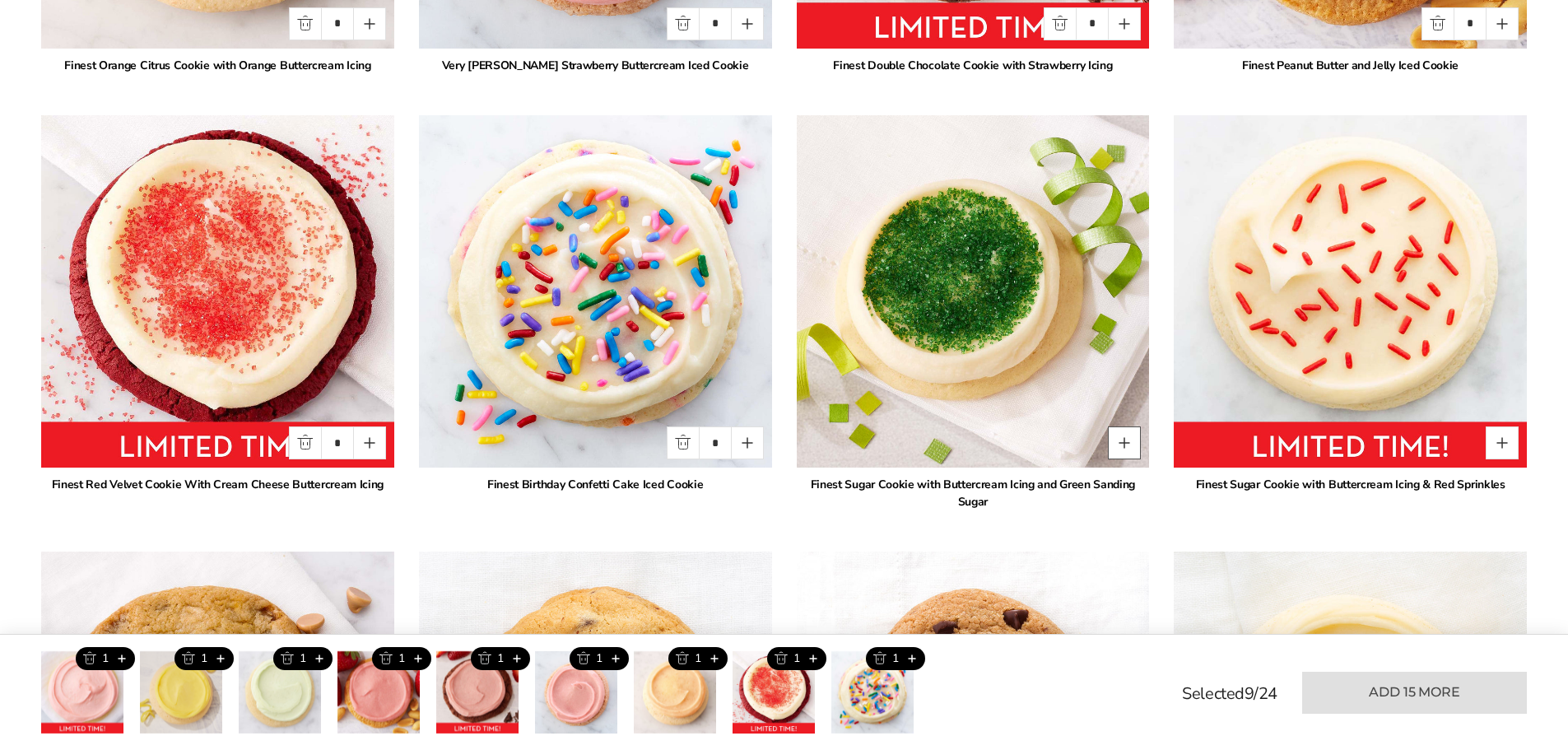 click at bounding box center [1124, 443] 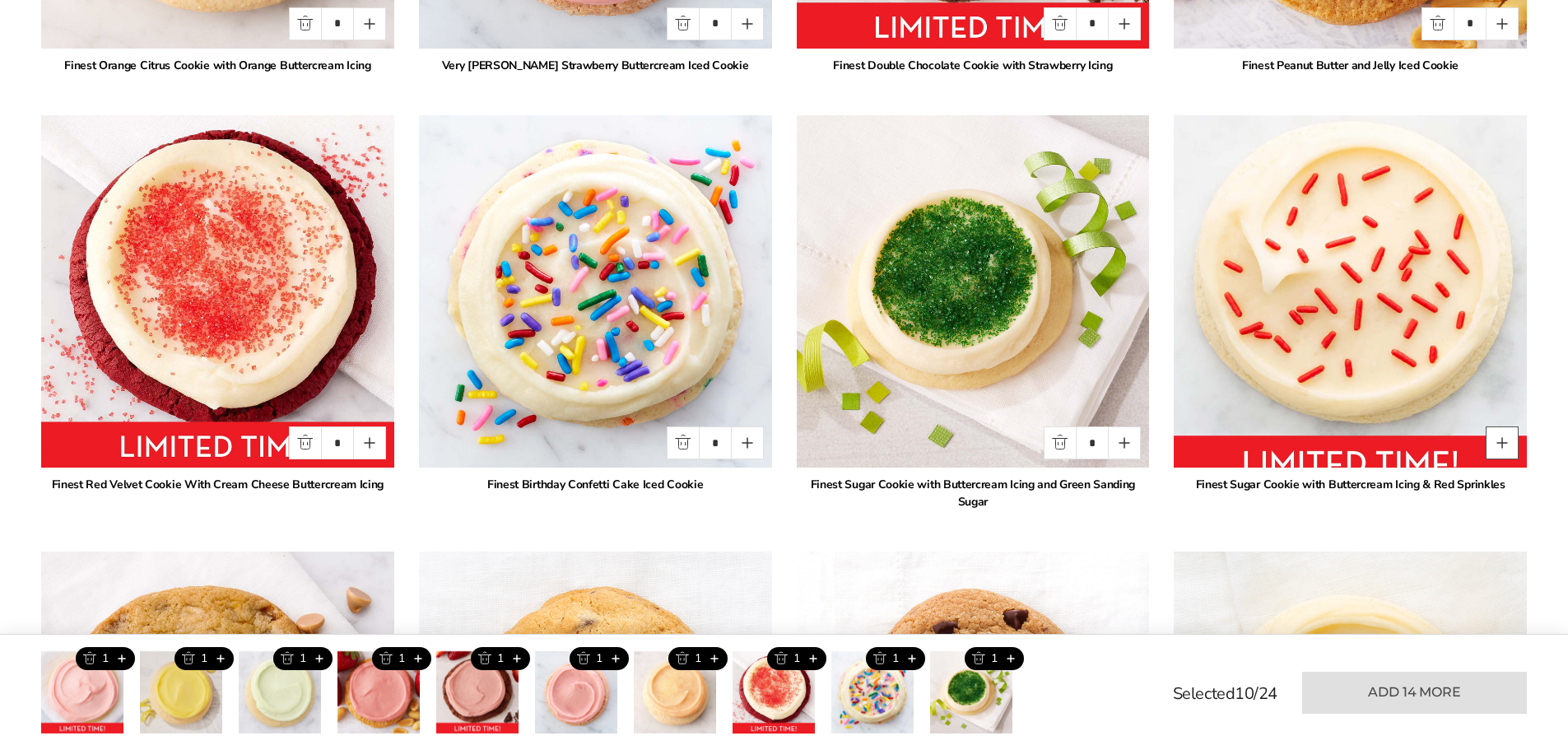 click at bounding box center [1502, 443] 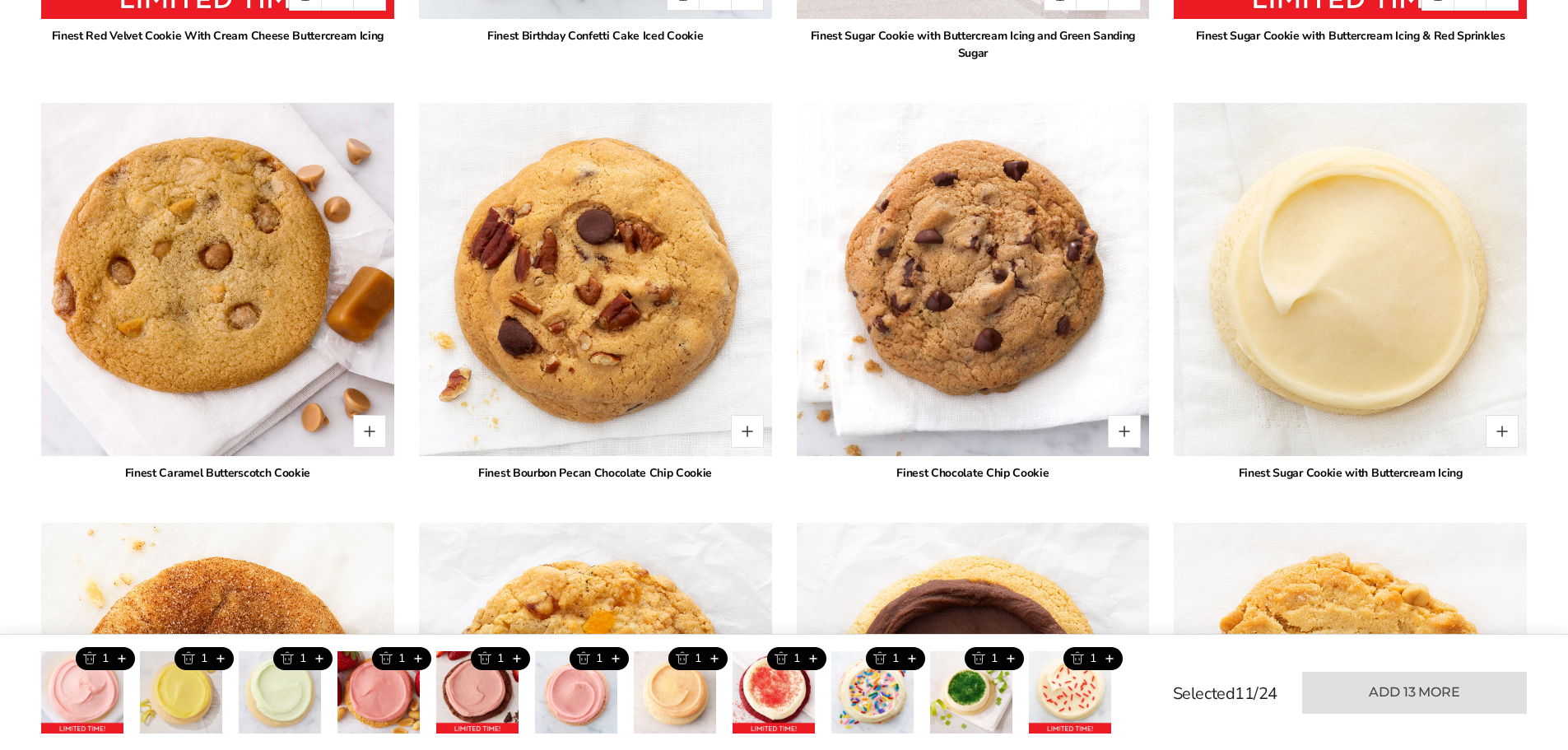 scroll, scrollTop: 2584, scrollLeft: 0, axis: vertical 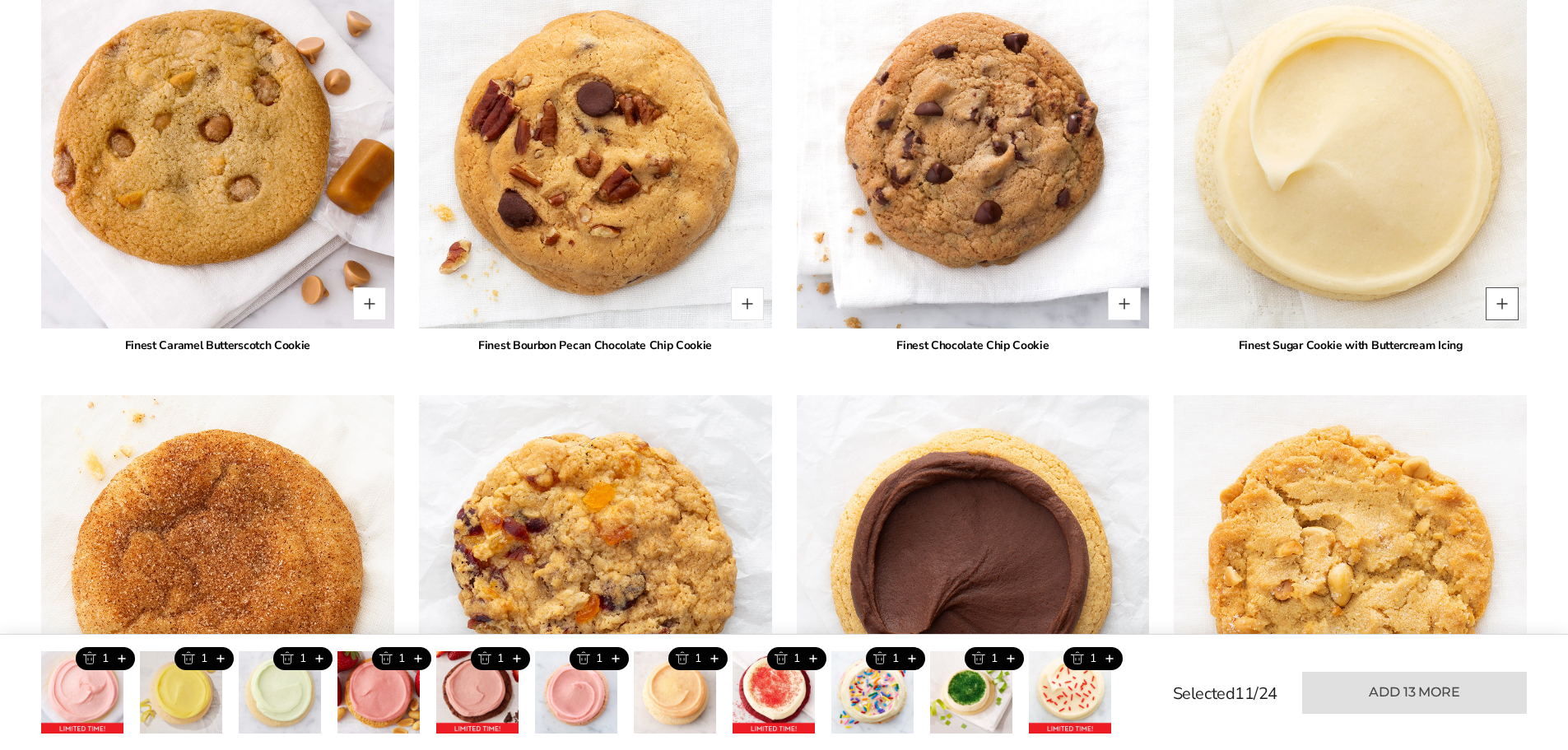 click at bounding box center [1502, 304] 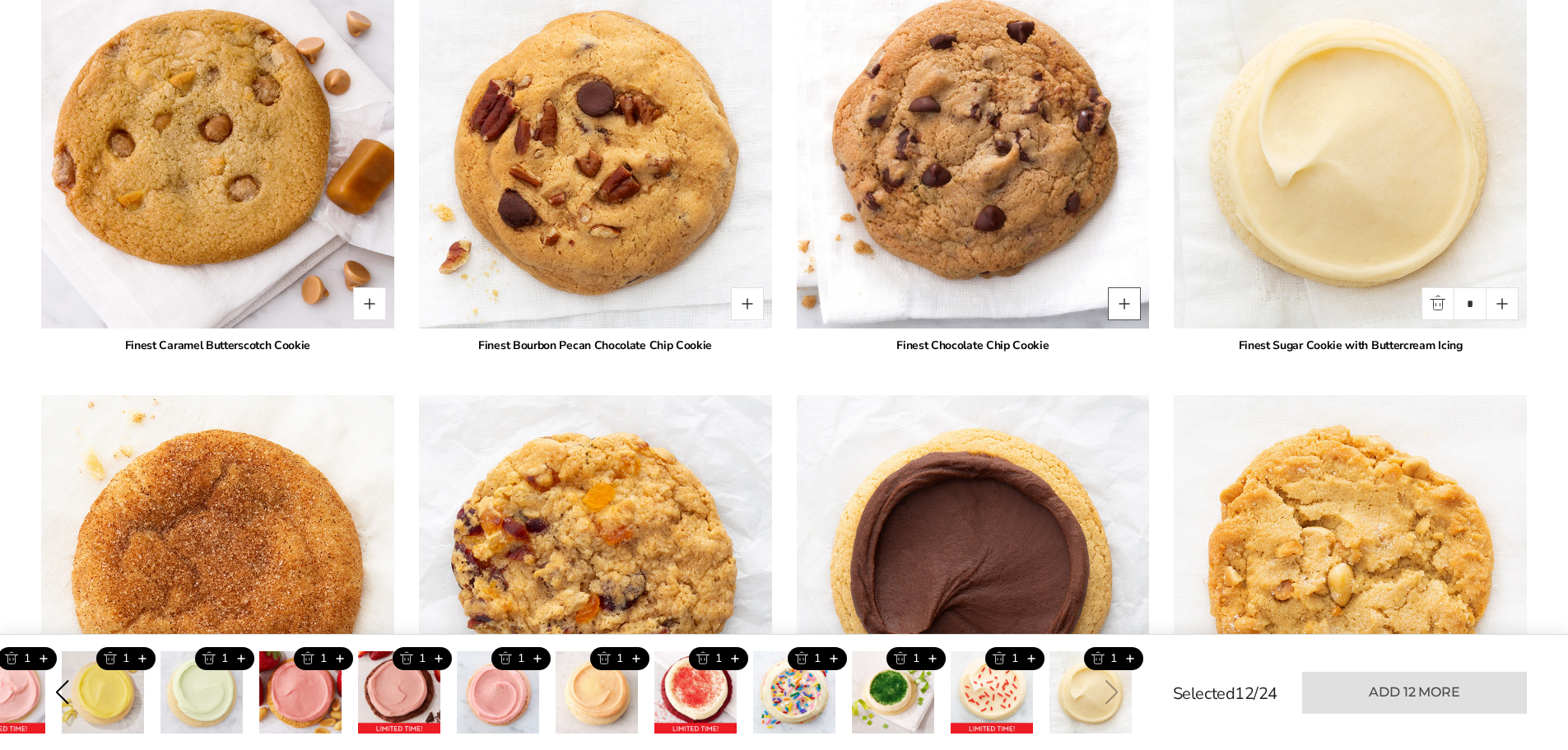 click at bounding box center [1124, 304] 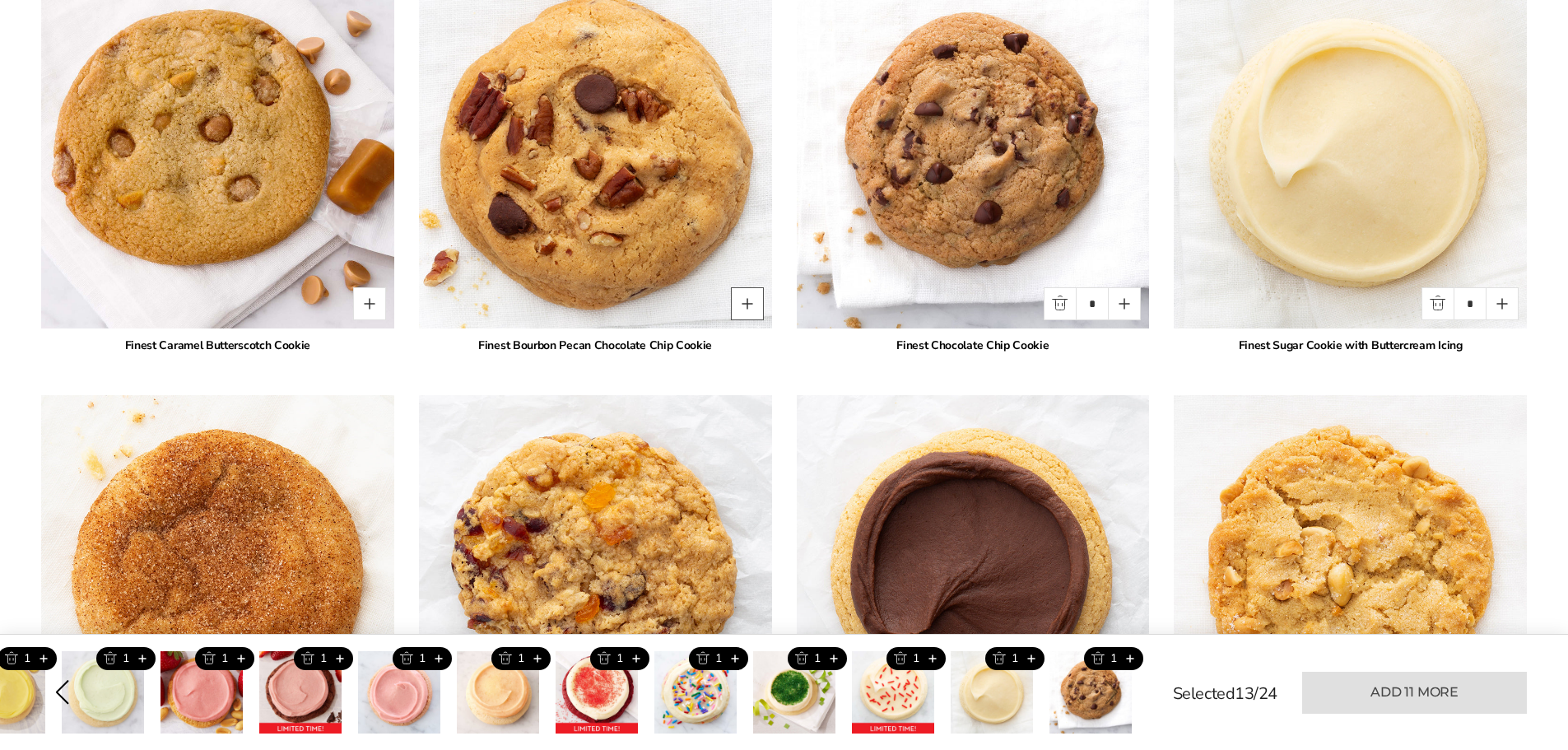 click at bounding box center [747, 304] 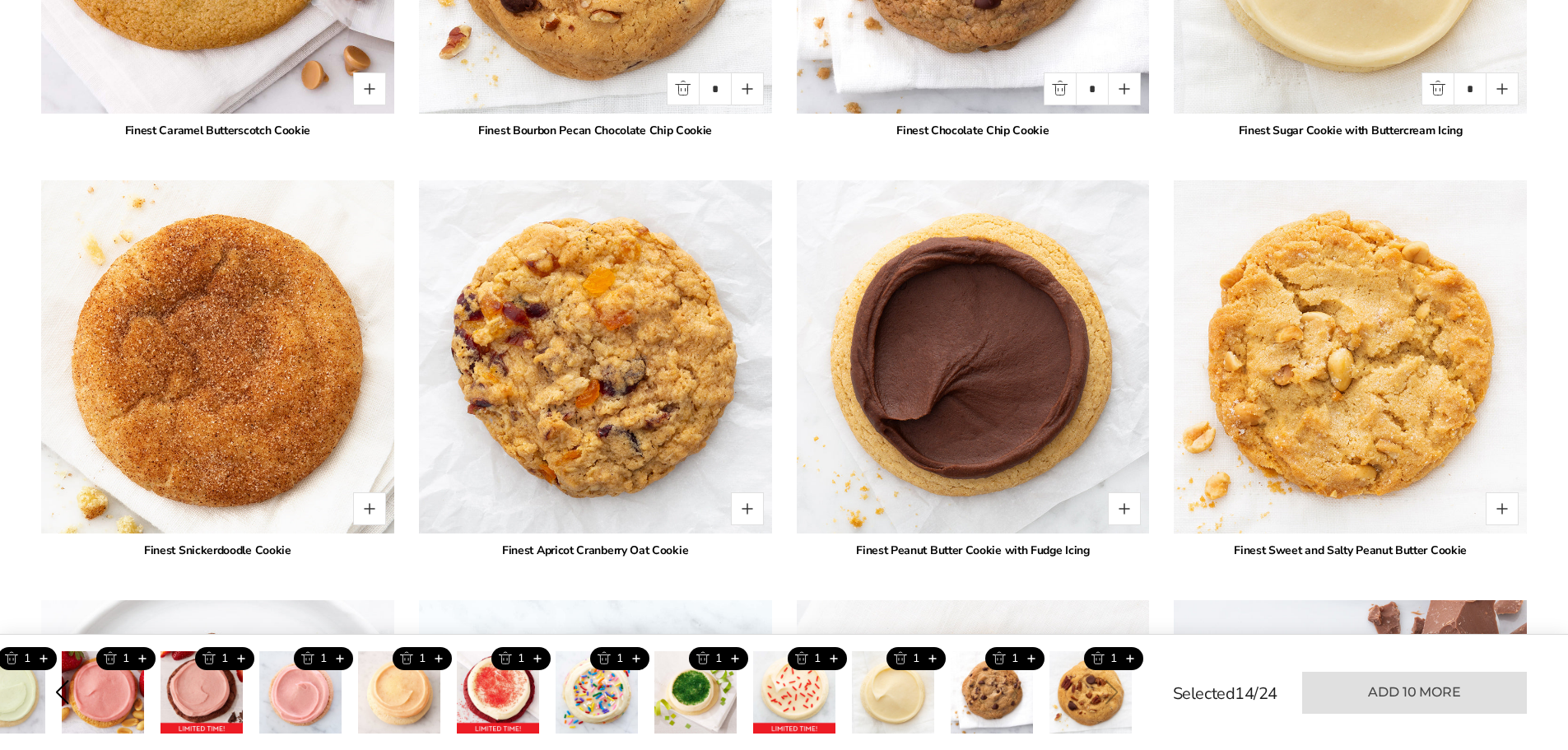 scroll, scrollTop: 2584, scrollLeft: 0, axis: vertical 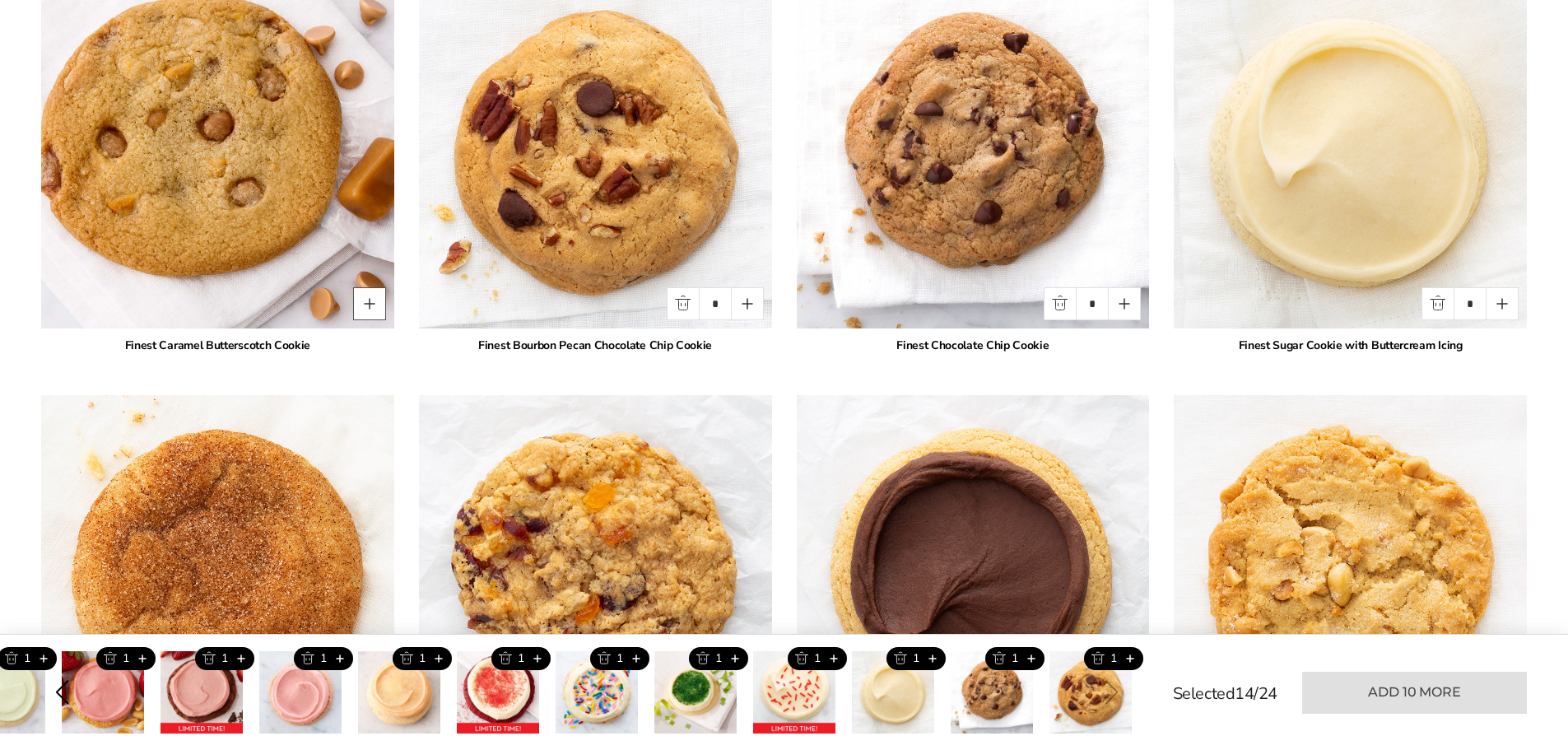click at bounding box center (370, 304) 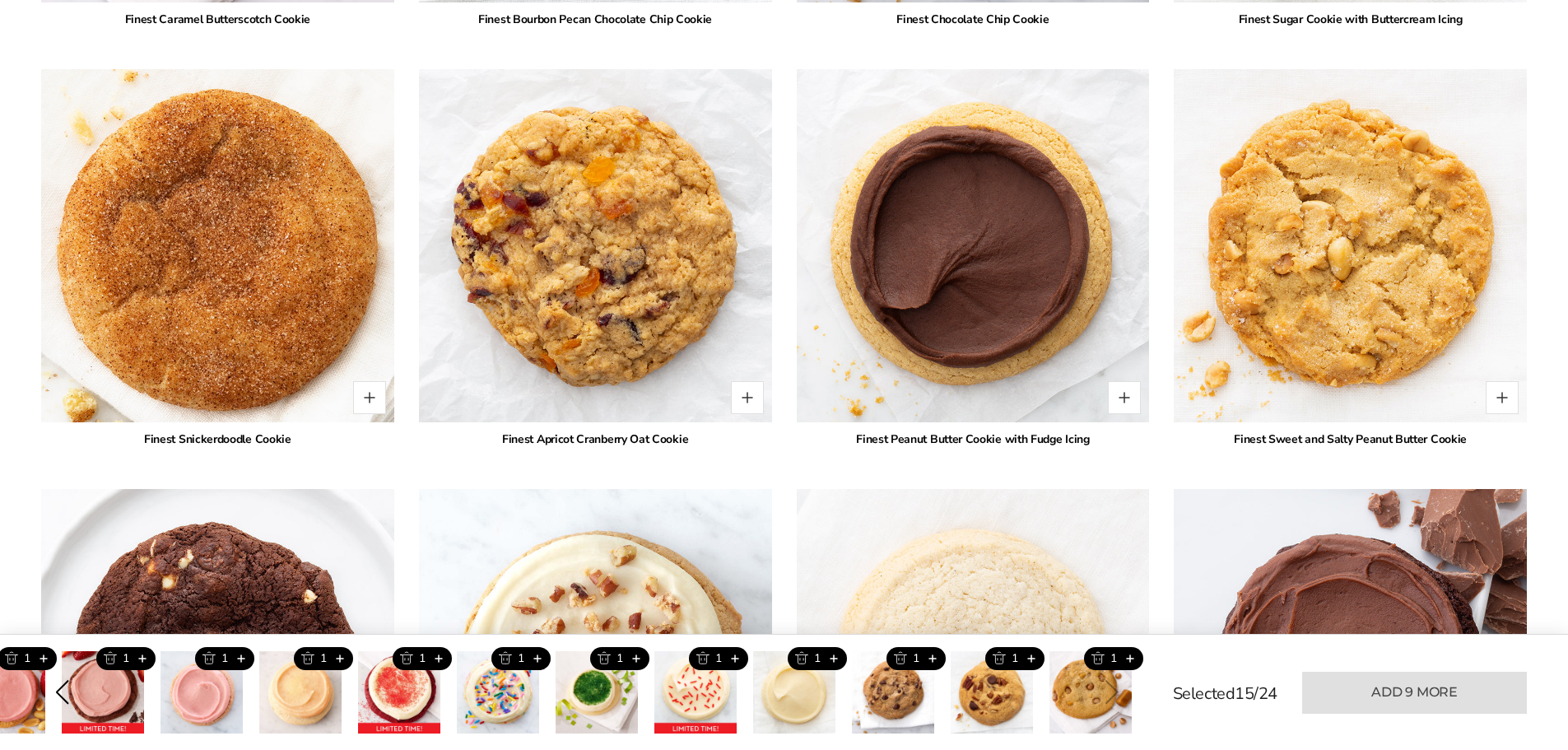 scroll, scrollTop: 2996, scrollLeft: 0, axis: vertical 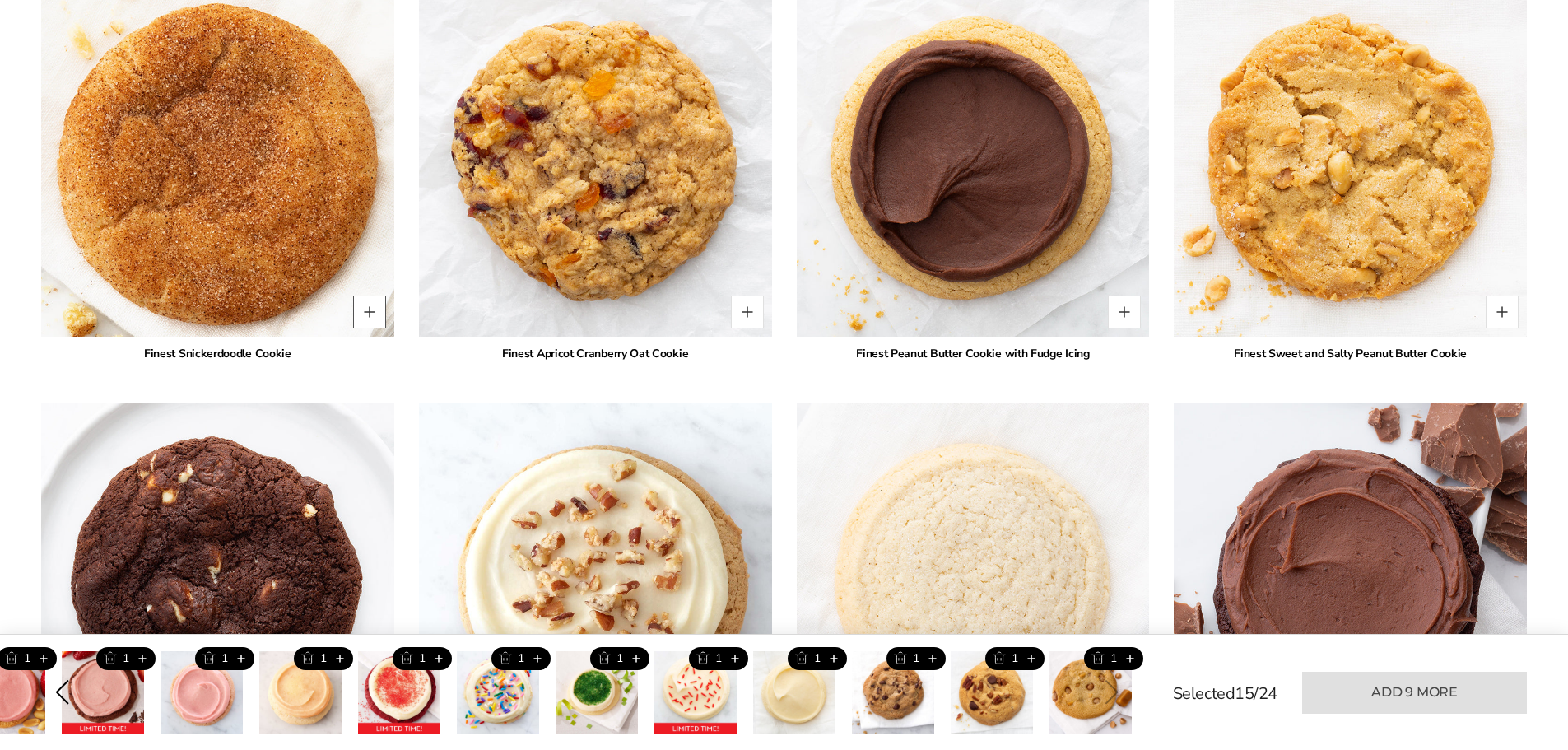 click at bounding box center (370, 312) 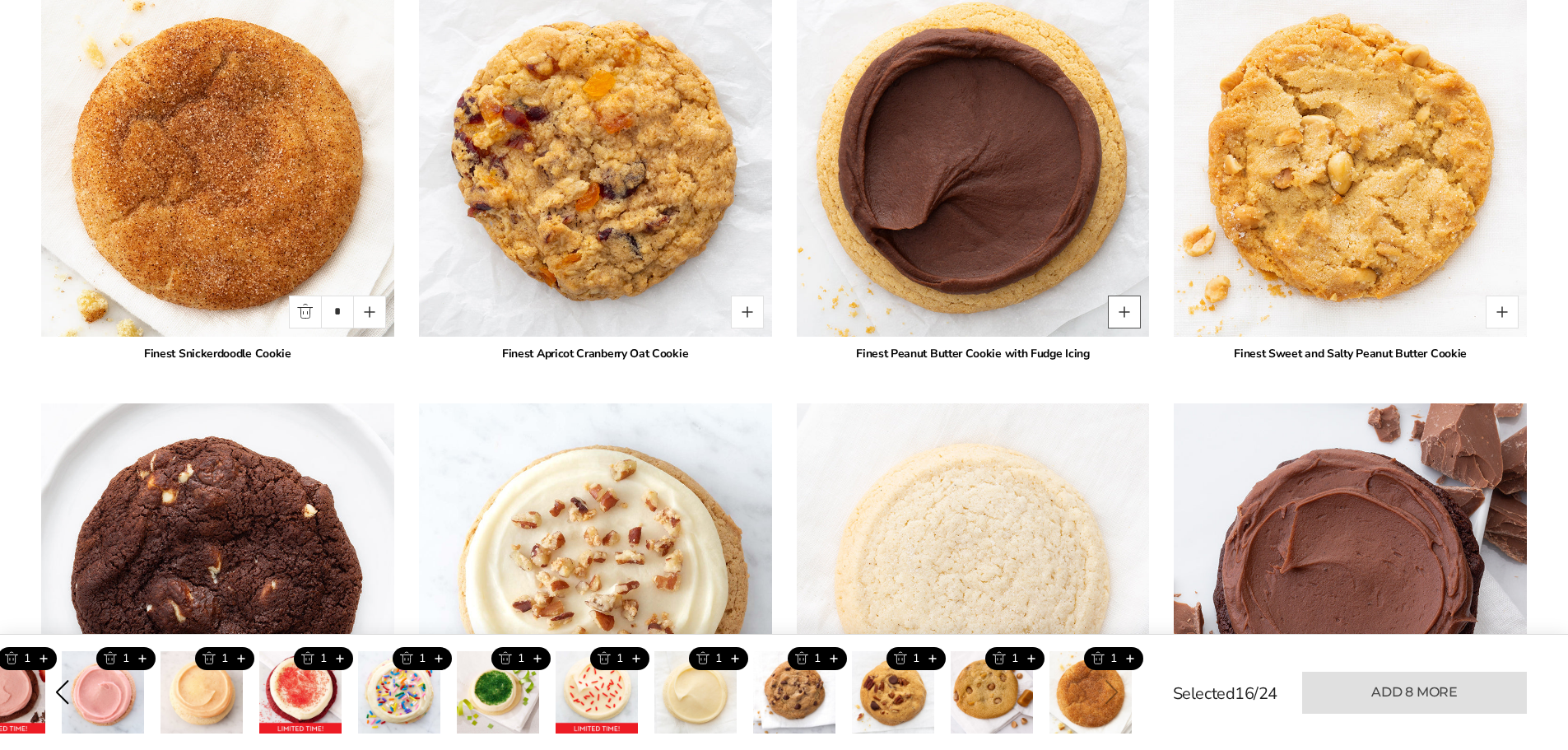 click at bounding box center (1124, 312) 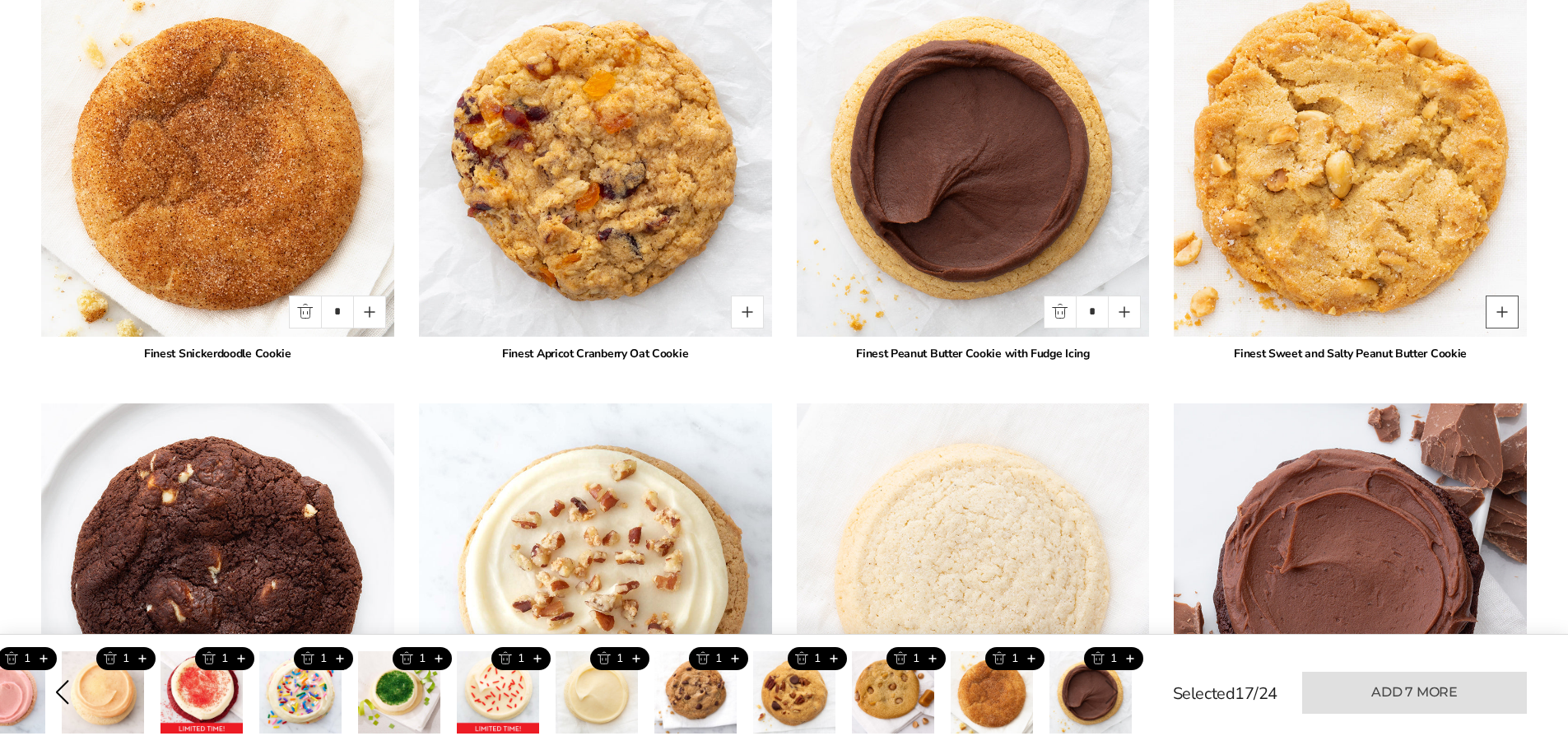click at bounding box center (1502, 312) 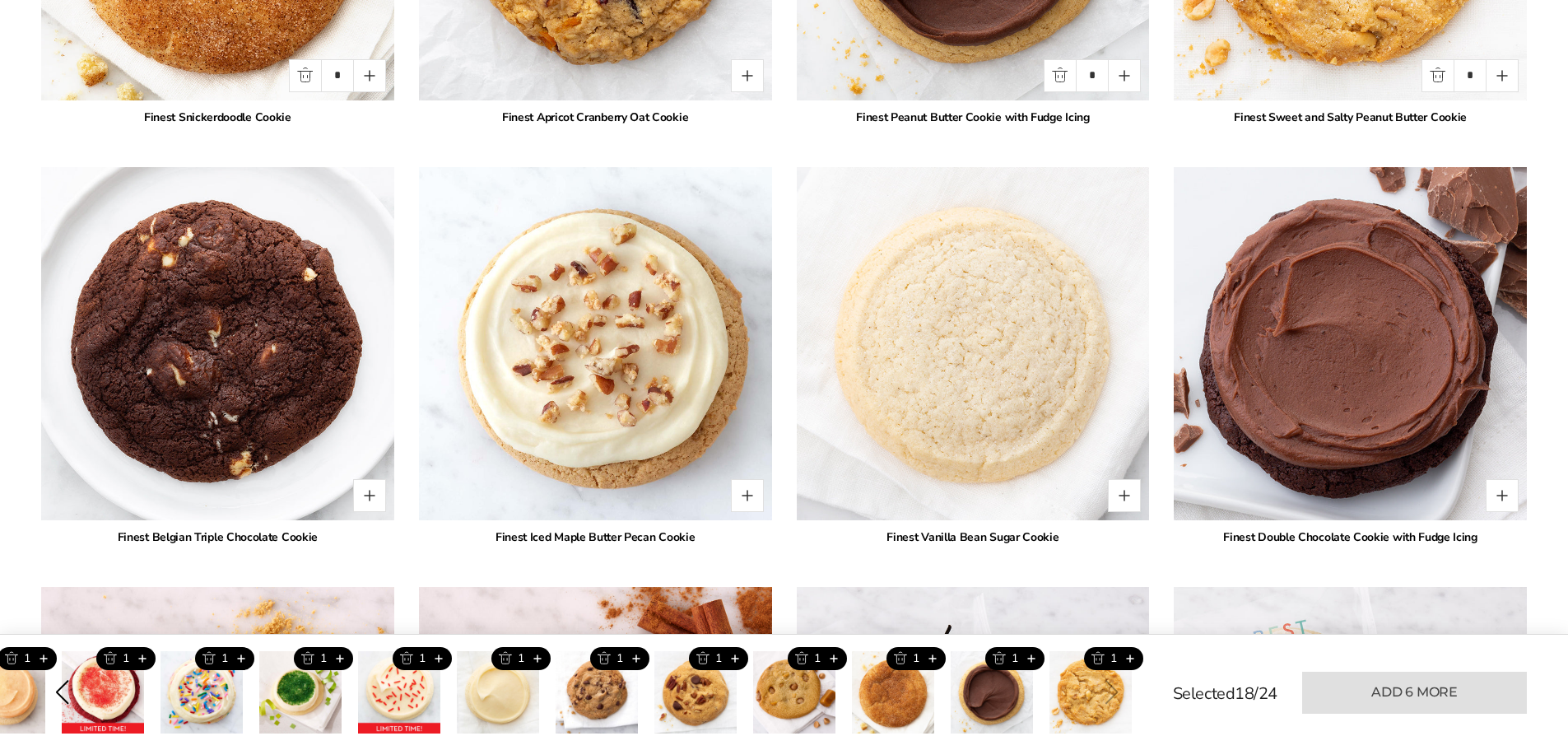 scroll, scrollTop: 3325, scrollLeft: 0, axis: vertical 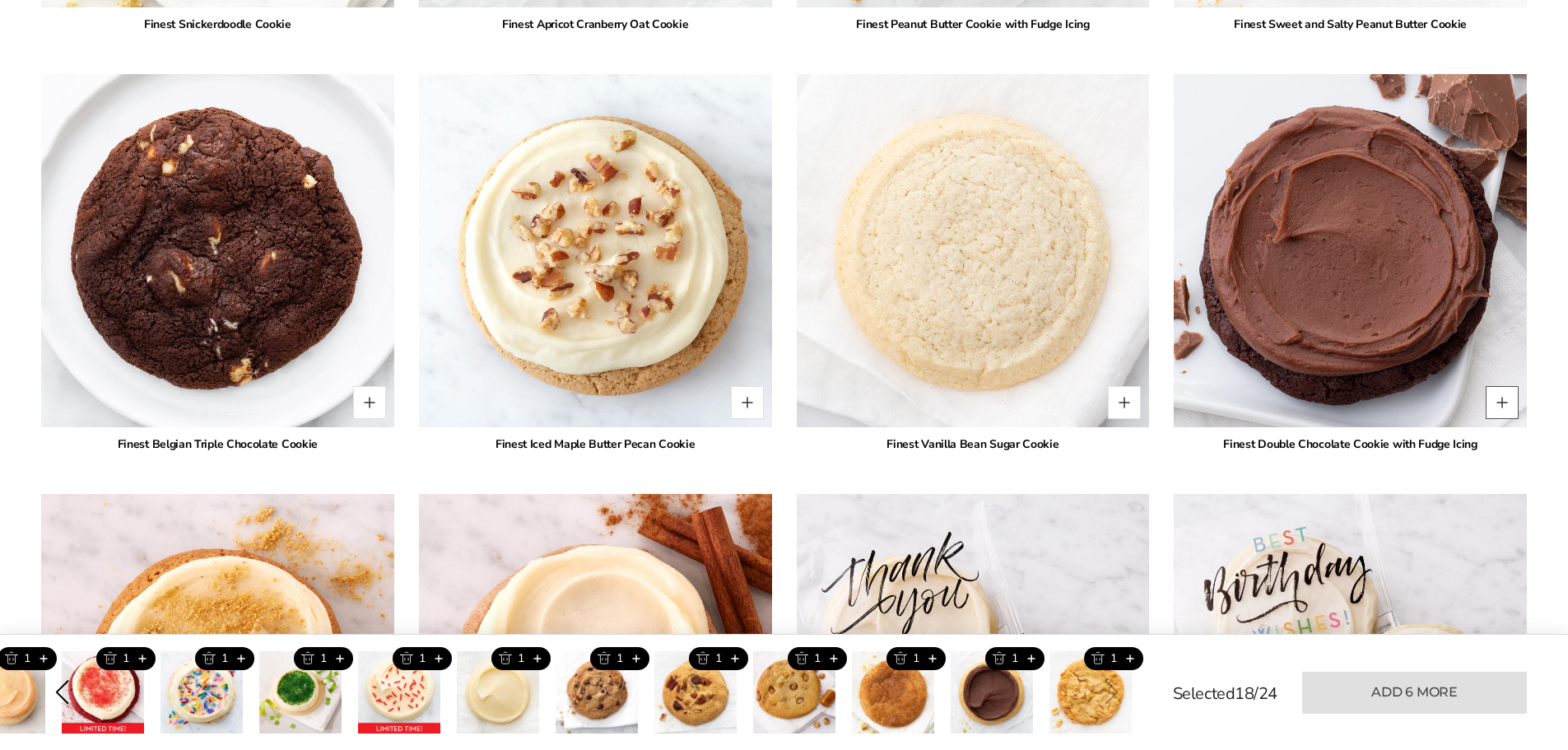 click at bounding box center (1502, 403) 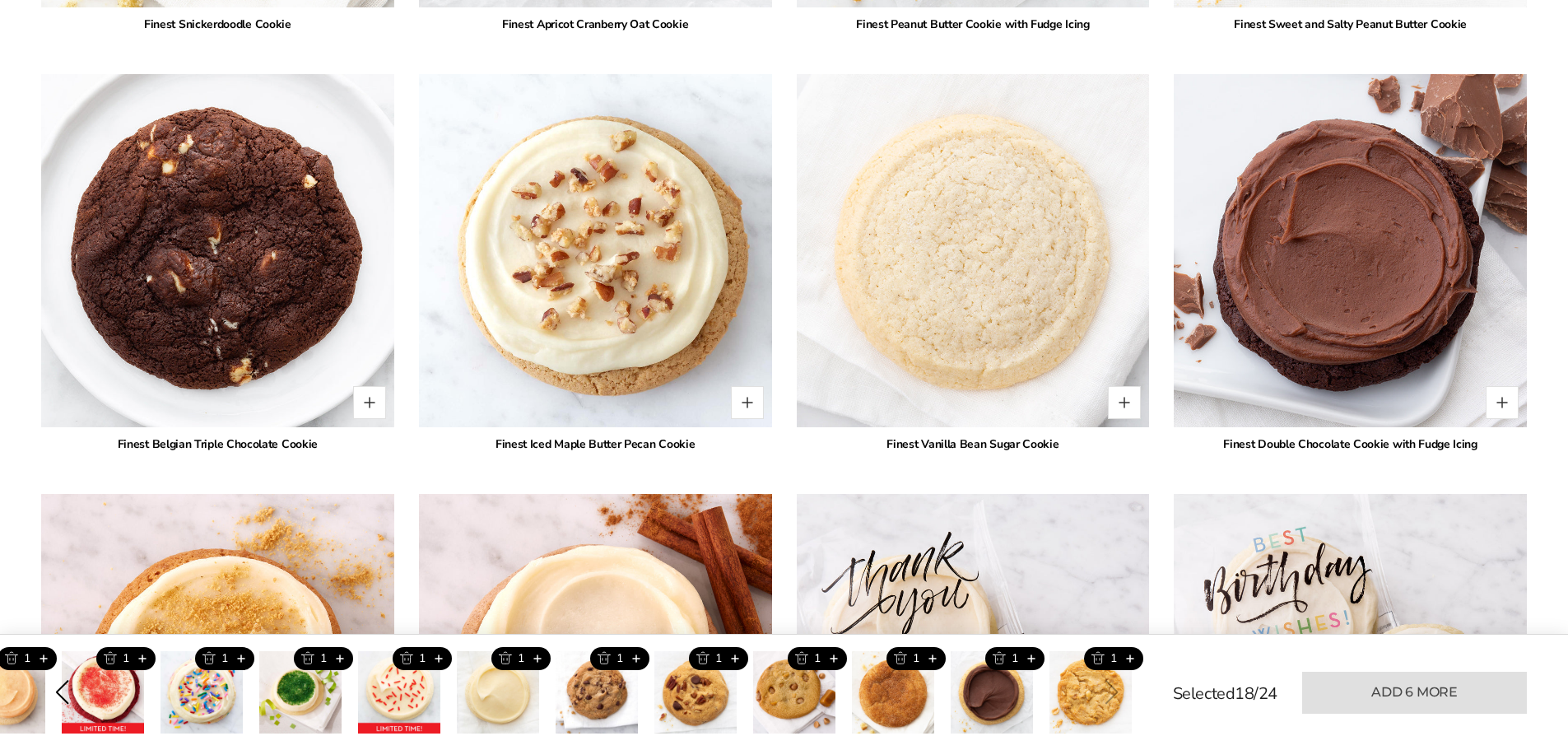 type on "*" 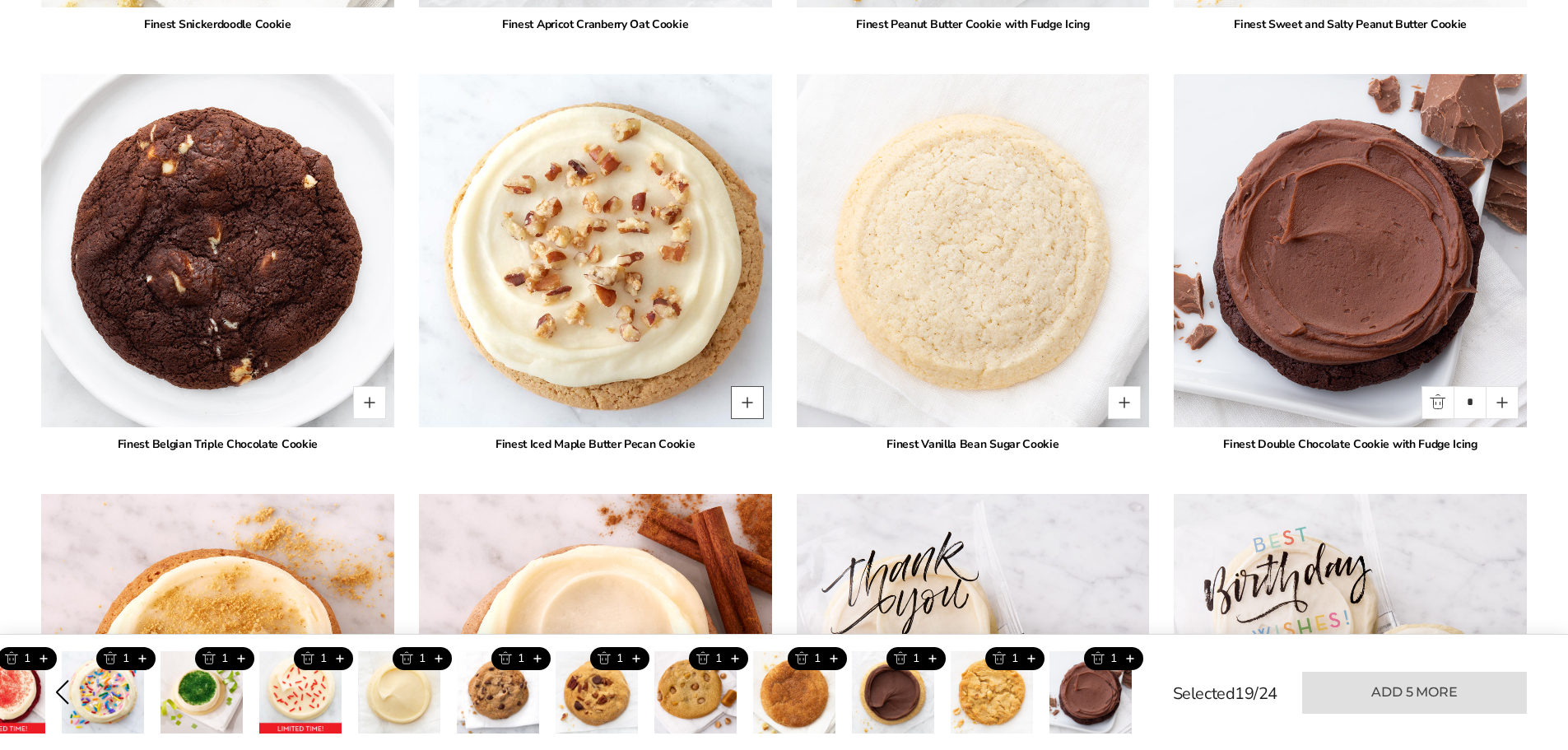 click at bounding box center [747, 403] 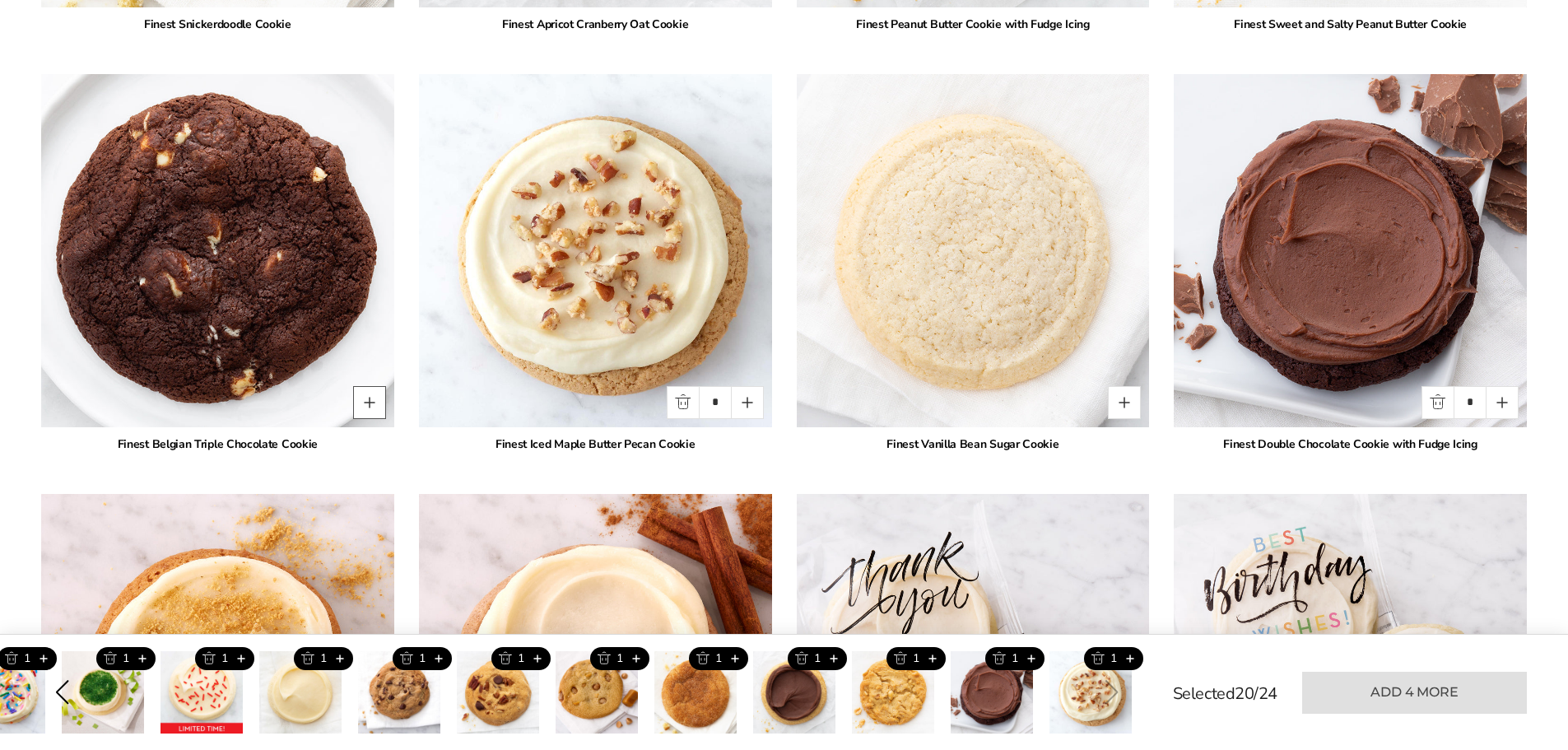 click at bounding box center (370, 403) 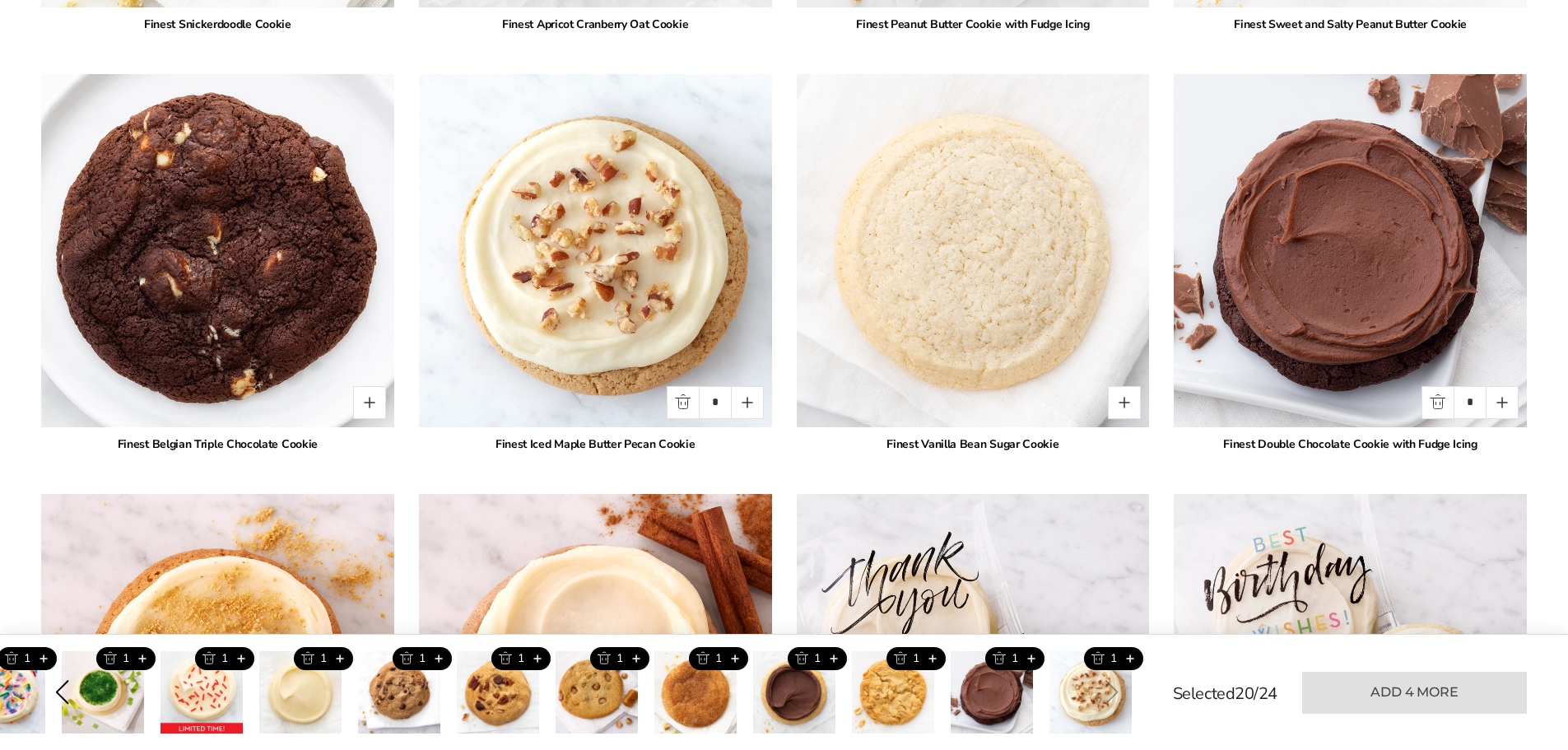 type on "*" 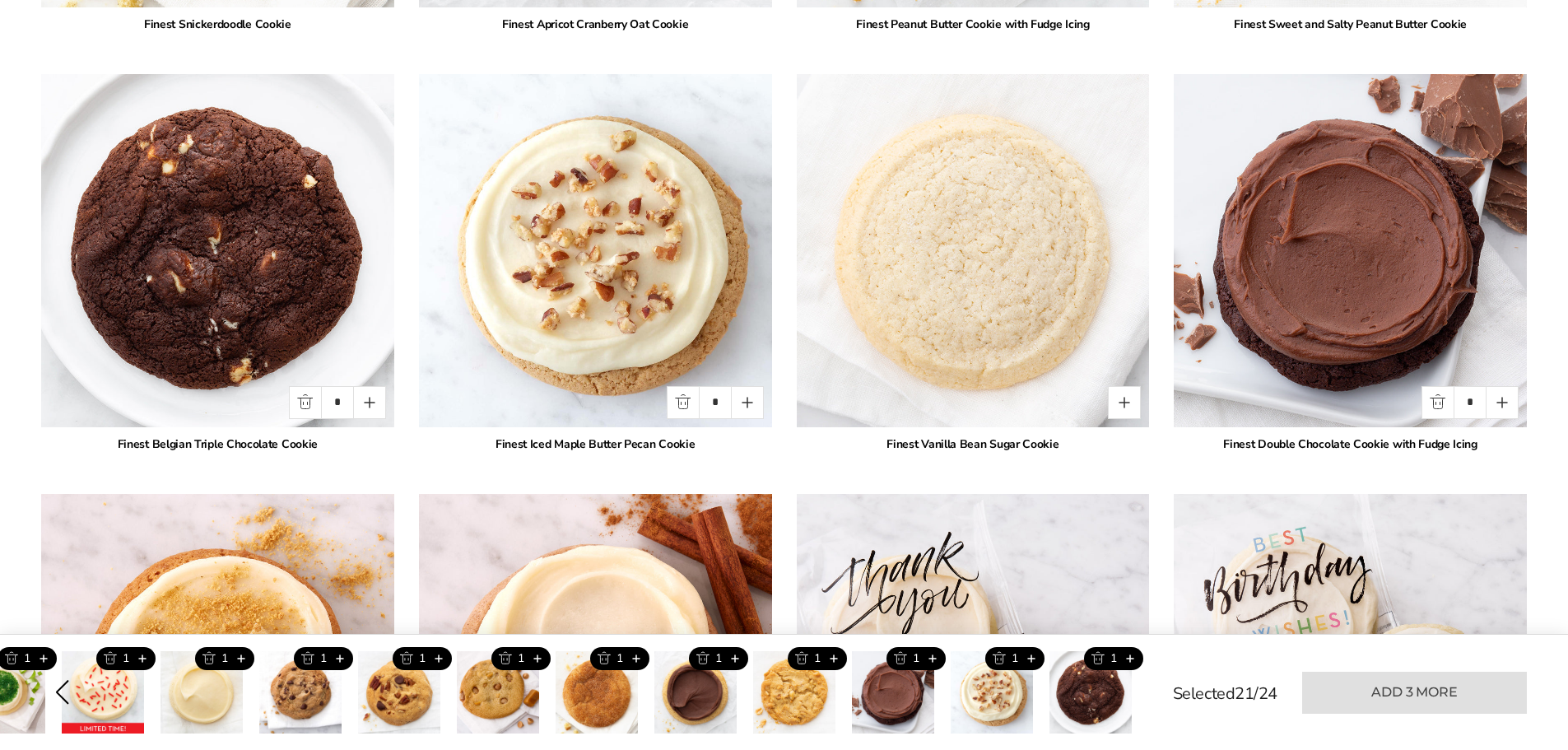 scroll, scrollTop: 3737, scrollLeft: 0, axis: vertical 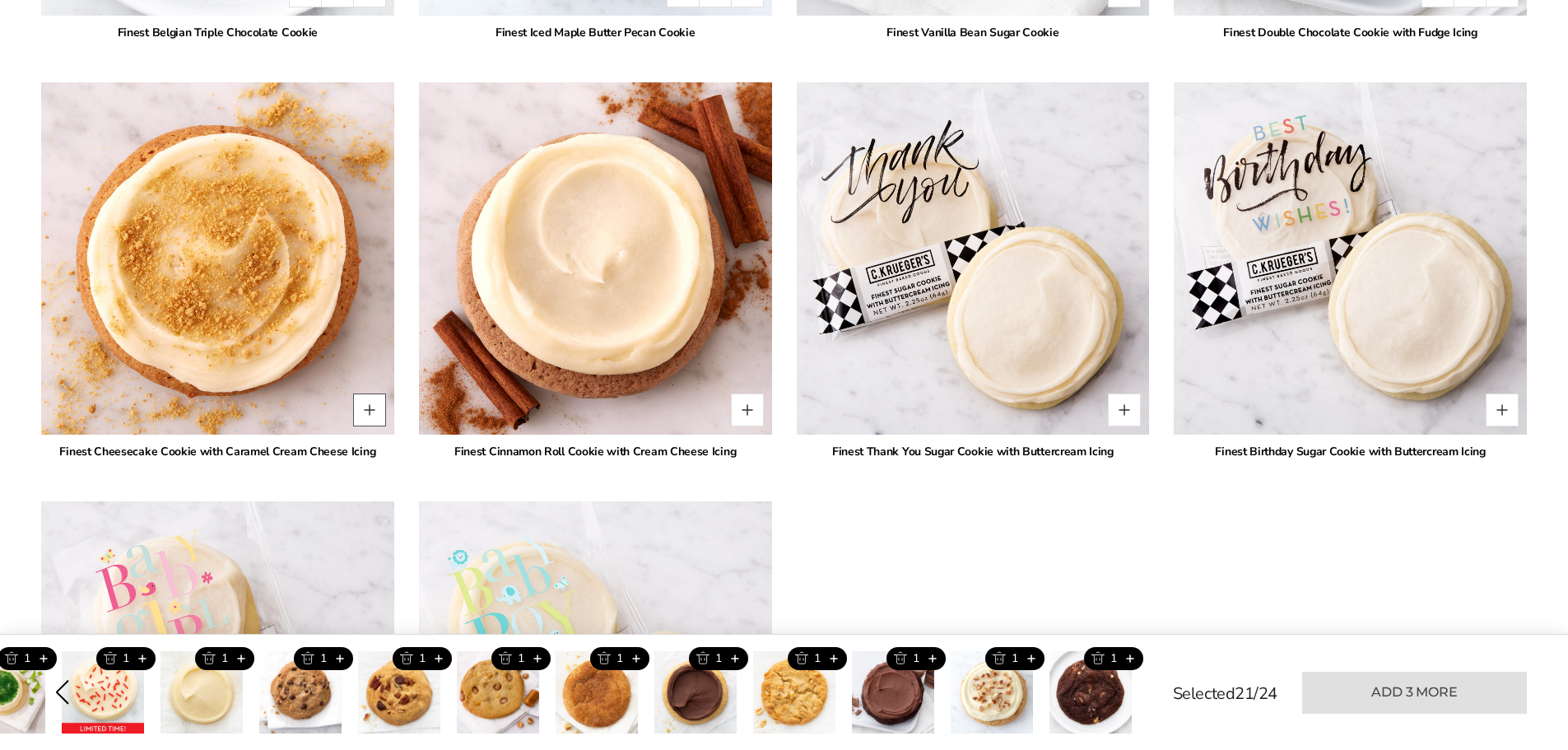 click at bounding box center [370, 410] 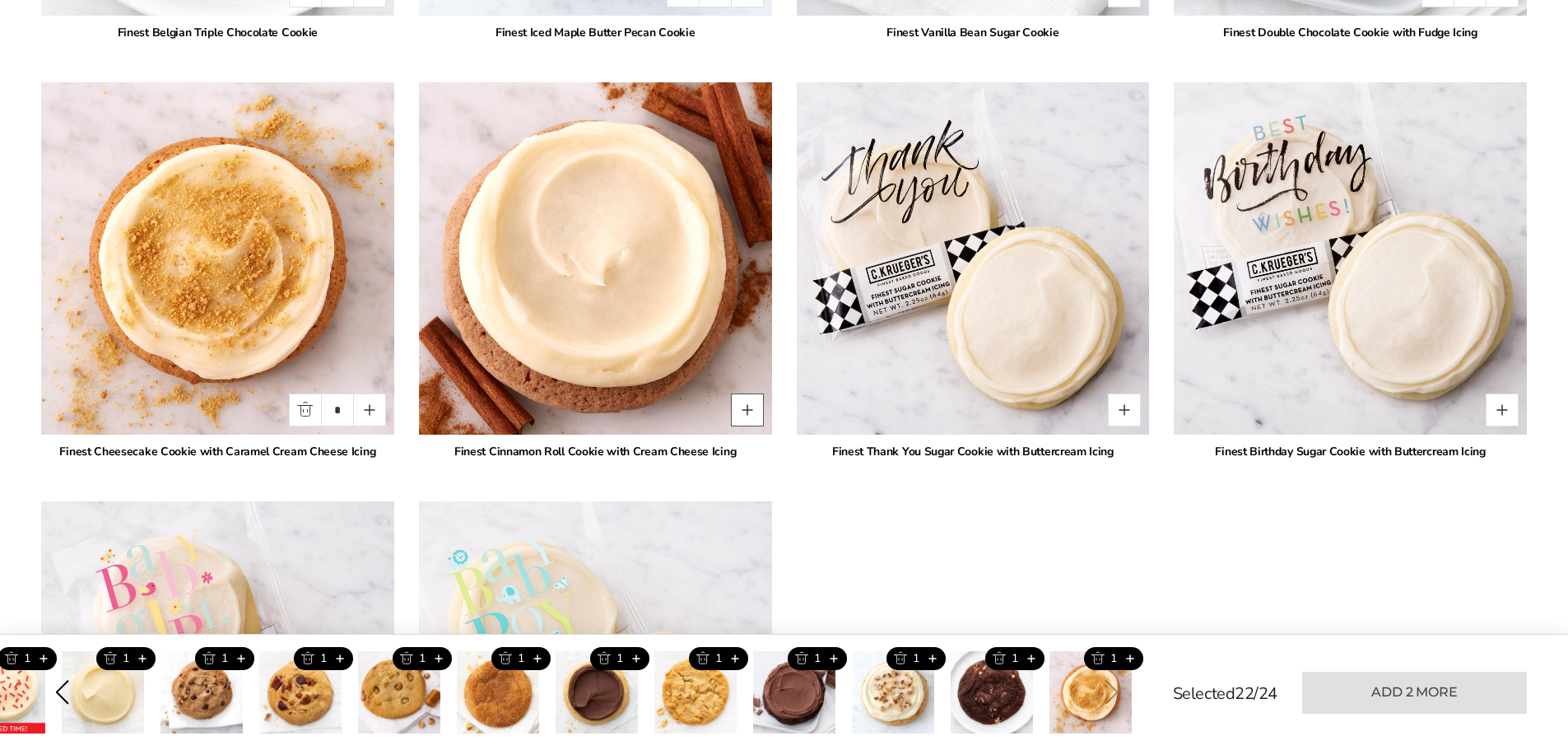 click at bounding box center [747, 410] 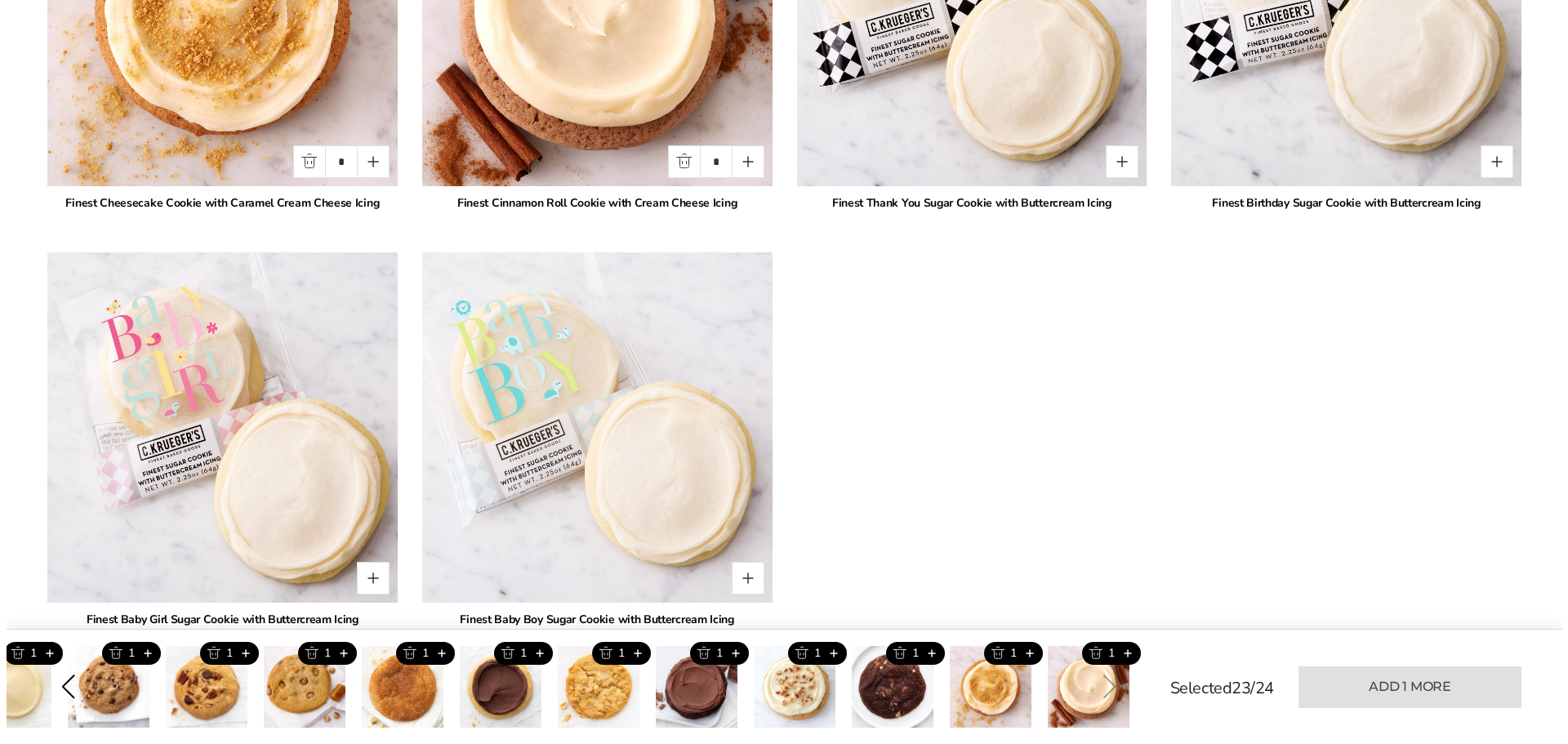 scroll, scrollTop: 3789, scrollLeft: 0, axis: vertical 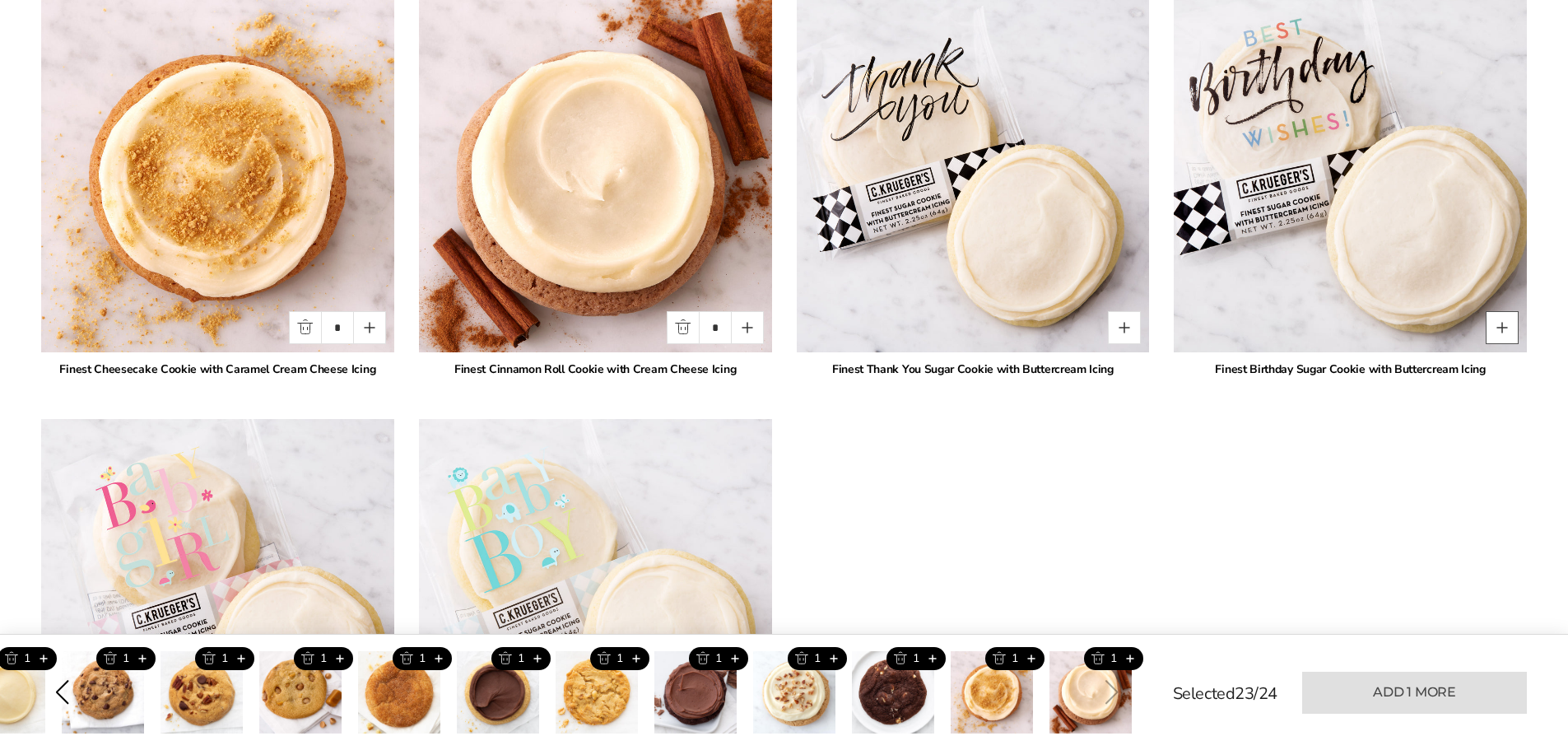 click at bounding box center [1502, 328] 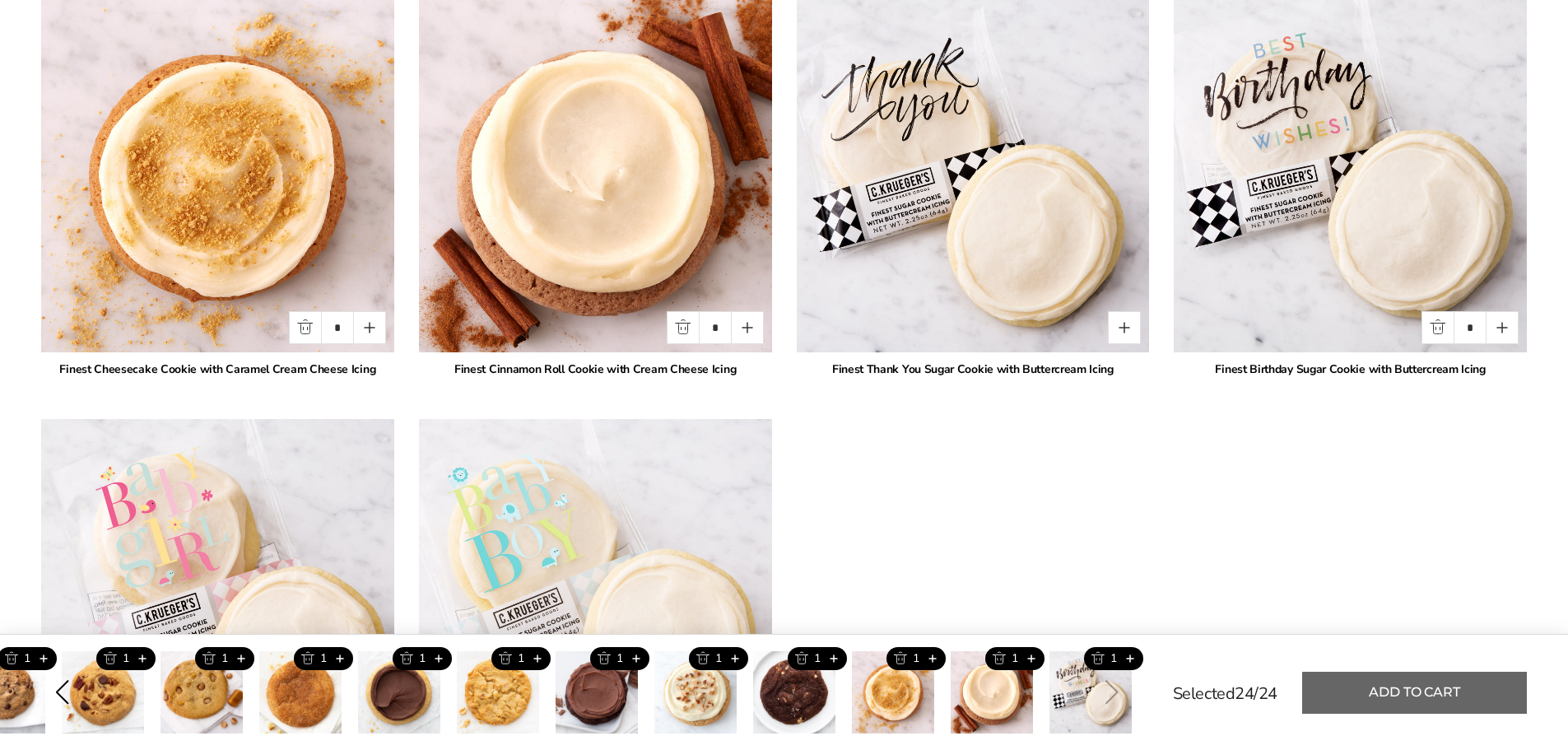 click on "Add to cart" at bounding box center (1414, 692) 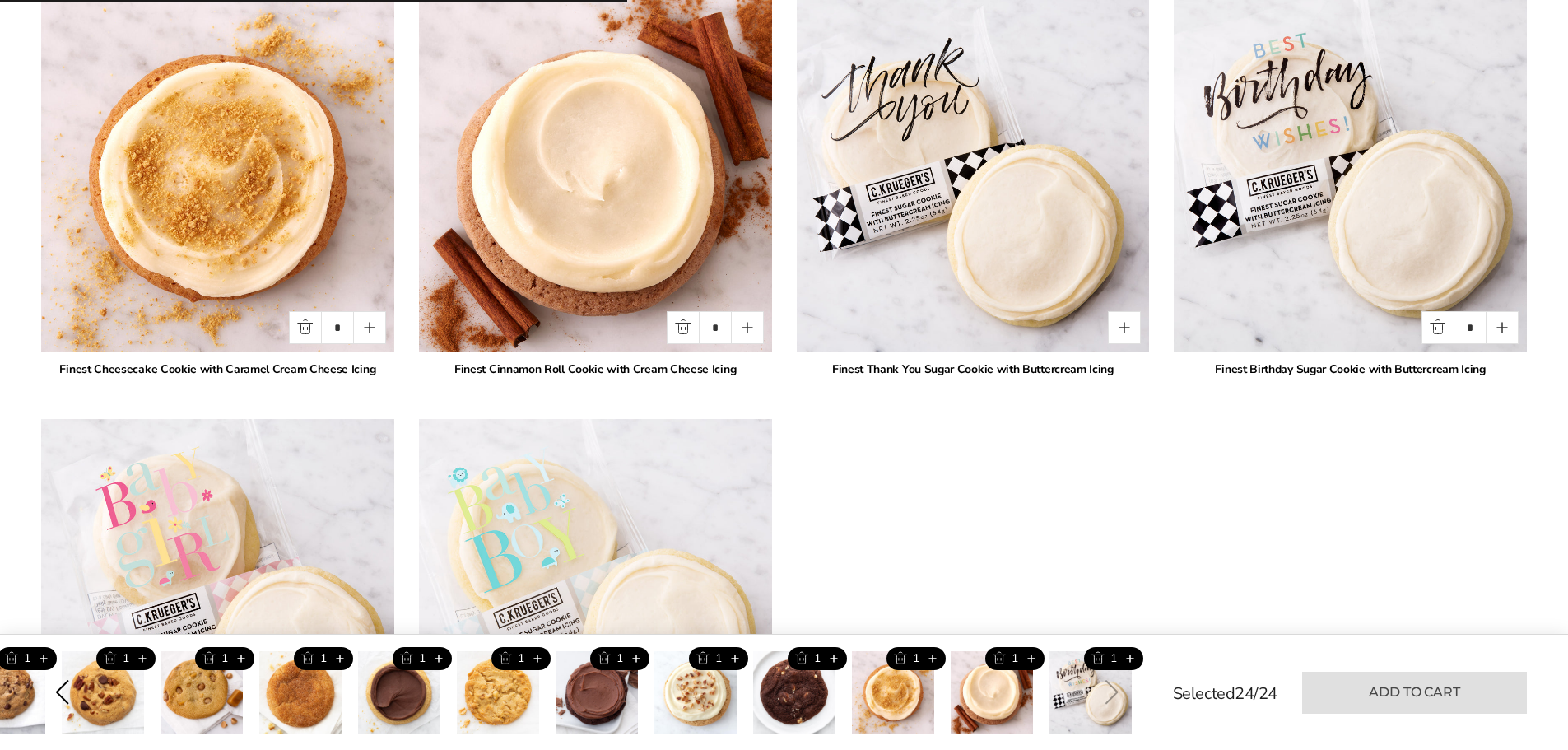 type on "*" 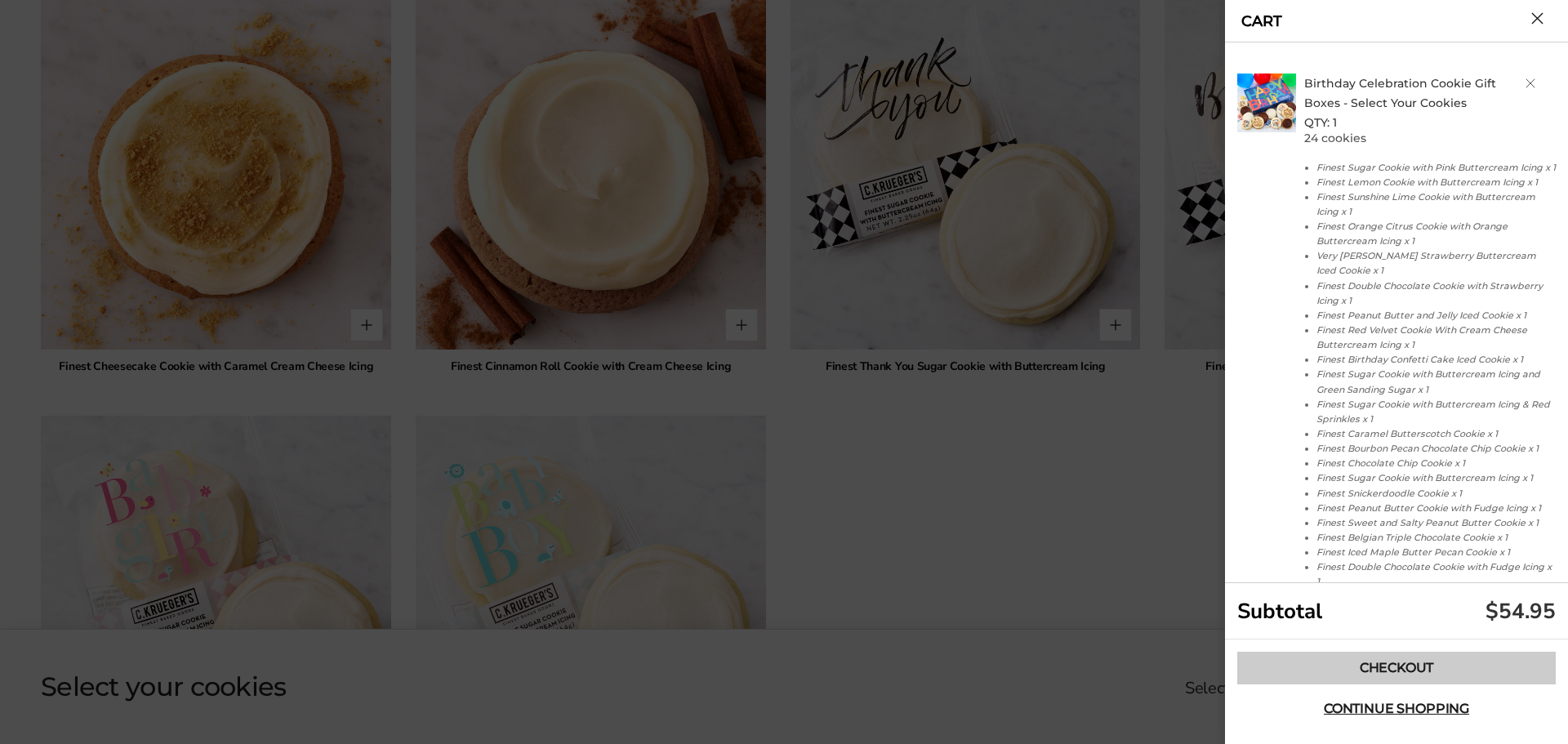 click on "Checkout" at bounding box center (1396, 668) 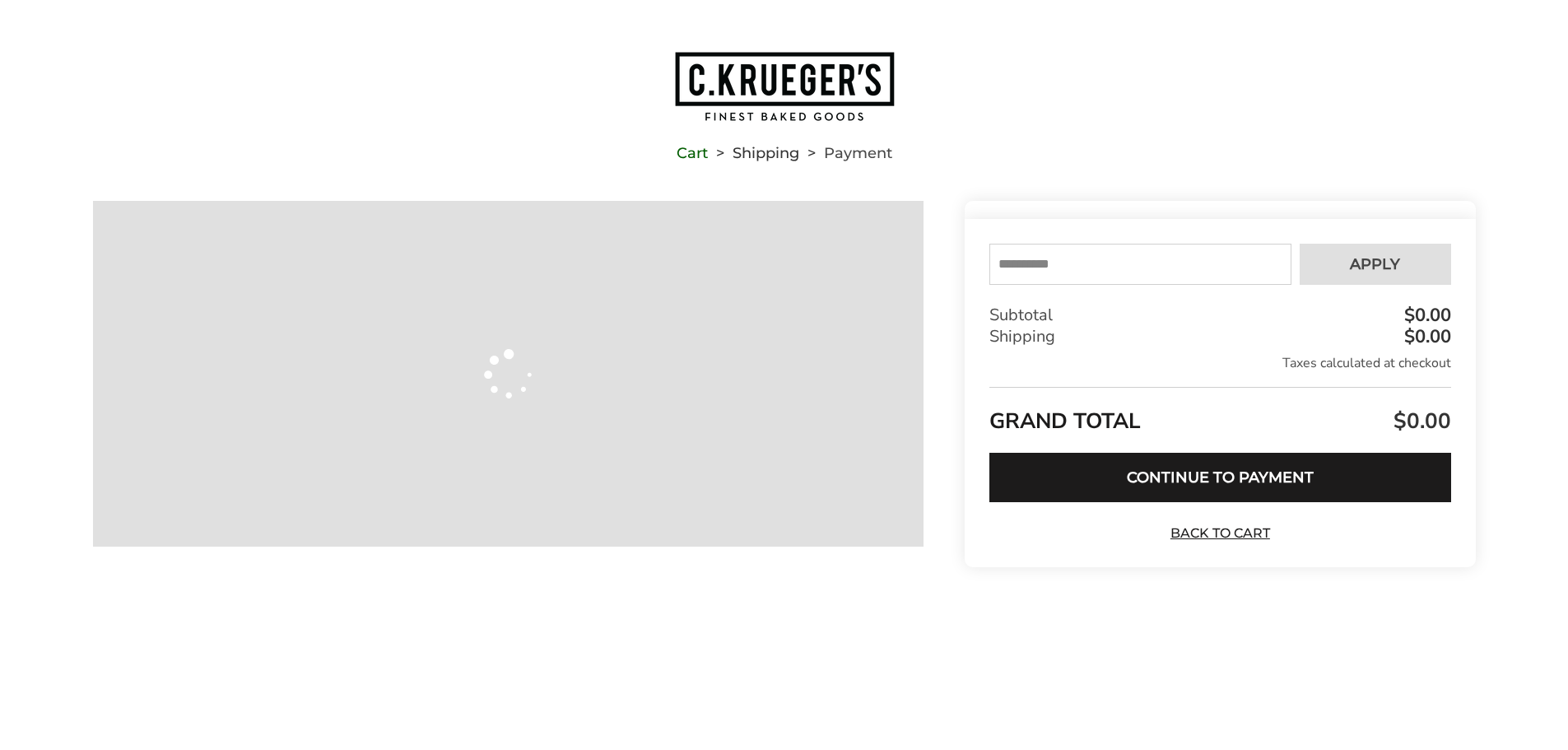 scroll, scrollTop: 0, scrollLeft: 0, axis: both 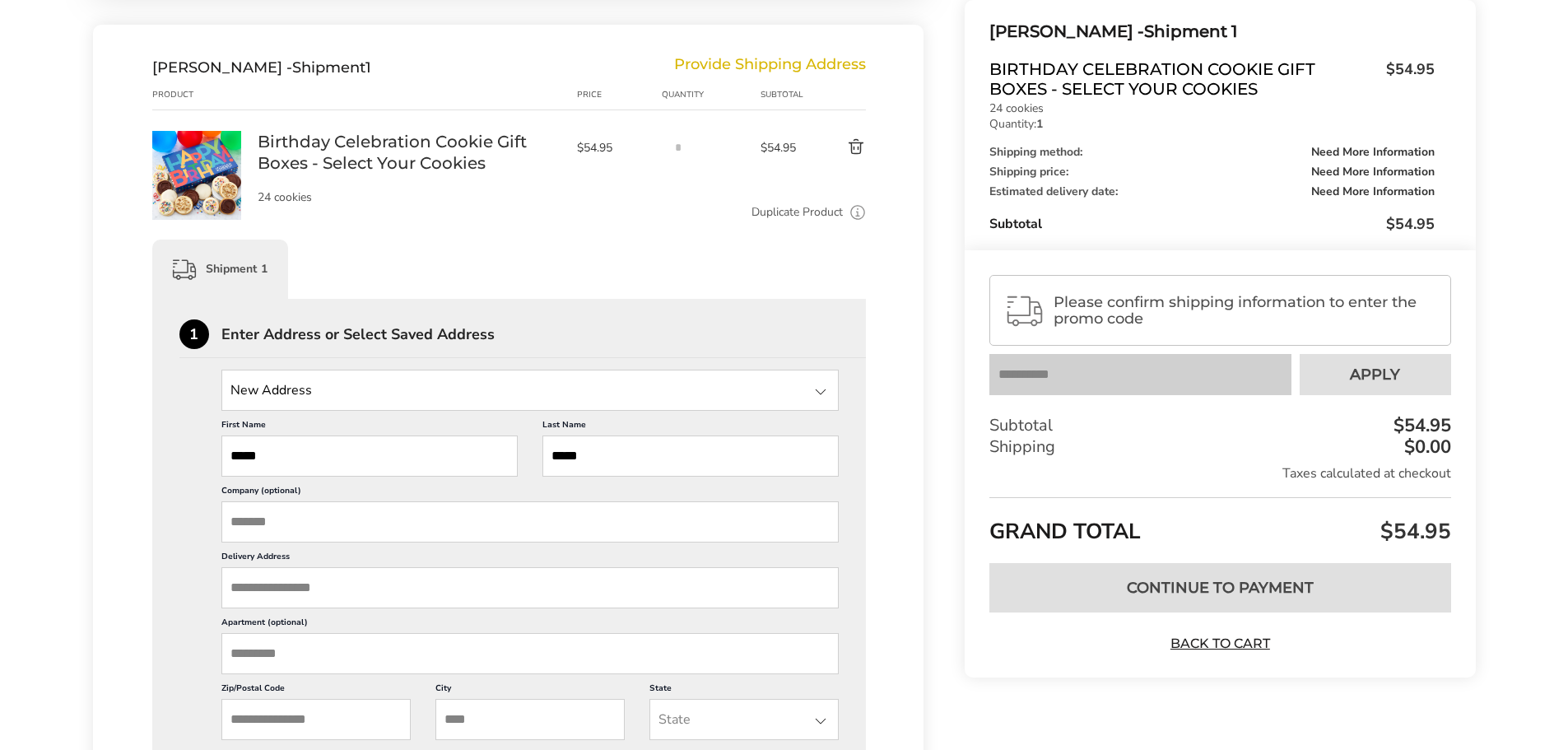 click at bounding box center (821, 392) 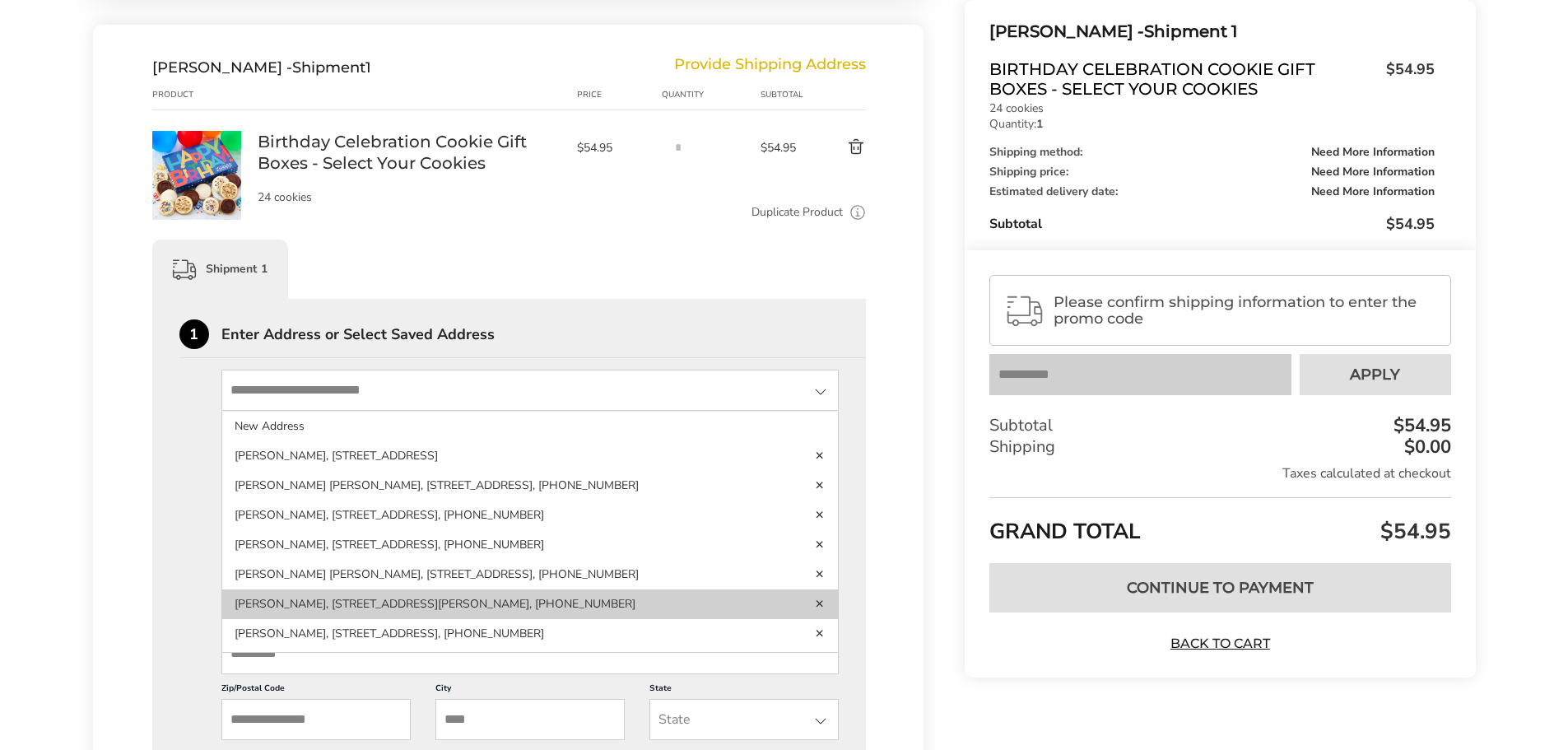click on "[PERSON_NAME], [STREET_ADDRESS][PERSON_NAME], [PHONE_NUMBER]" 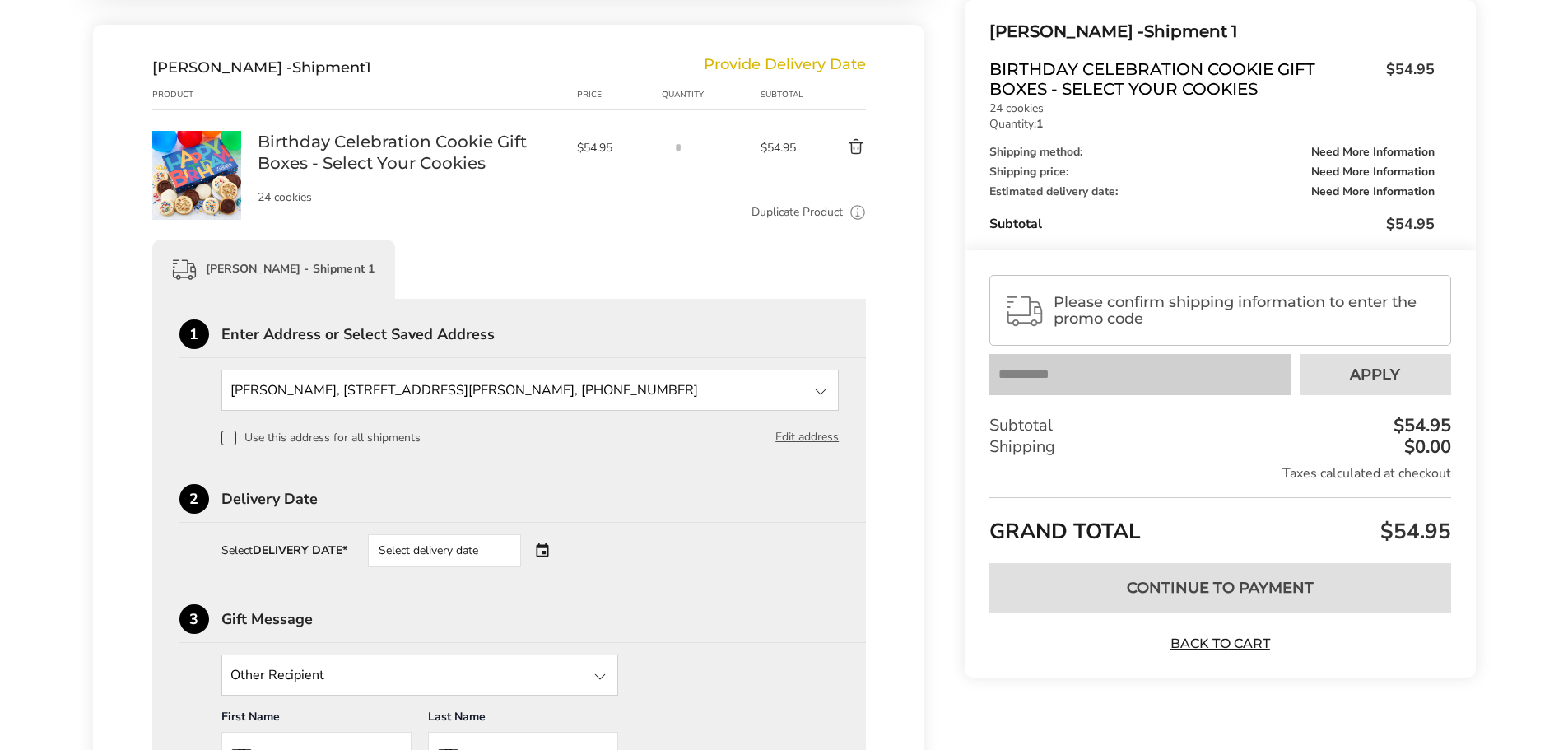 click on "Select delivery date" at bounding box center [468, 551] 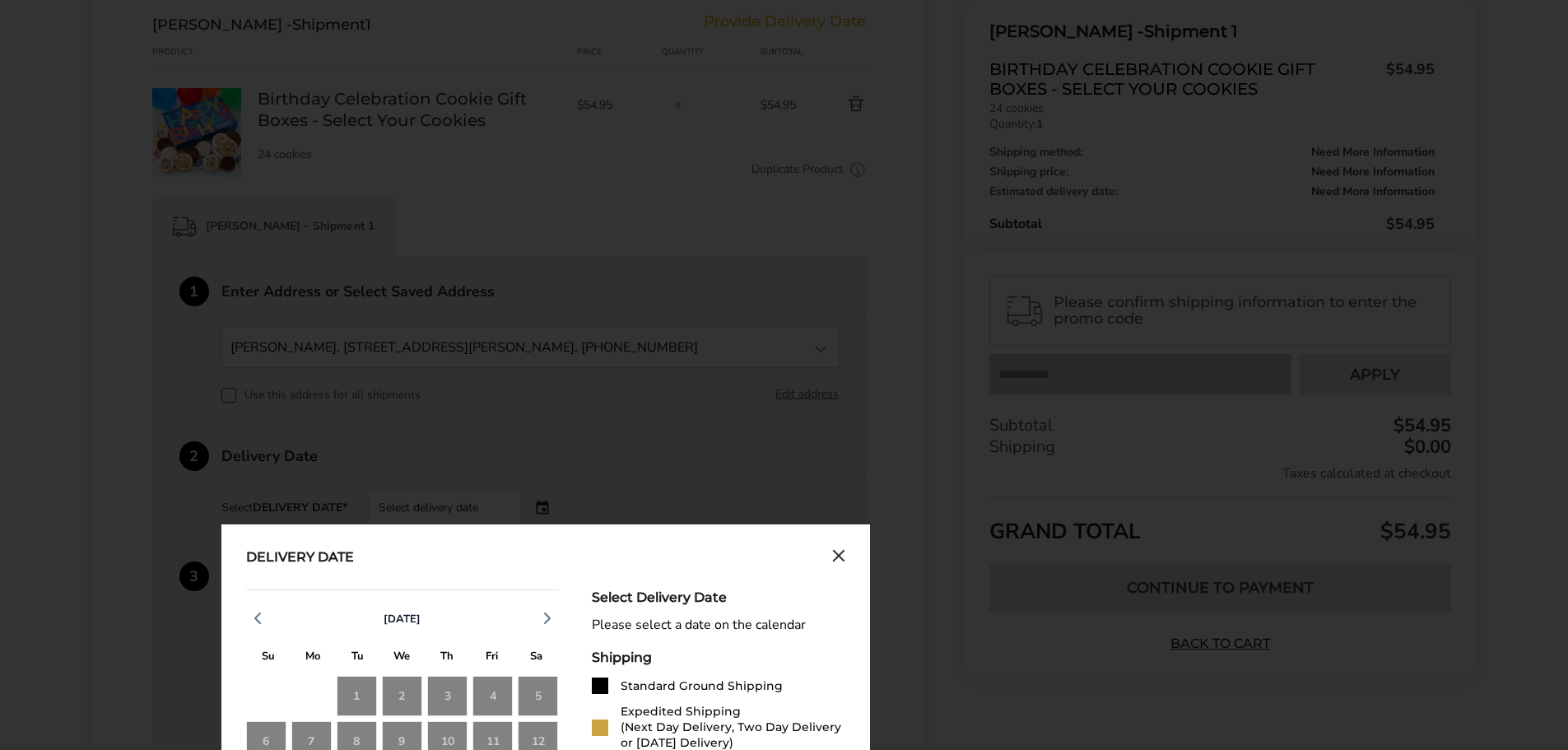 scroll, scrollTop: 412, scrollLeft: 0, axis: vertical 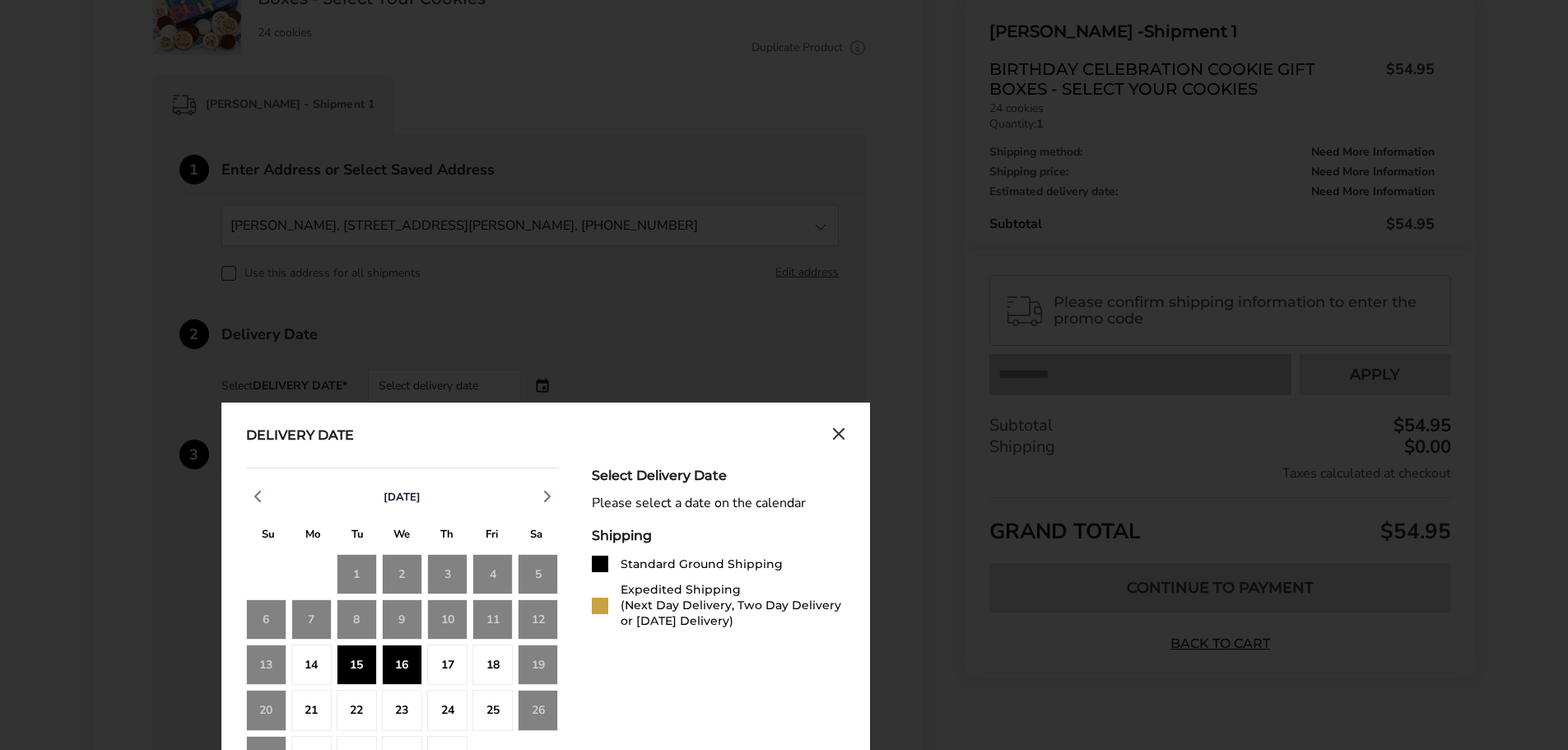 click on "16" 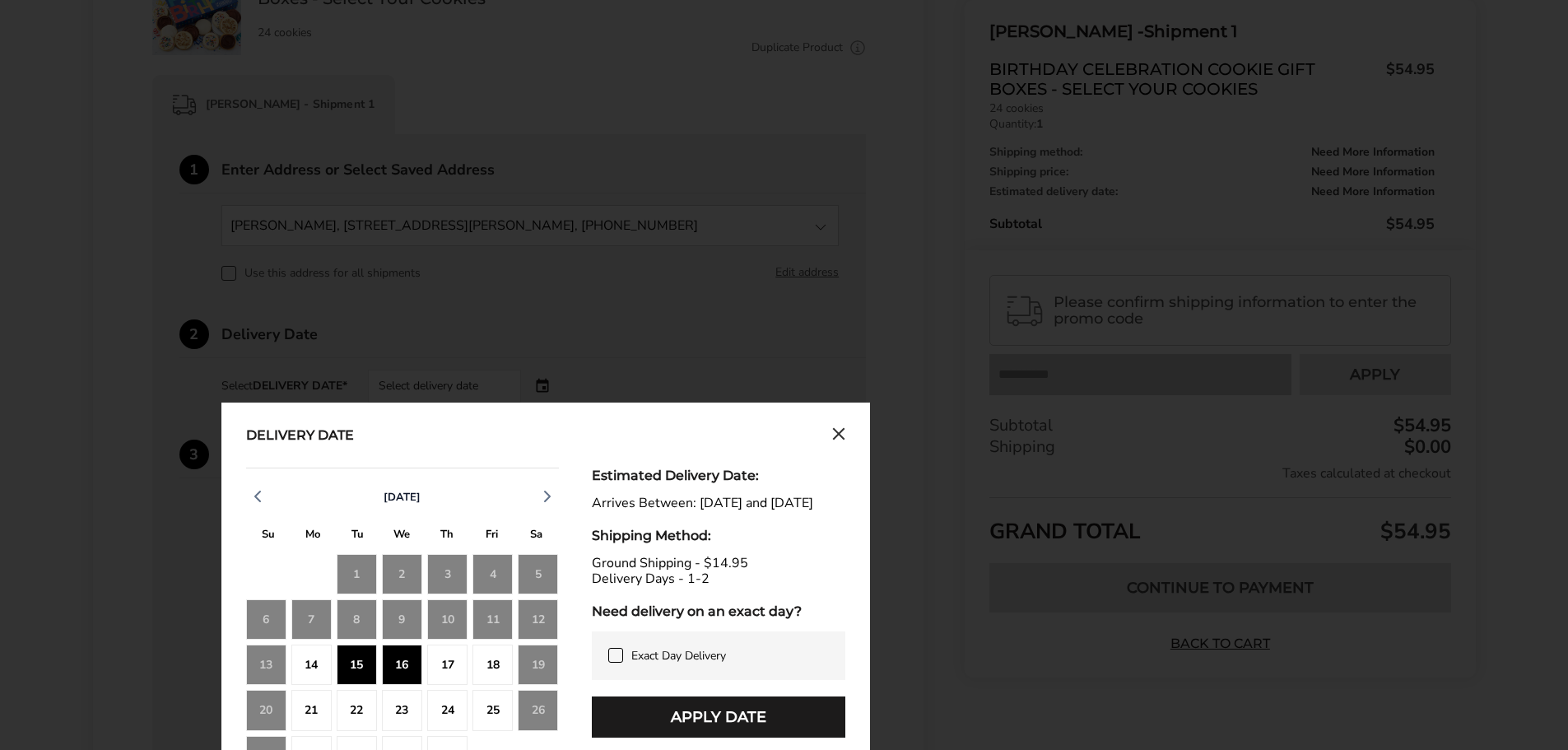 scroll, scrollTop: 494, scrollLeft: 0, axis: vertical 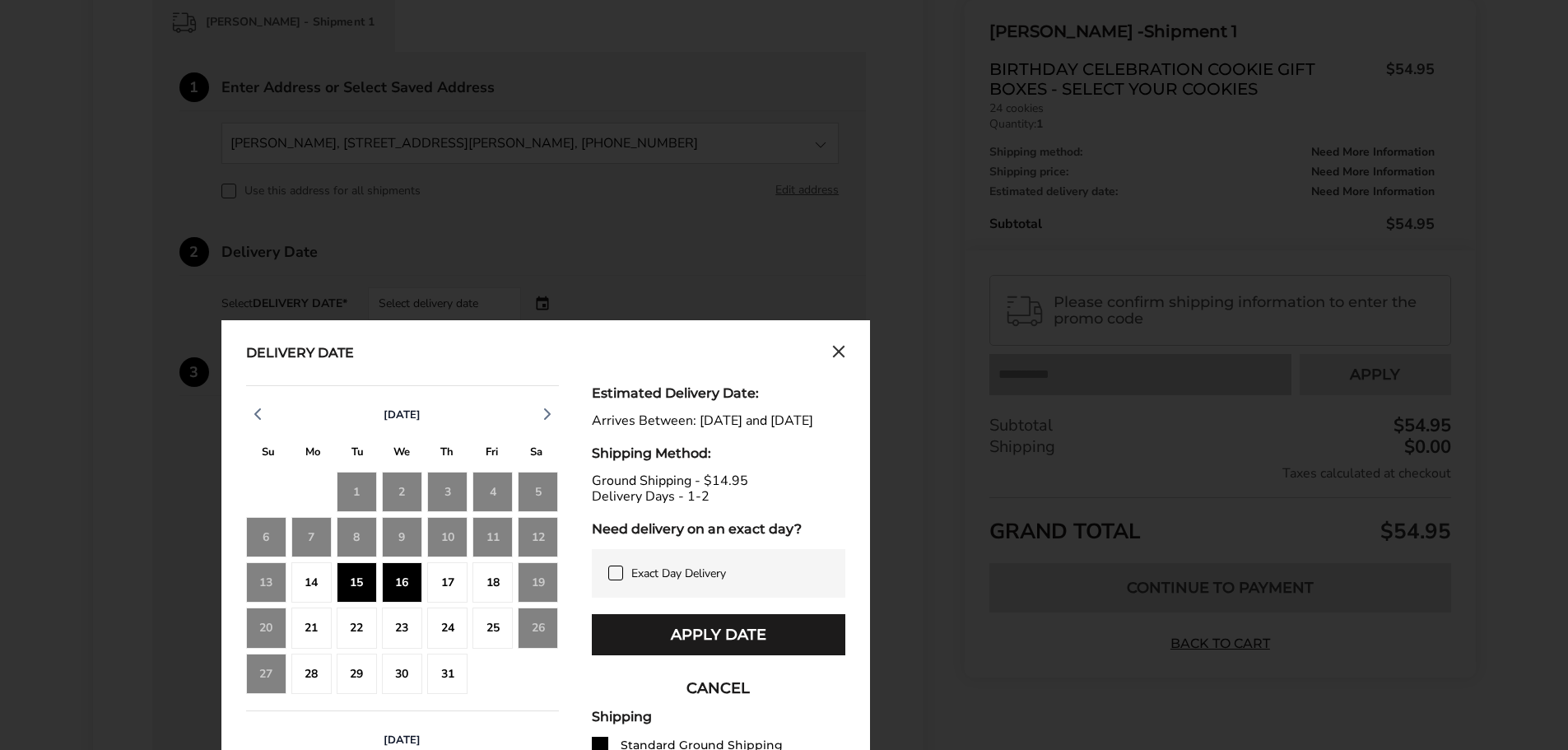 click 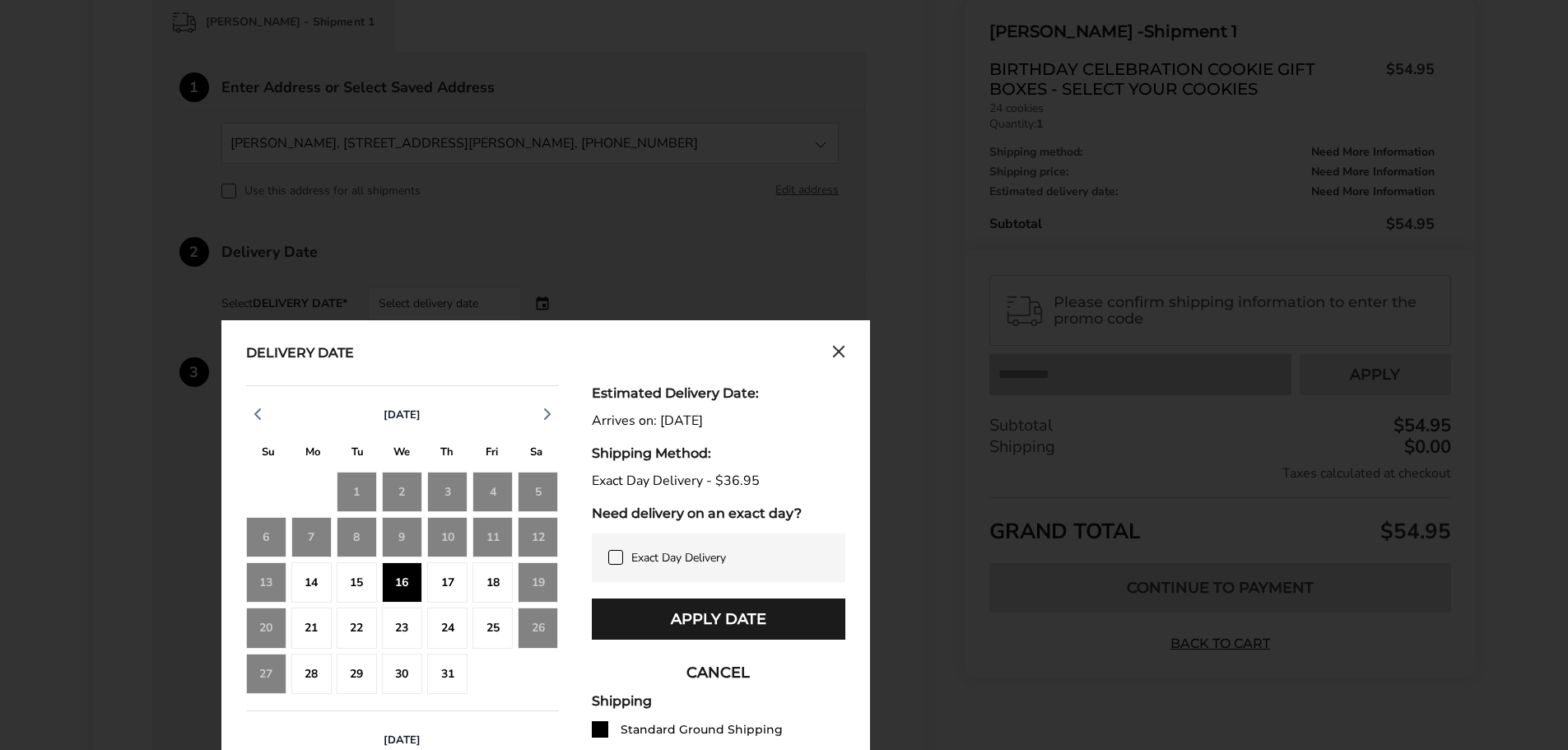 click 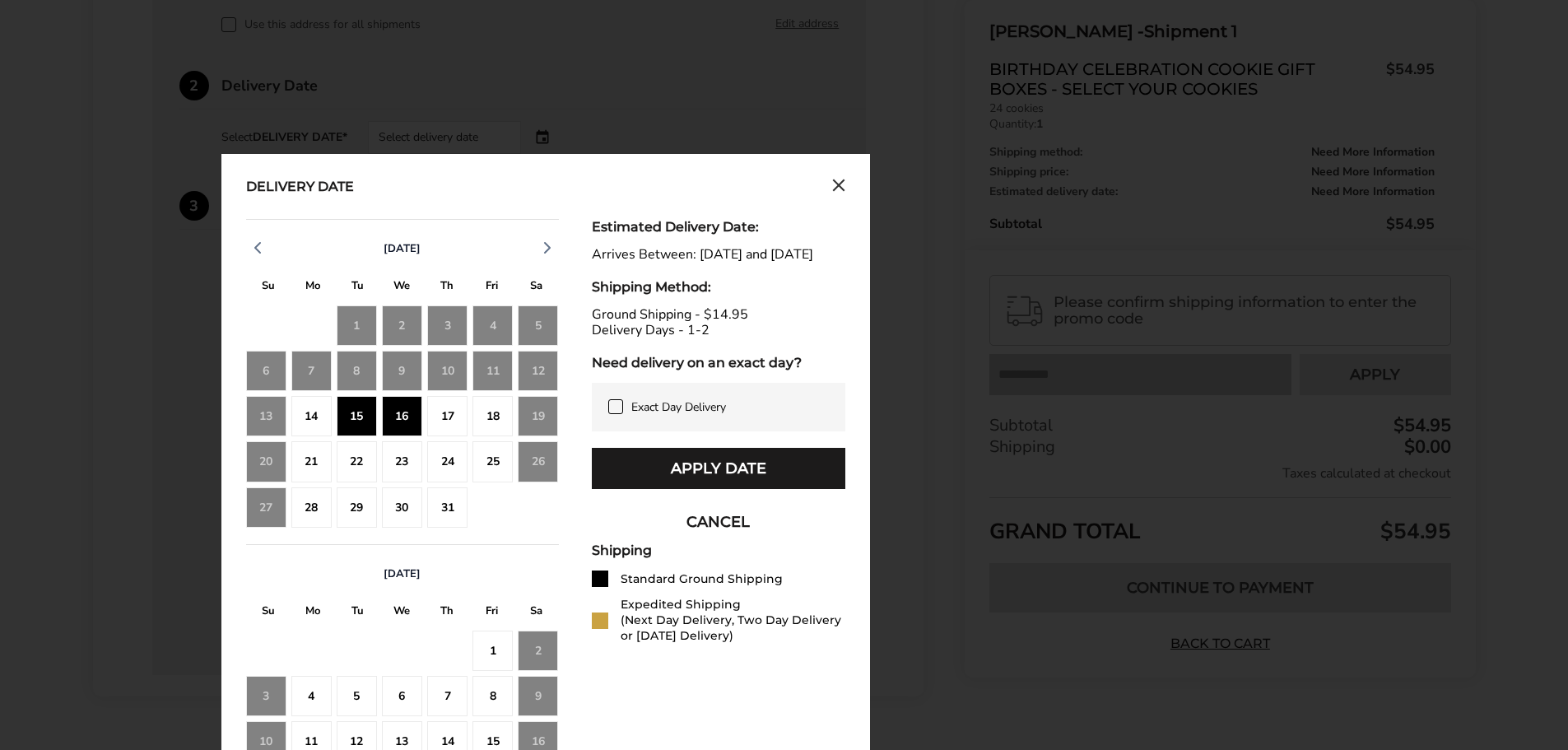scroll, scrollTop: 659, scrollLeft: 0, axis: vertical 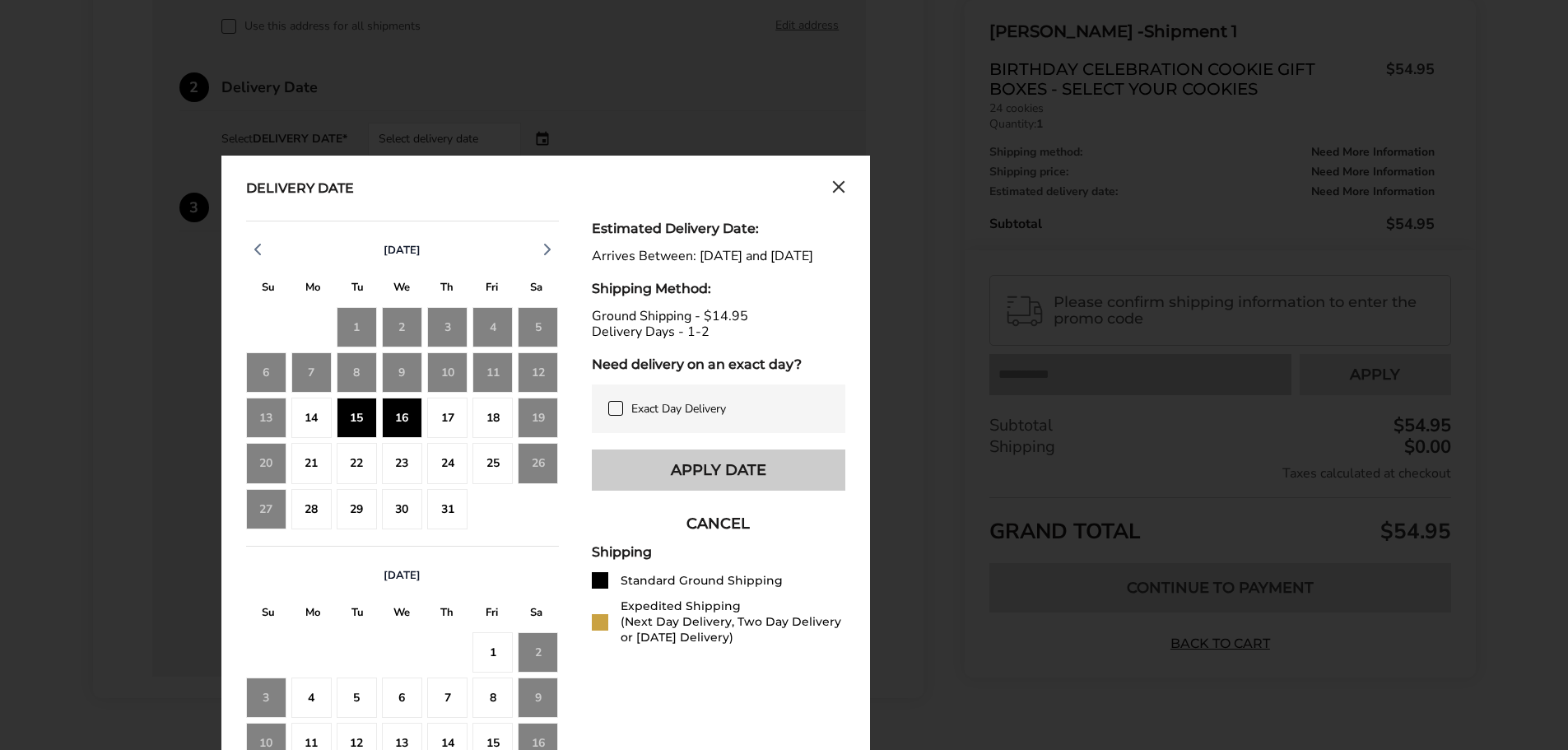 click on "Apply Date" at bounding box center (719, 470) 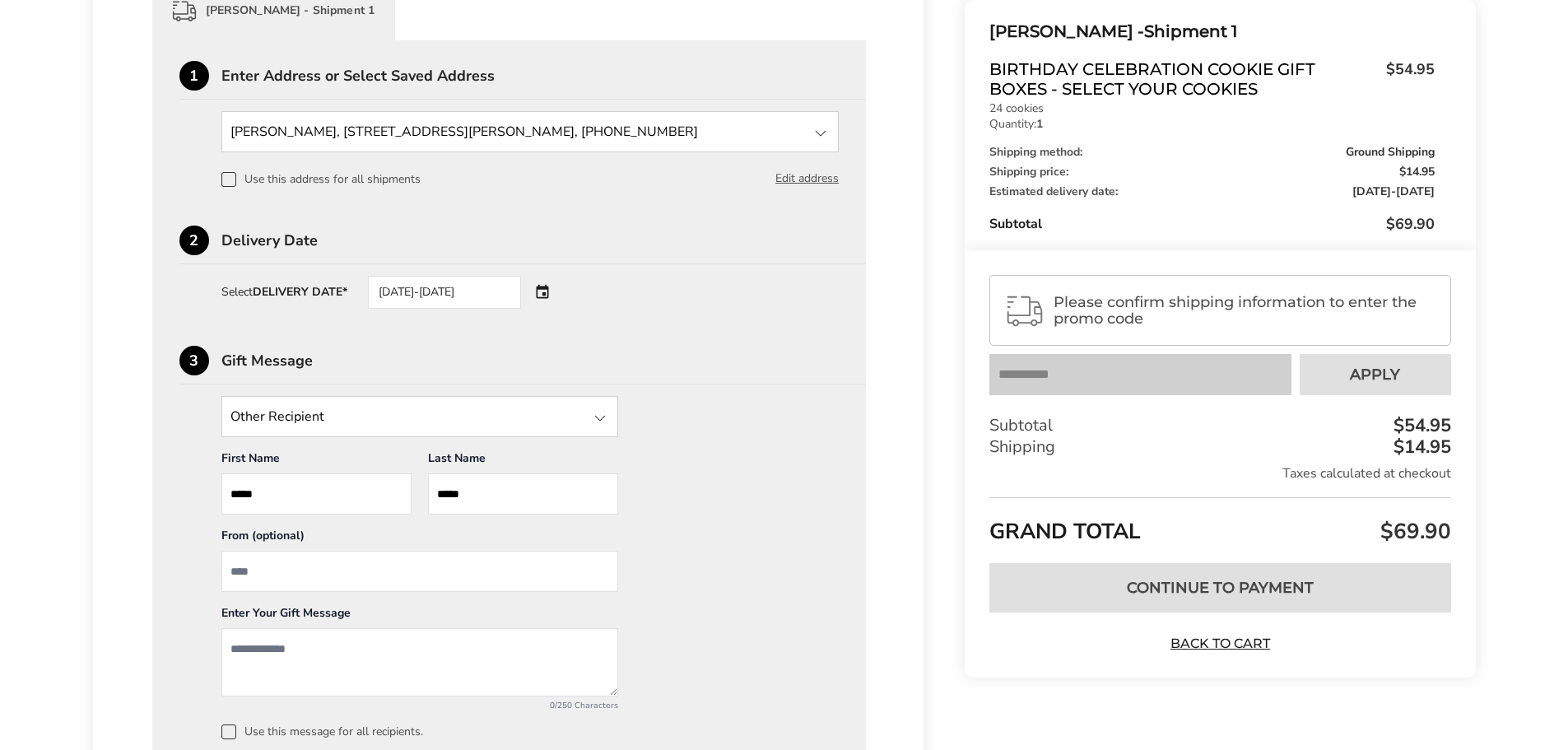 scroll, scrollTop: 576, scrollLeft: 0, axis: vertical 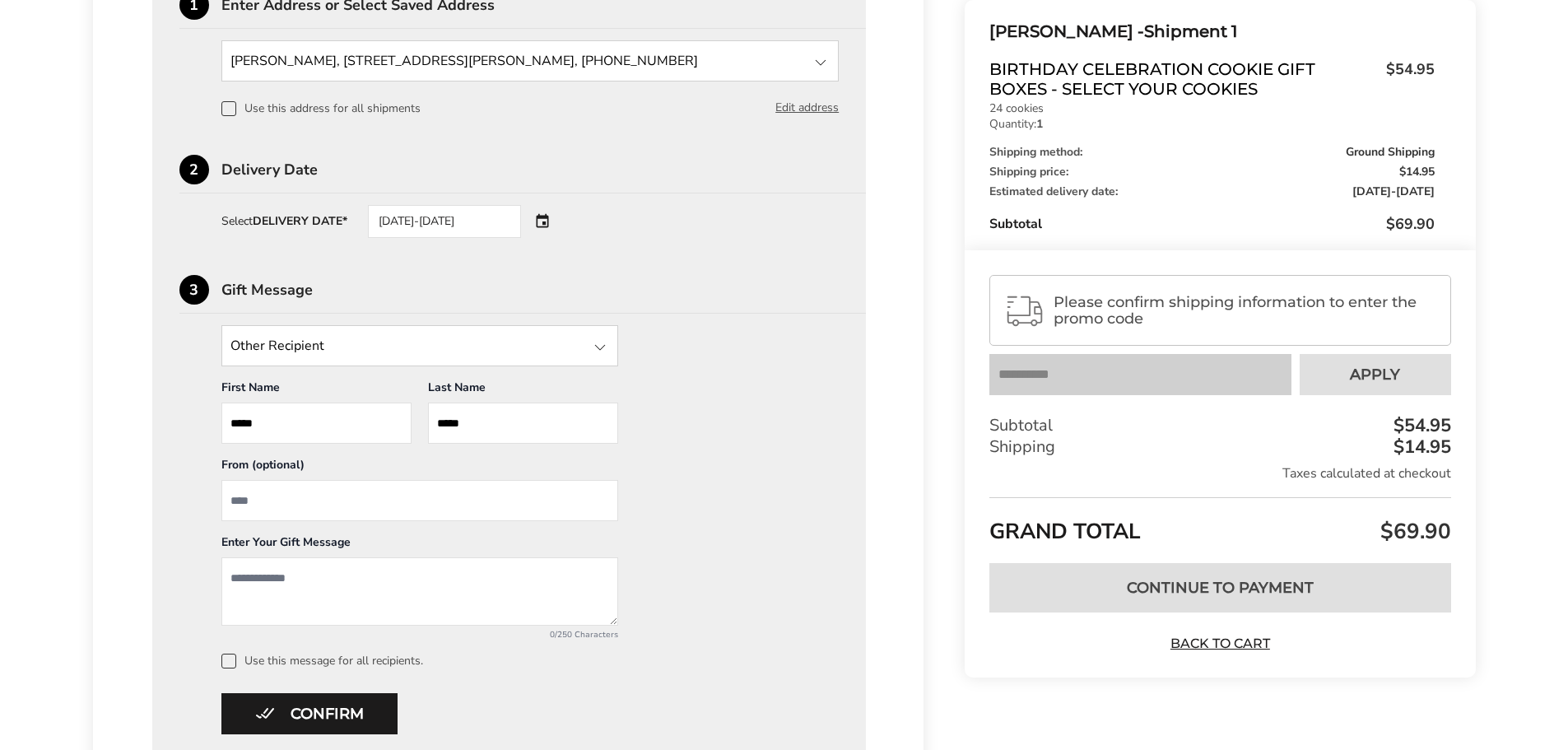 click at bounding box center [600, 347] 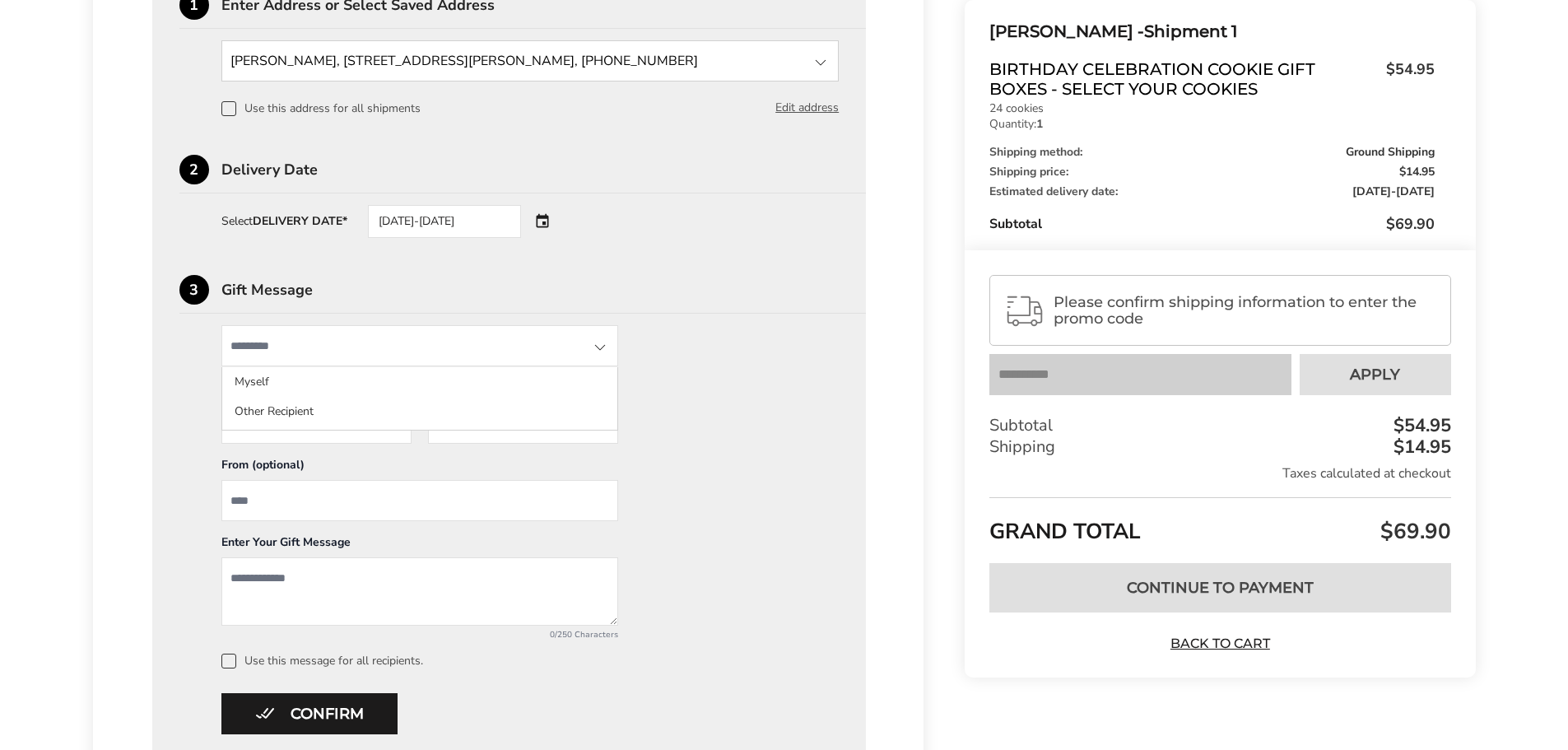 click at bounding box center (600, 347) 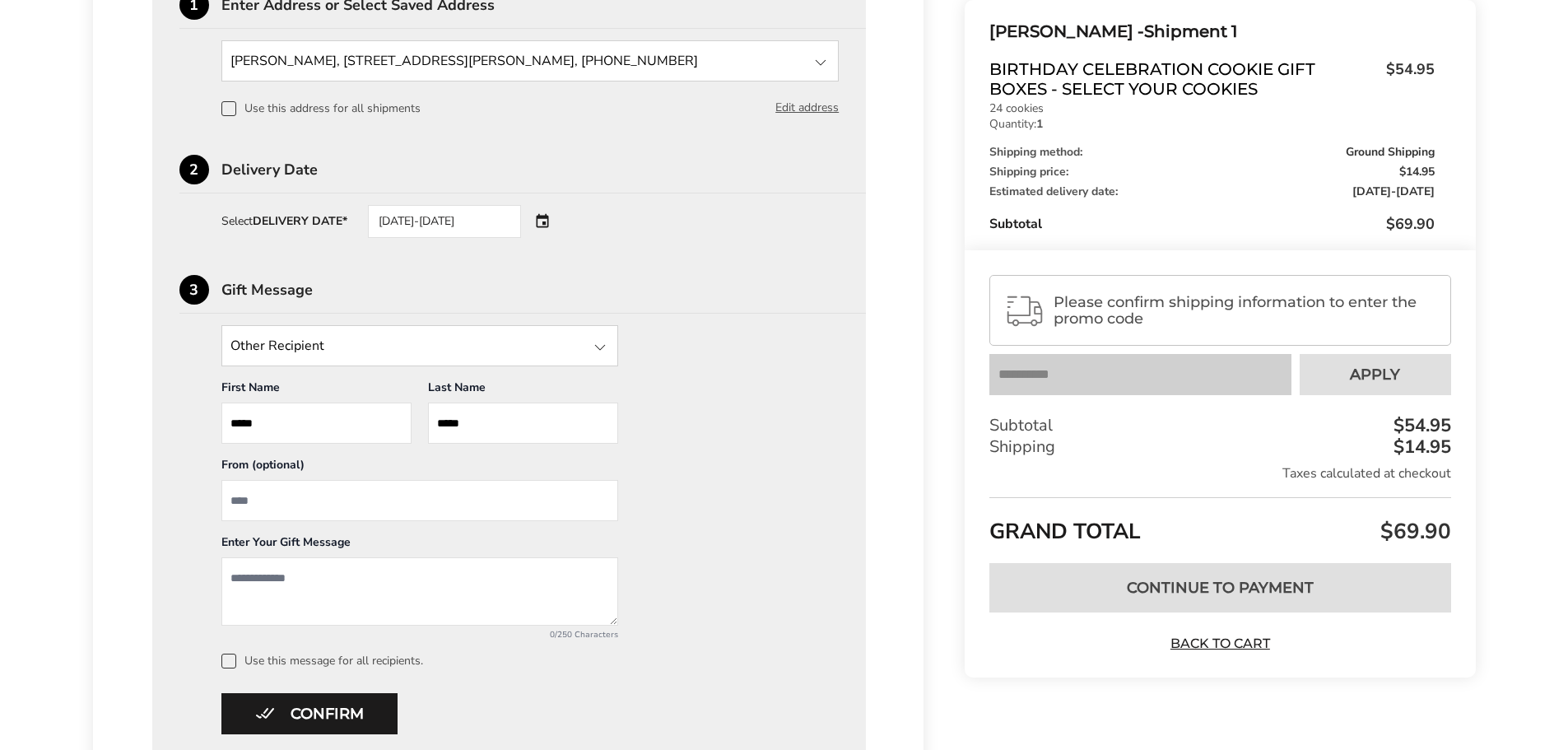 click at bounding box center [420, 501] 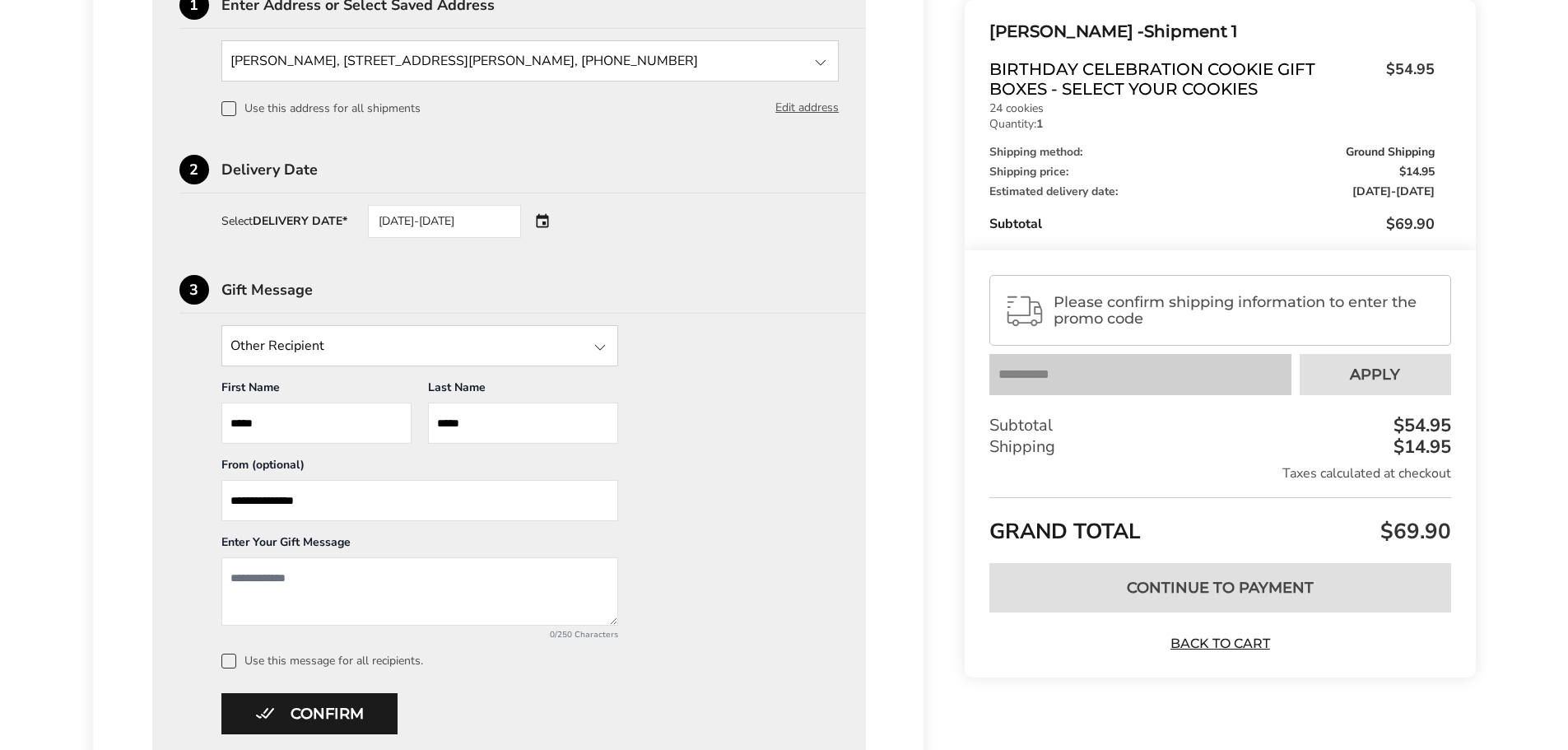 type on "**********" 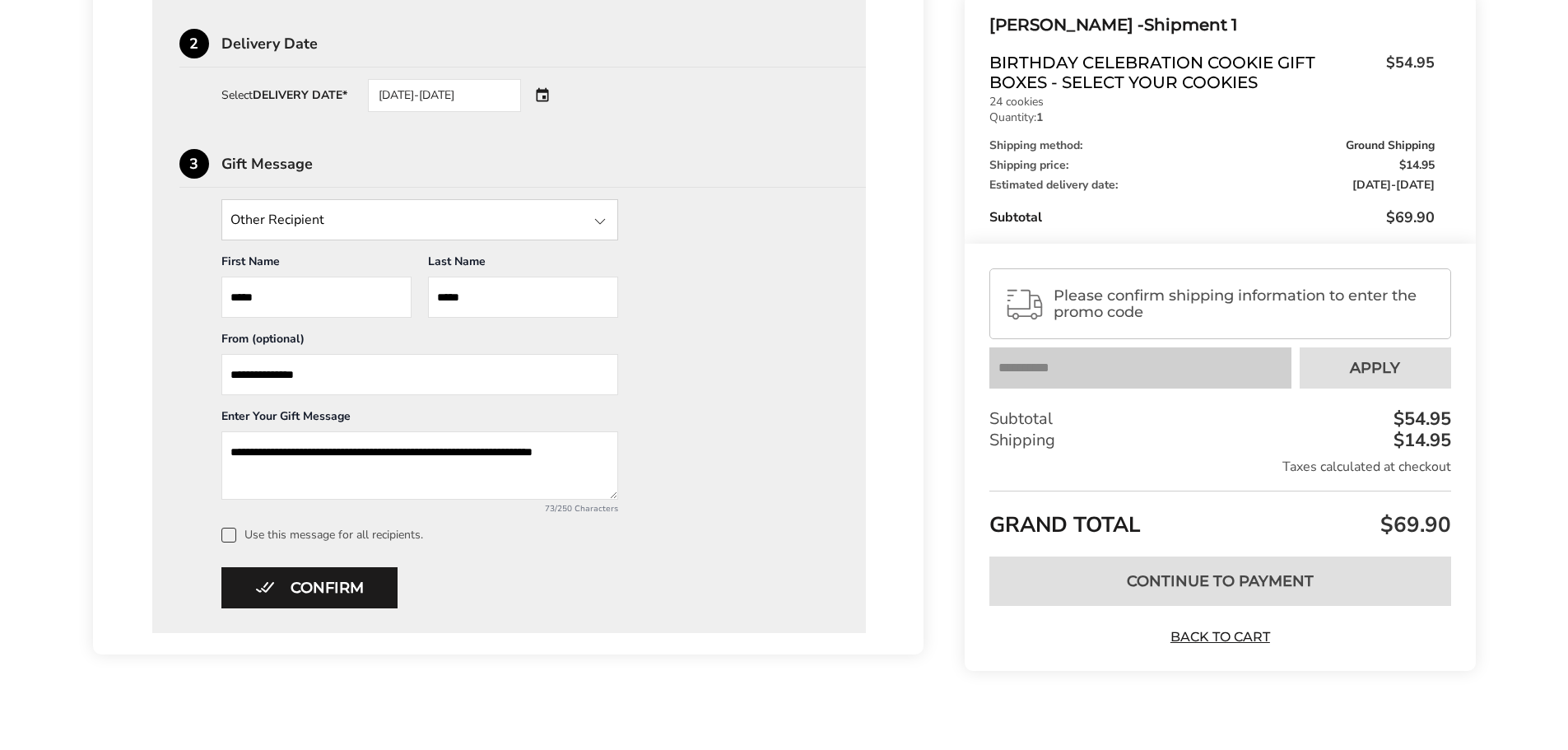 scroll, scrollTop: 714, scrollLeft: 0, axis: vertical 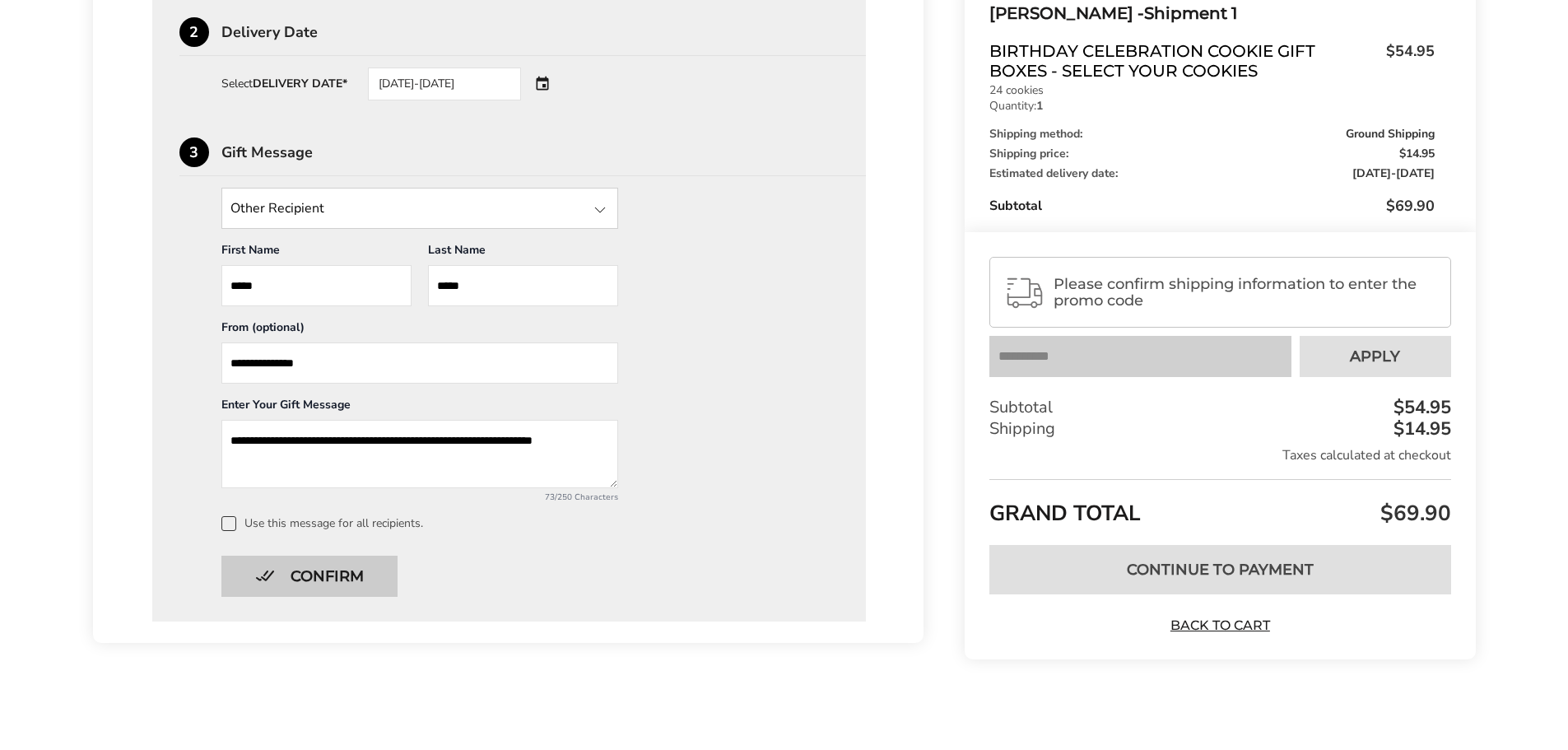type on "**********" 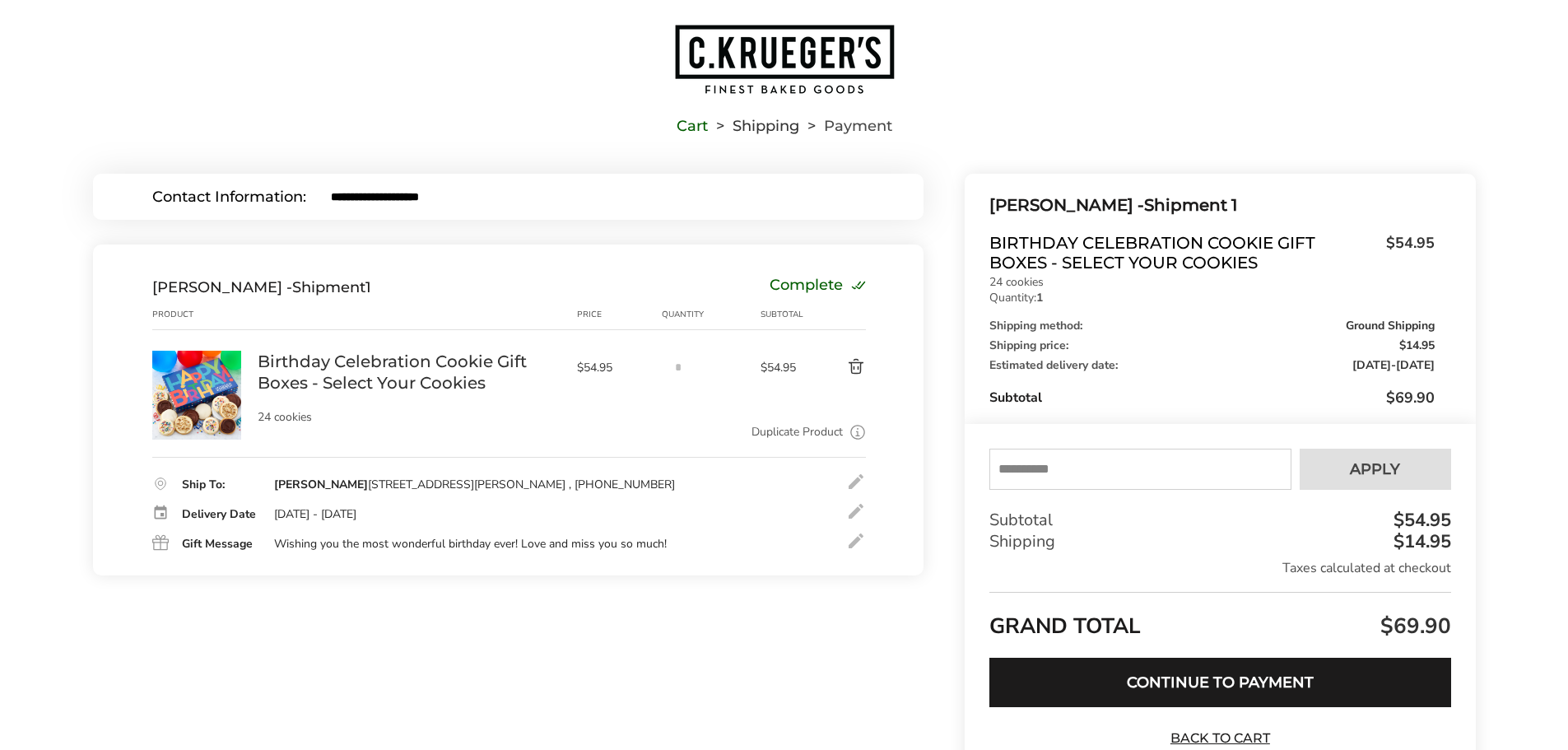 scroll, scrollTop: 0, scrollLeft: 0, axis: both 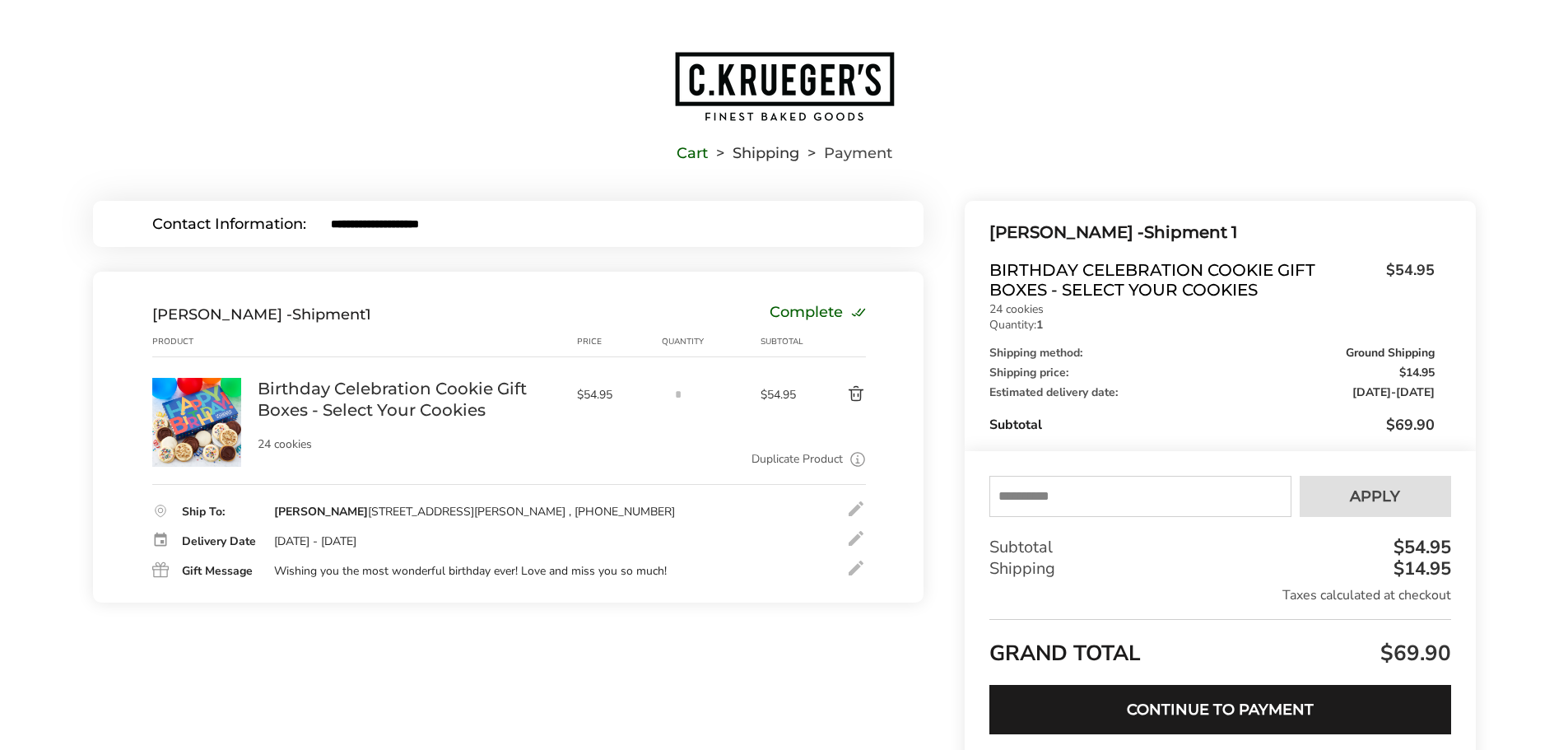 click at bounding box center [1140, 496] 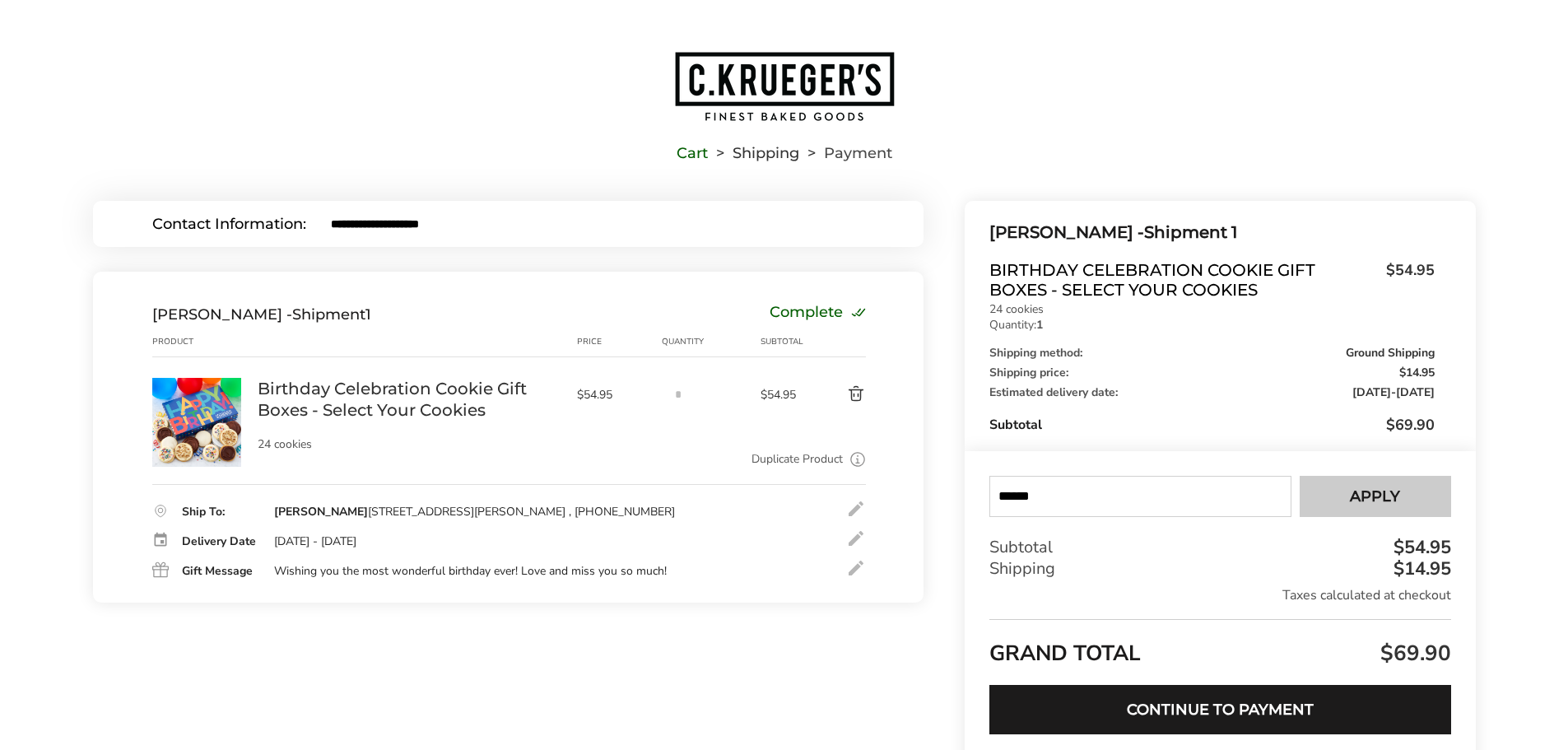 type on "******" 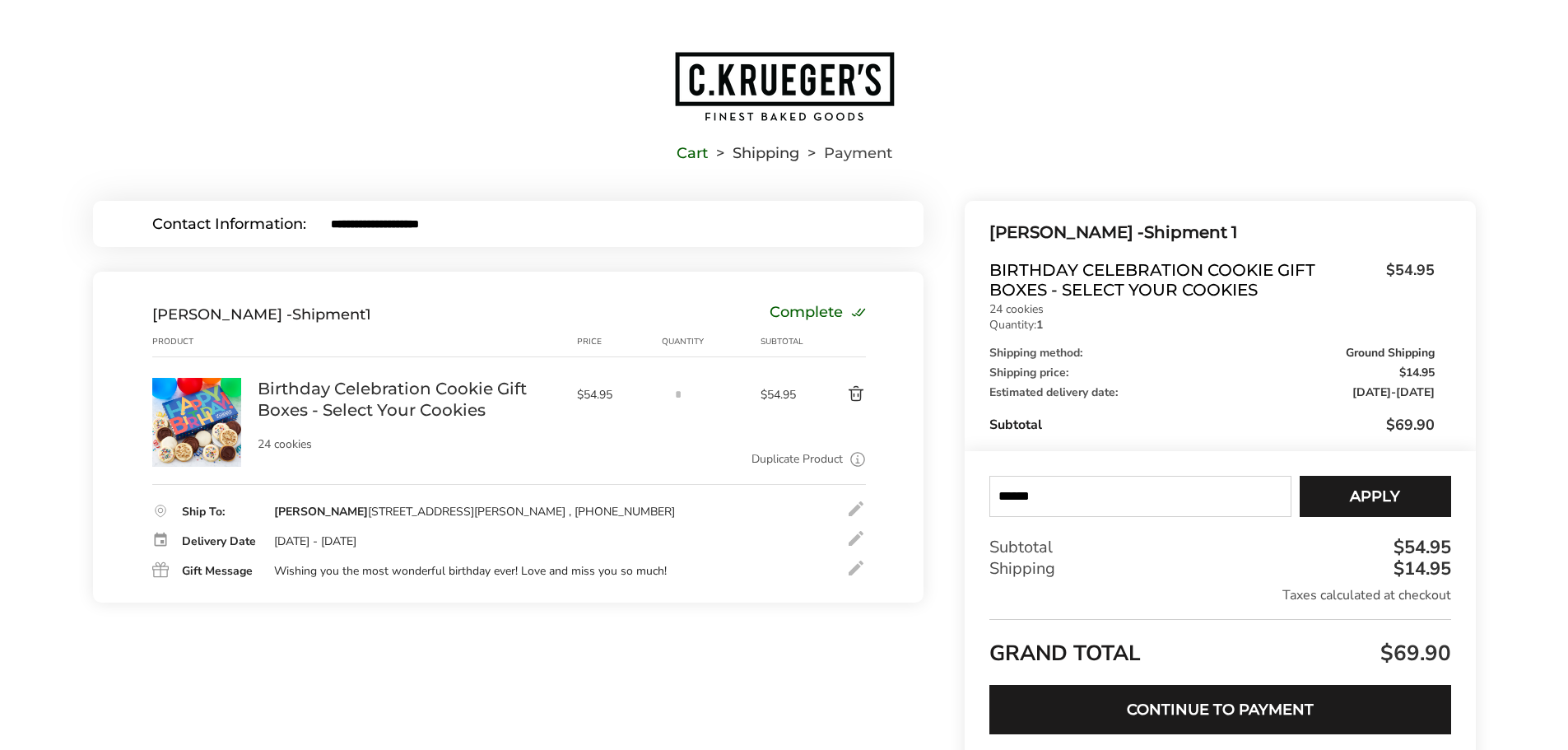 type 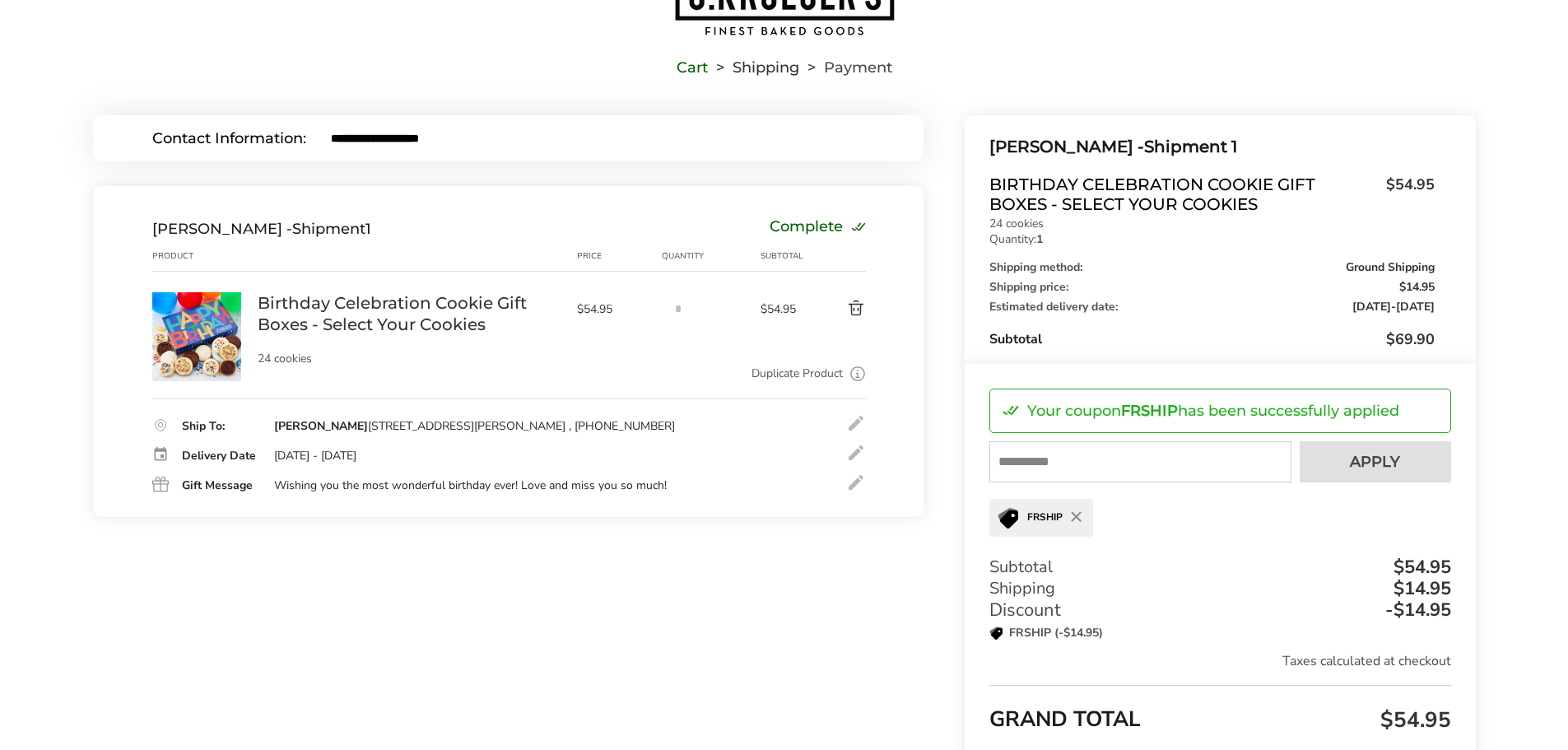 scroll, scrollTop: 82, scrollLeft: 0, axis: vertical 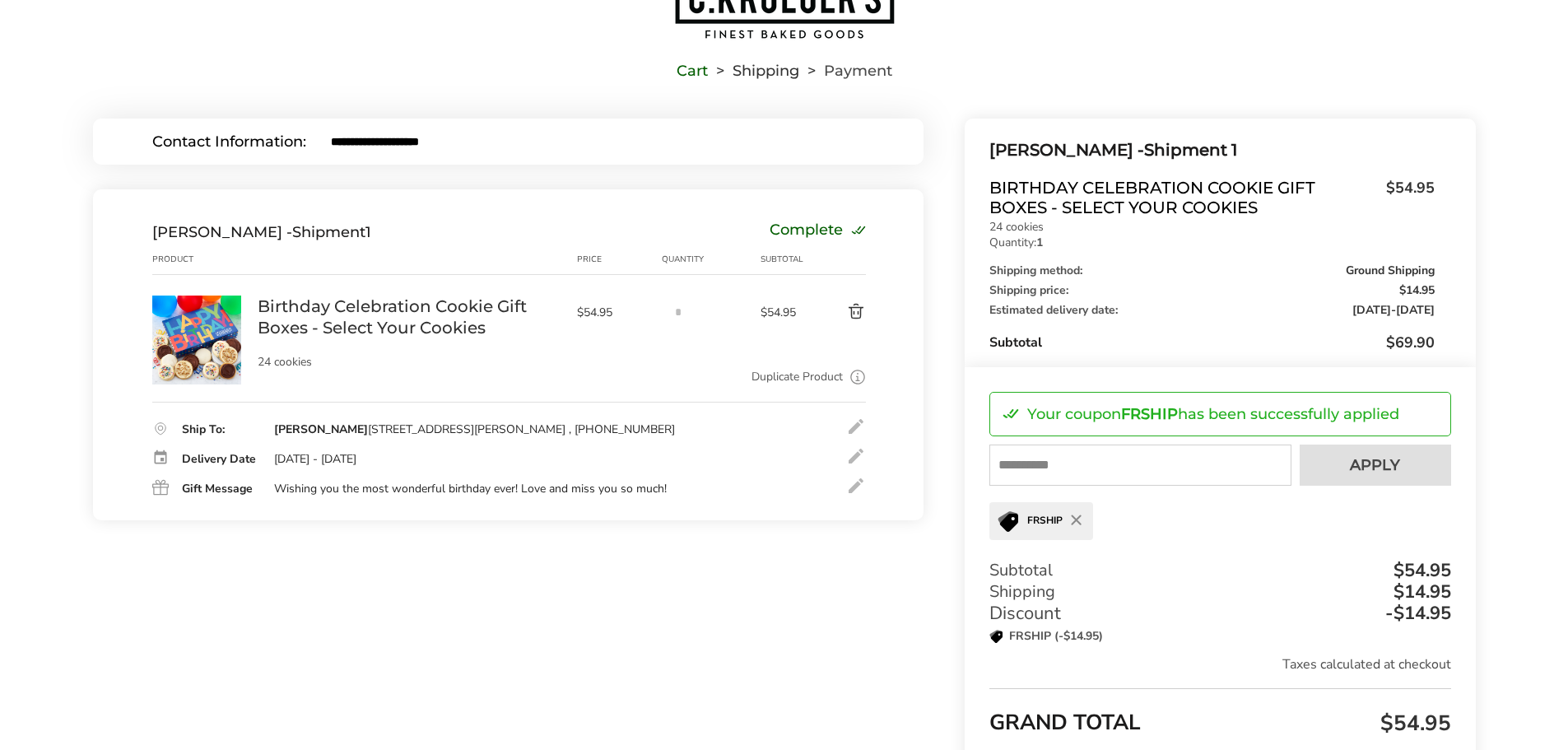 click at bounding box center (856, 456) 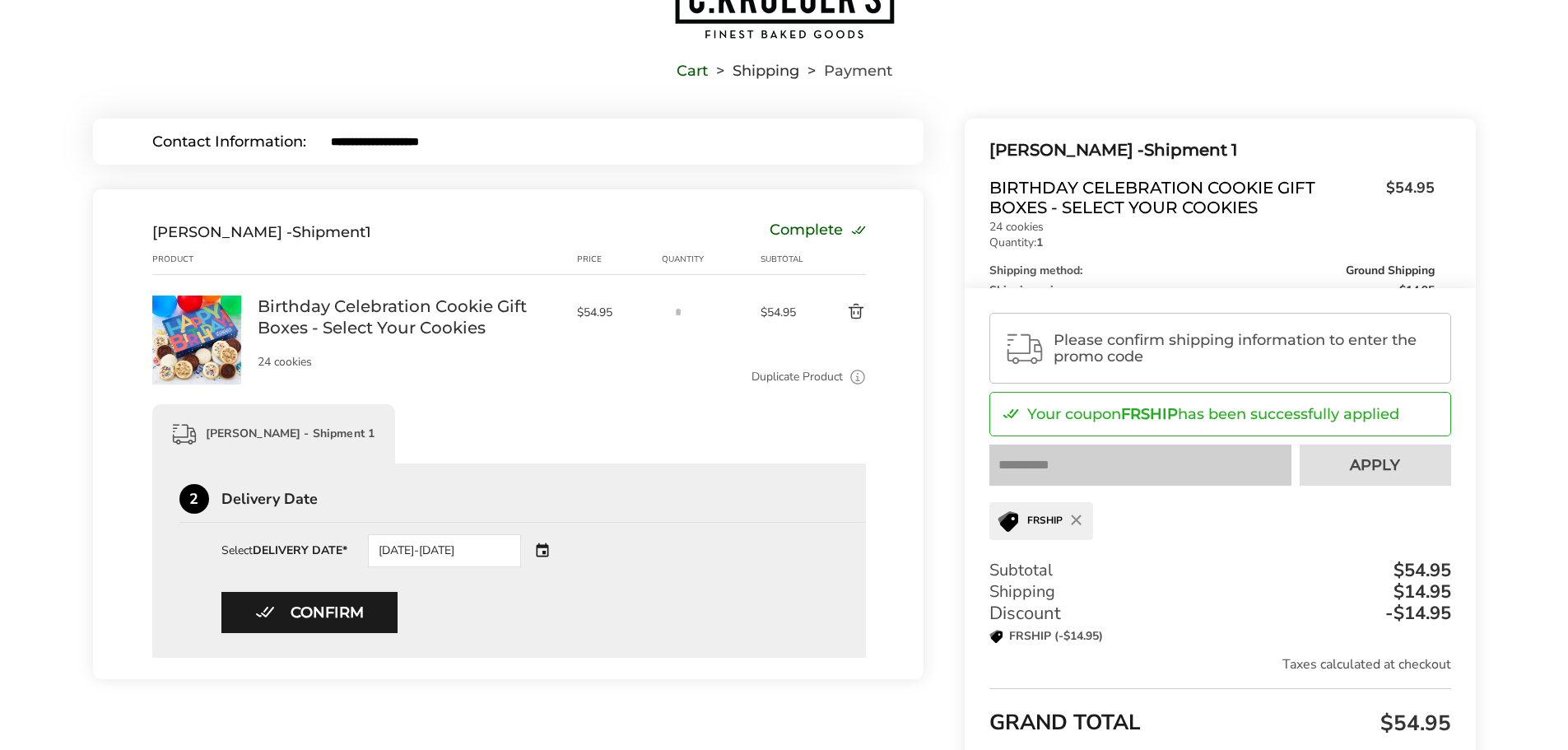 click on "07/15/2025-07/16/2025" at bounding box center [468, 551] 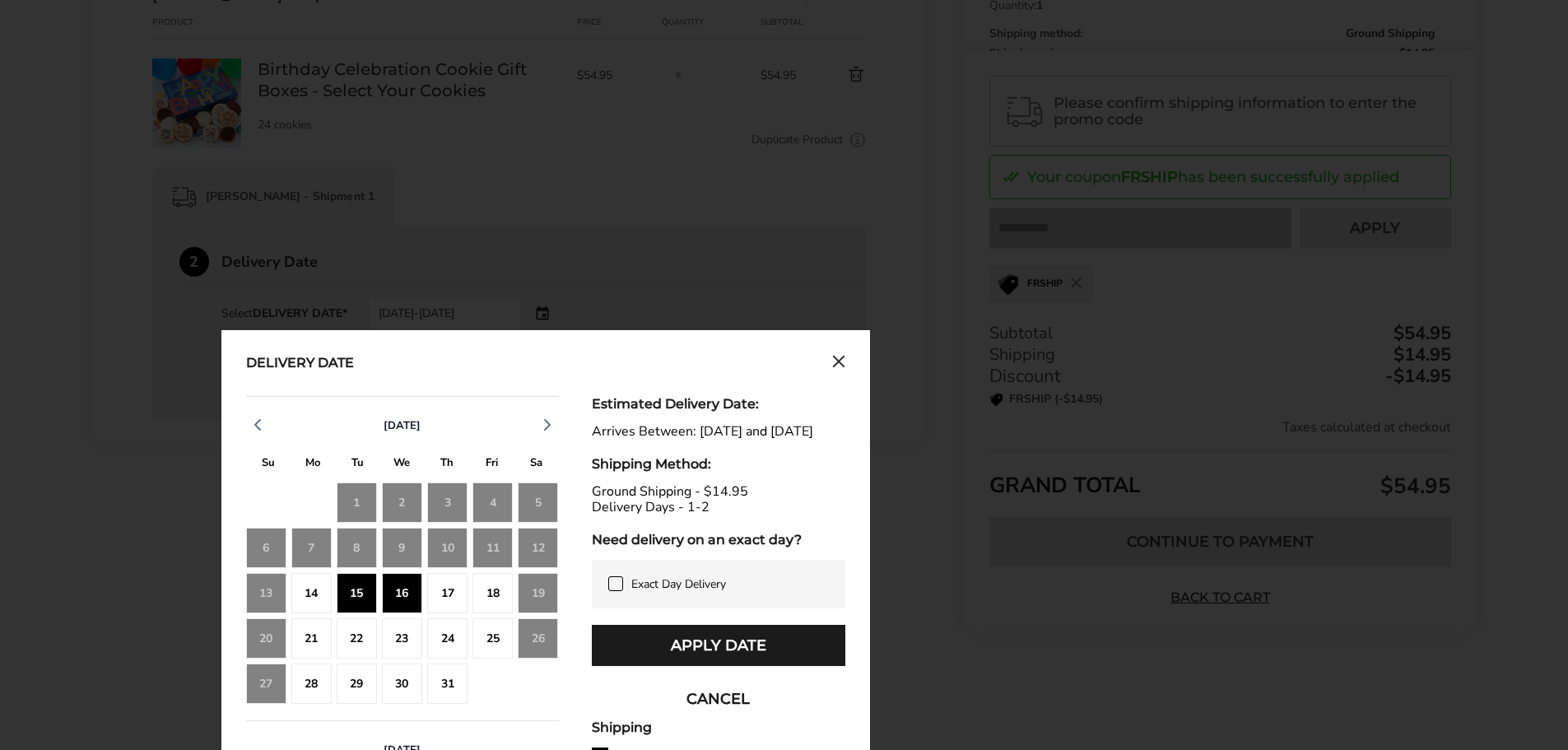 scroll, scrollTop: 329, scrollLeft: 0, axis: vertical 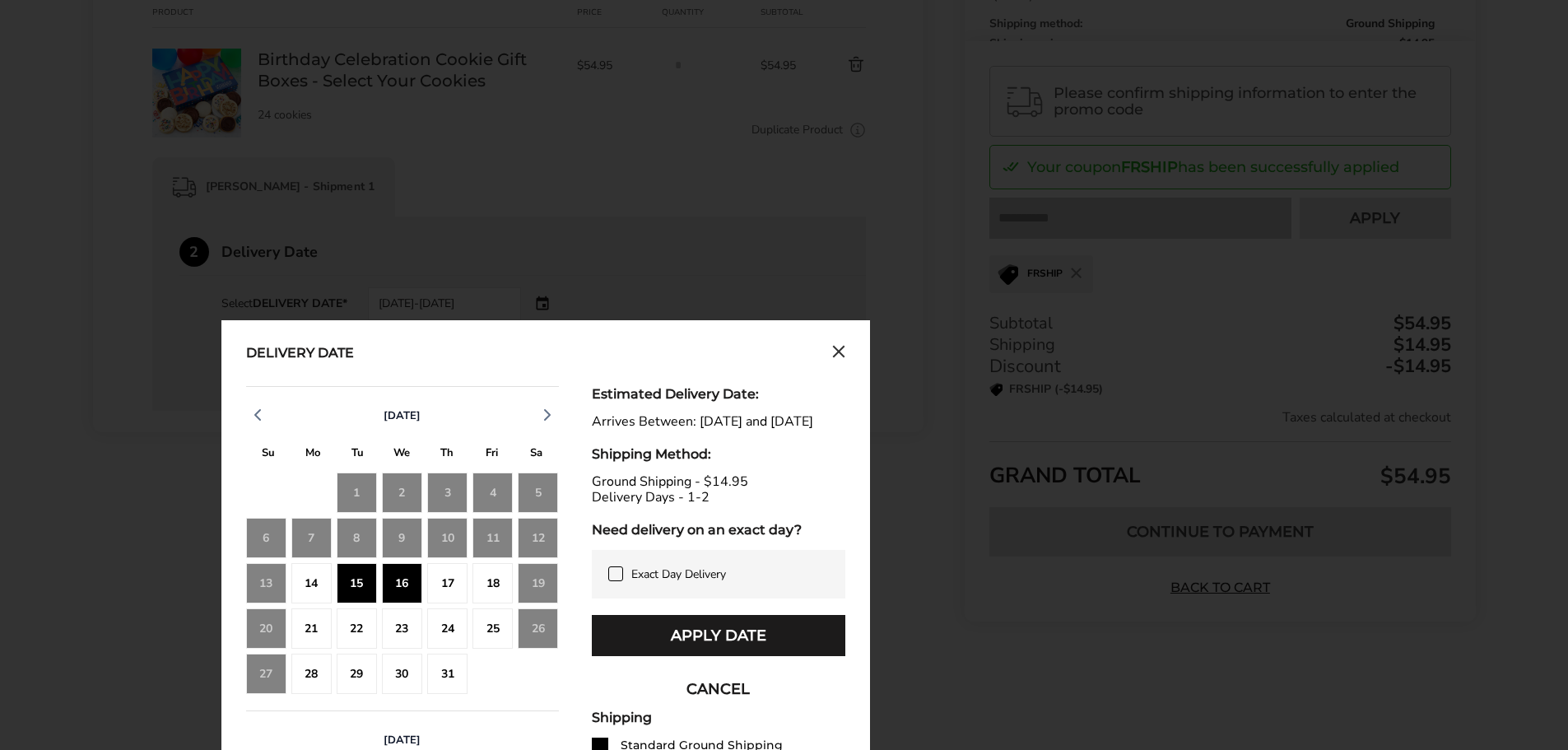 click on "16" 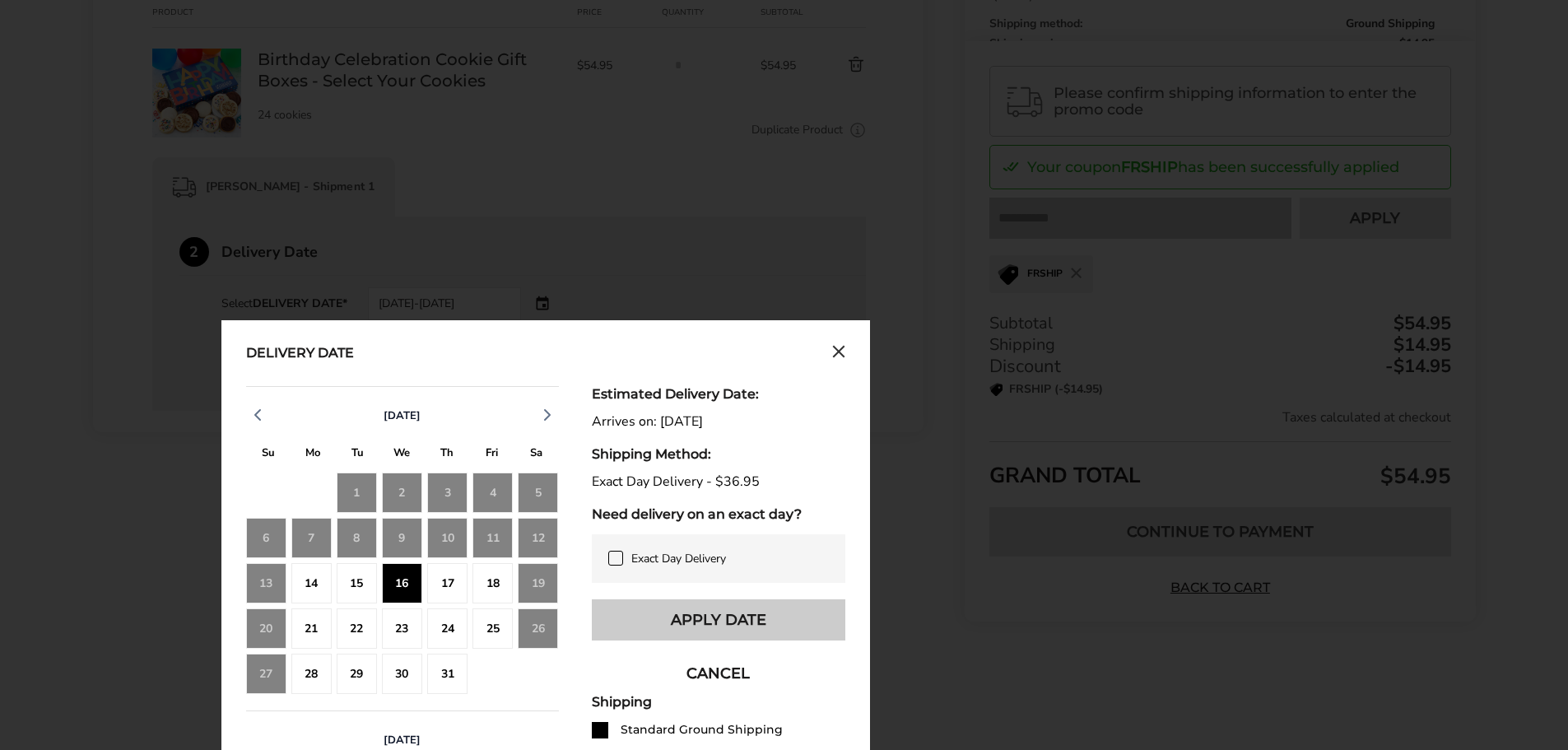 click on "Apply Date" at bounding box center [719, 620] 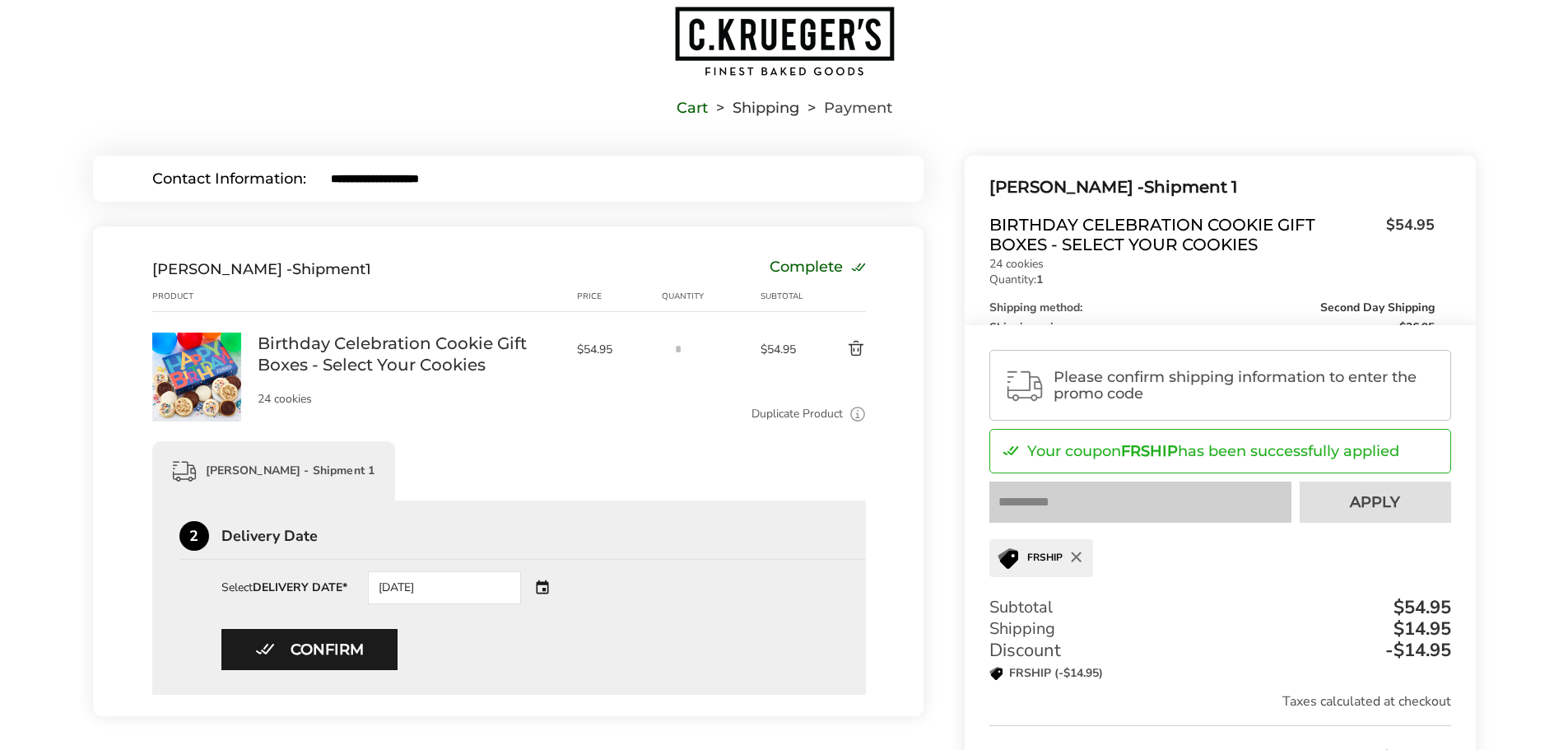 scroll, scrollTop: 44, scrollLeft: 0, axis: vertical 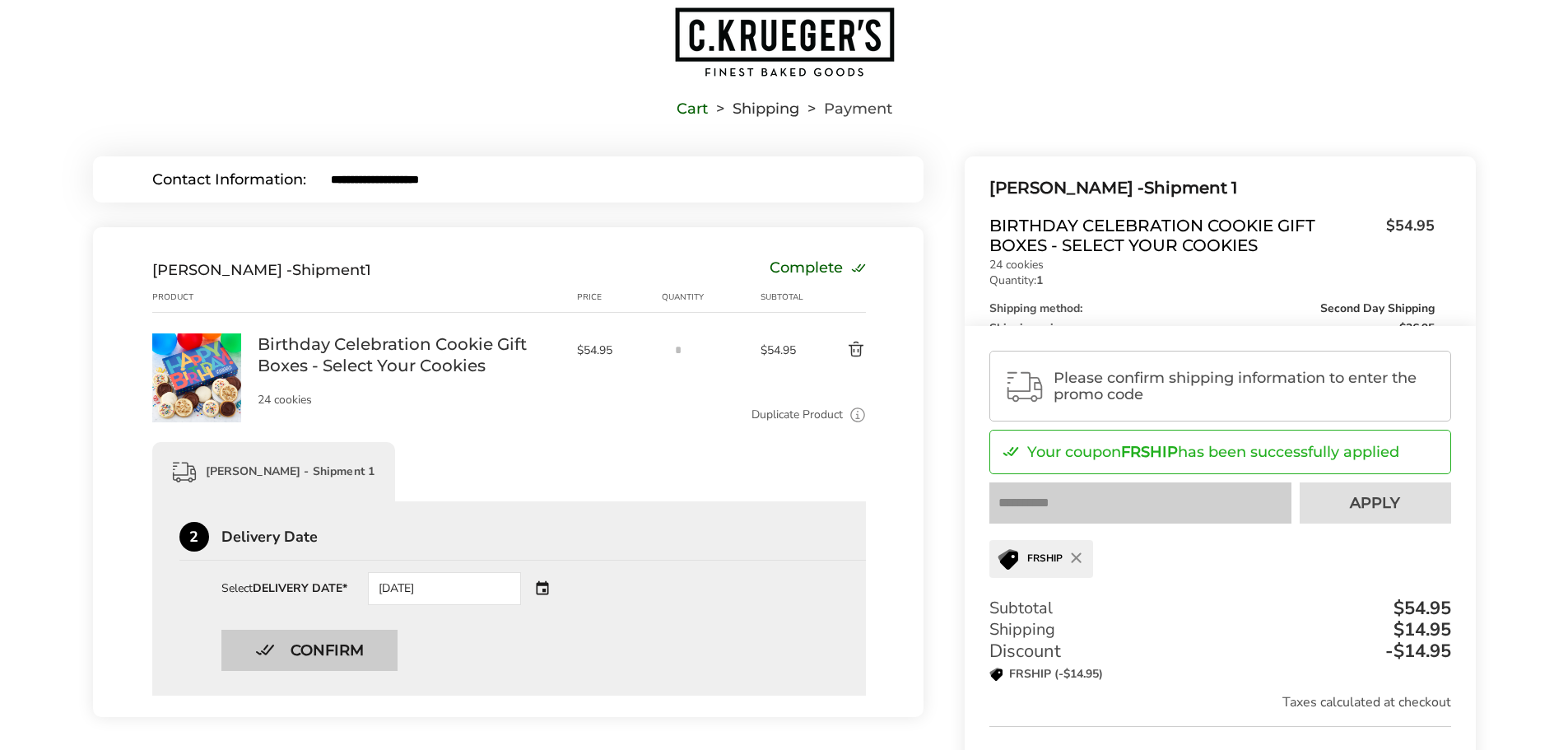 click on "Confirm" at bounding box center (309, 650) 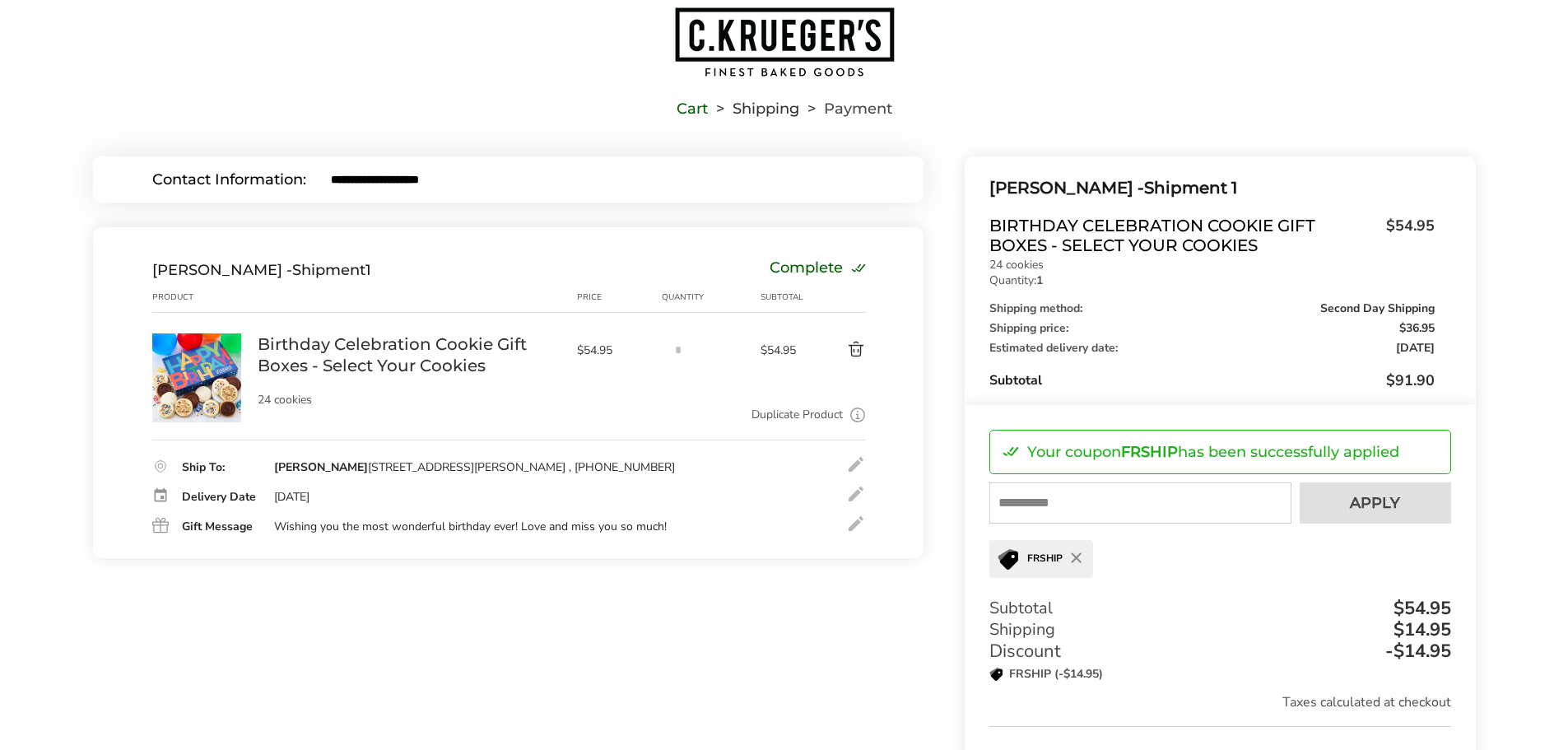 click at bounding box center [856, 494] 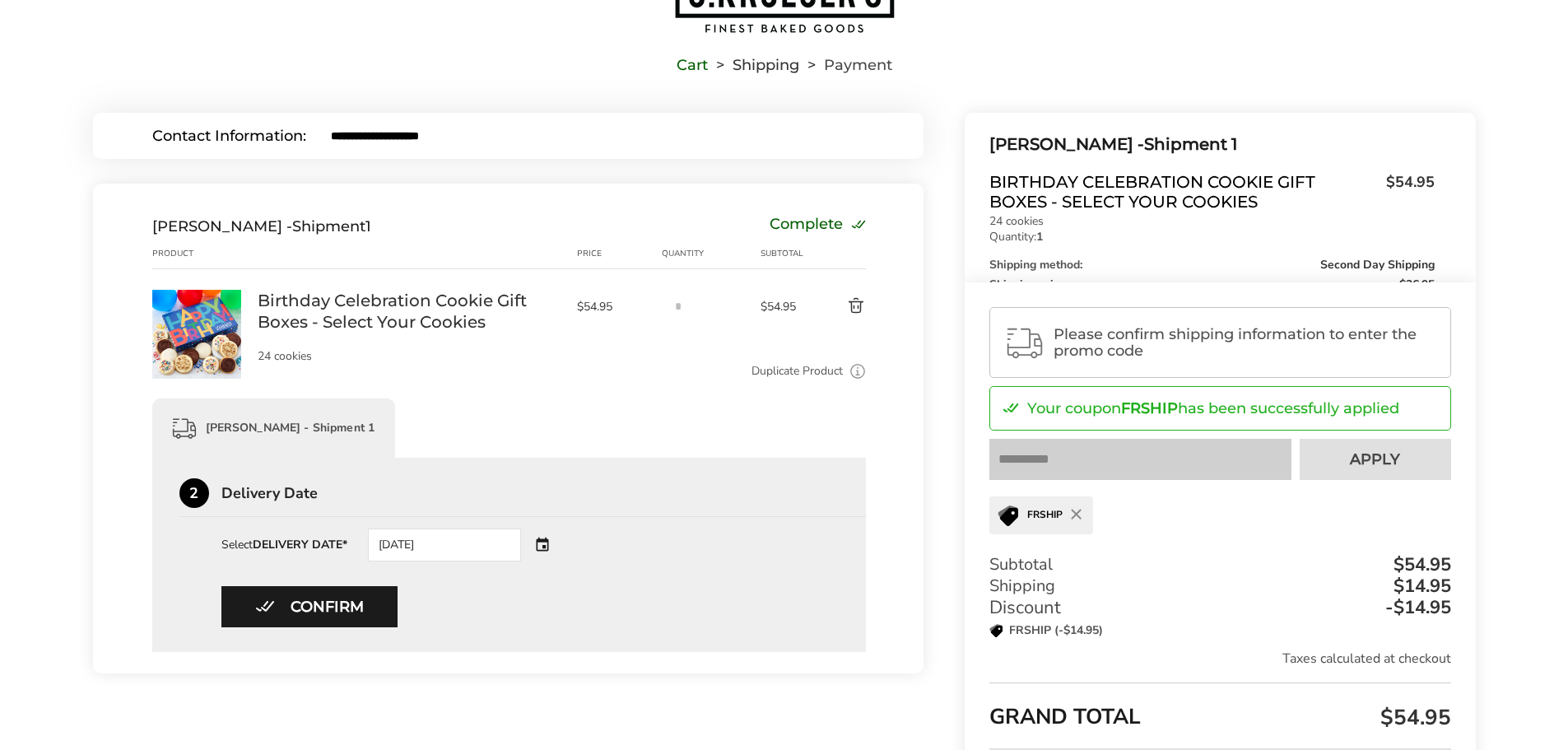 scroll, scrollTop: 127, scrollLeft: 0, axis: vertical 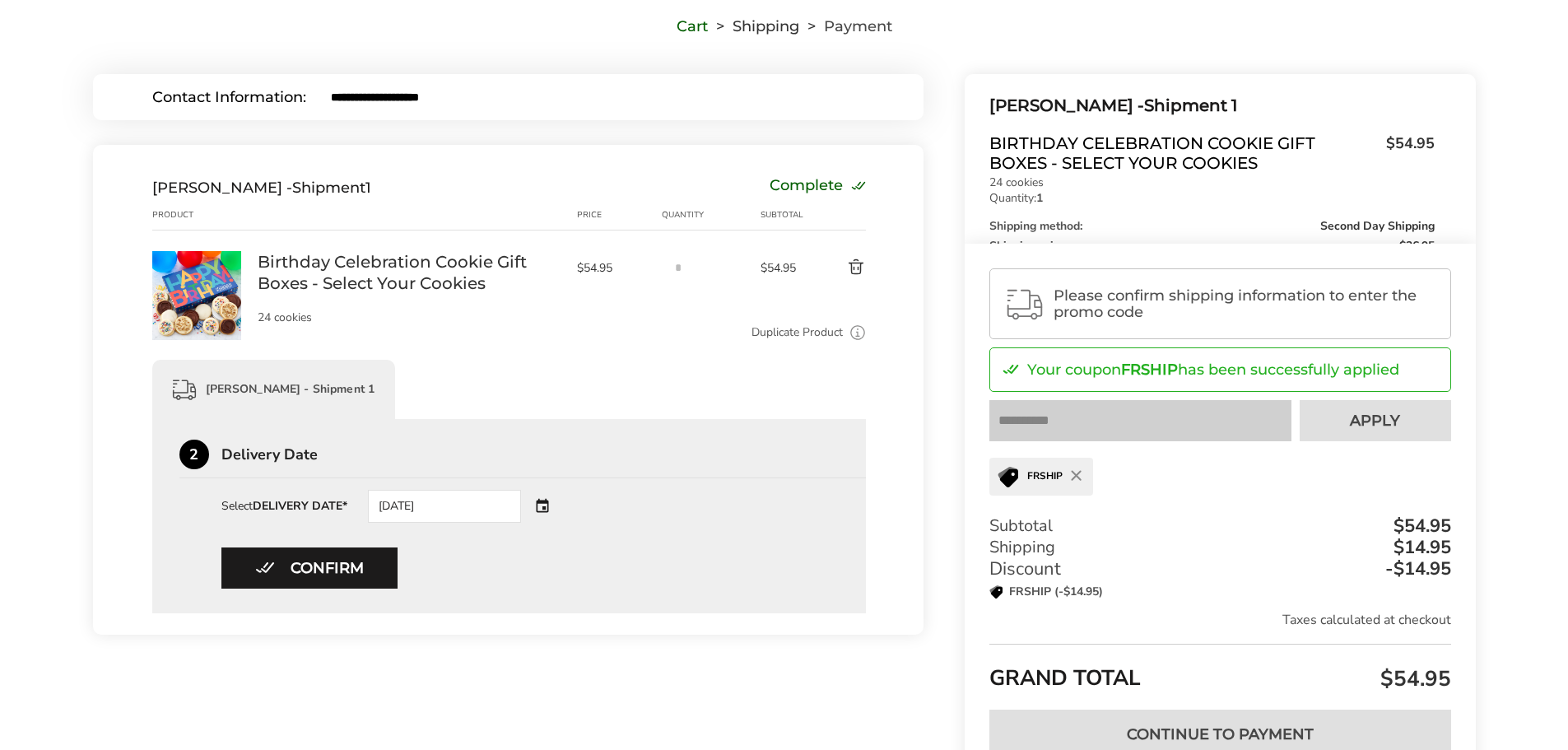 click on "07/16/2025" at bounding box center [468, 506] 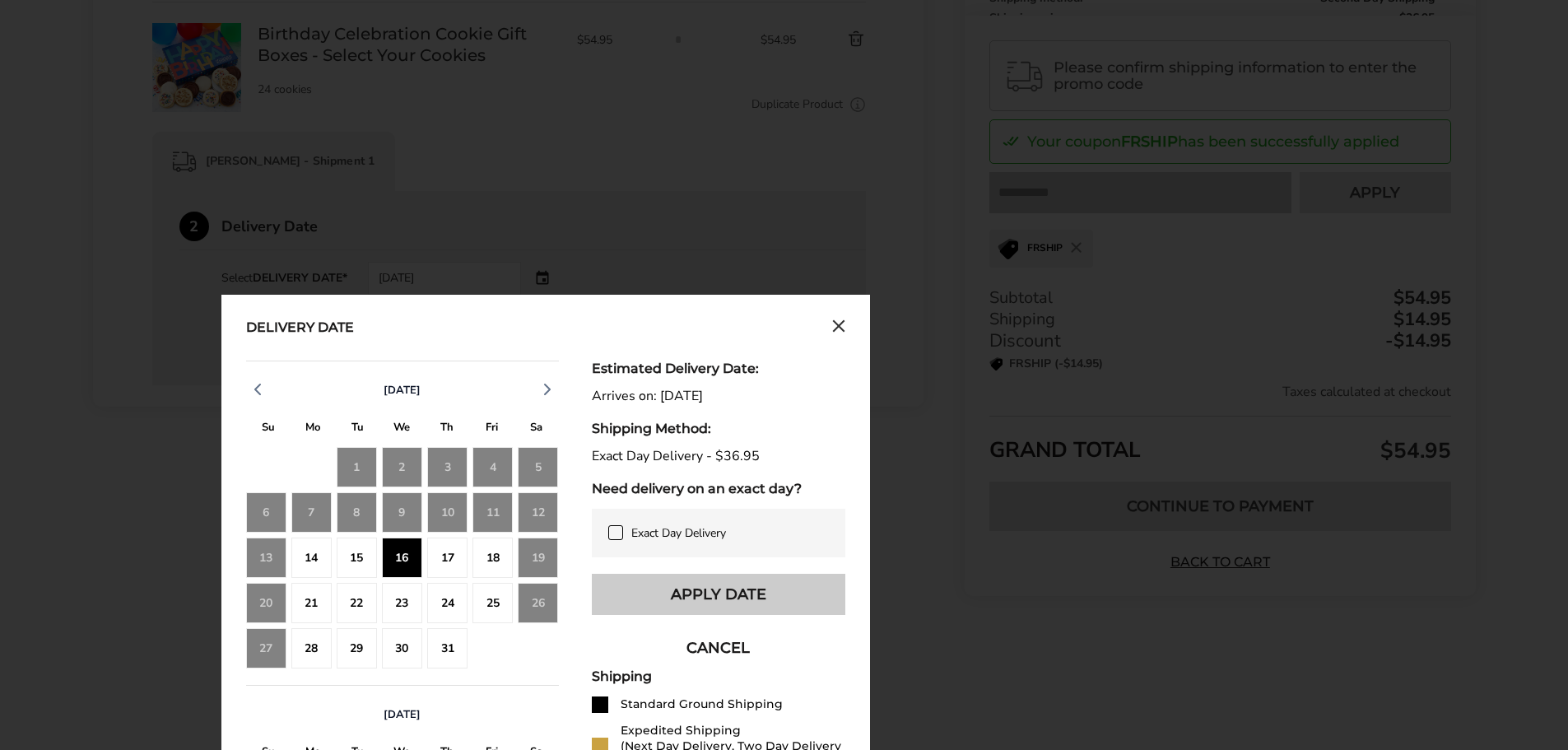 scroll, scrollTop: 374, scrollLeft: 0, axis: vertical 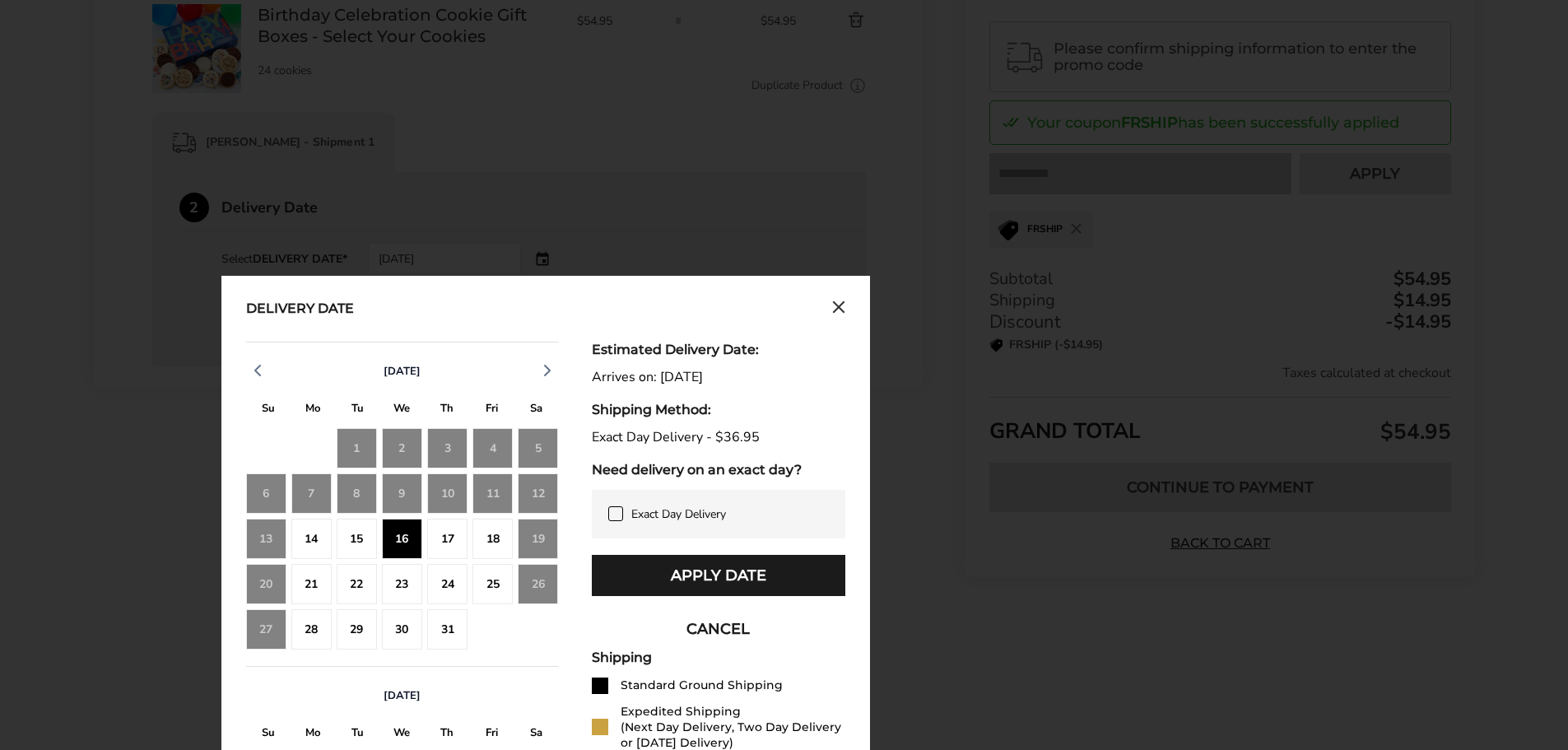 click 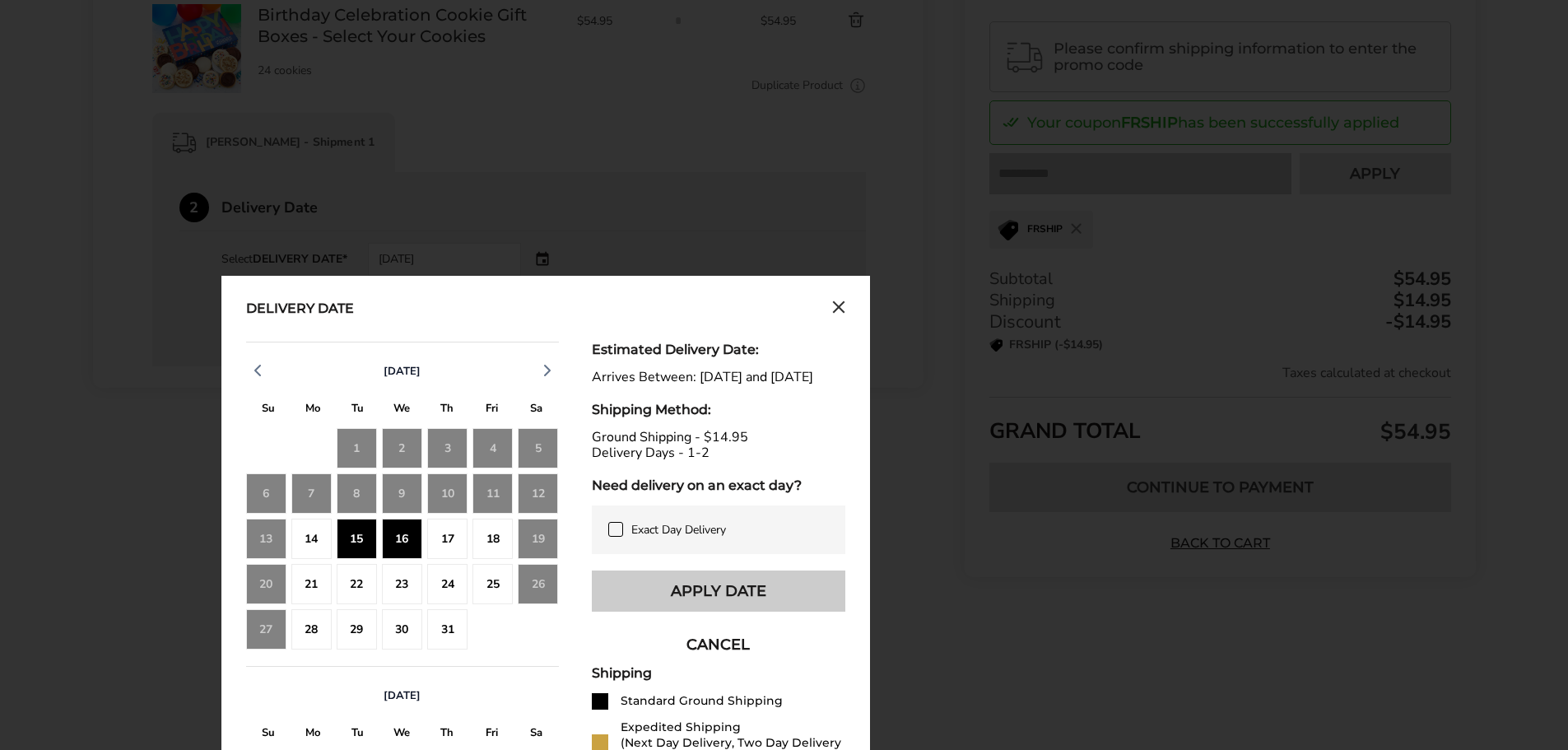 click on "Apply Date" at bounding box center [719, 591] 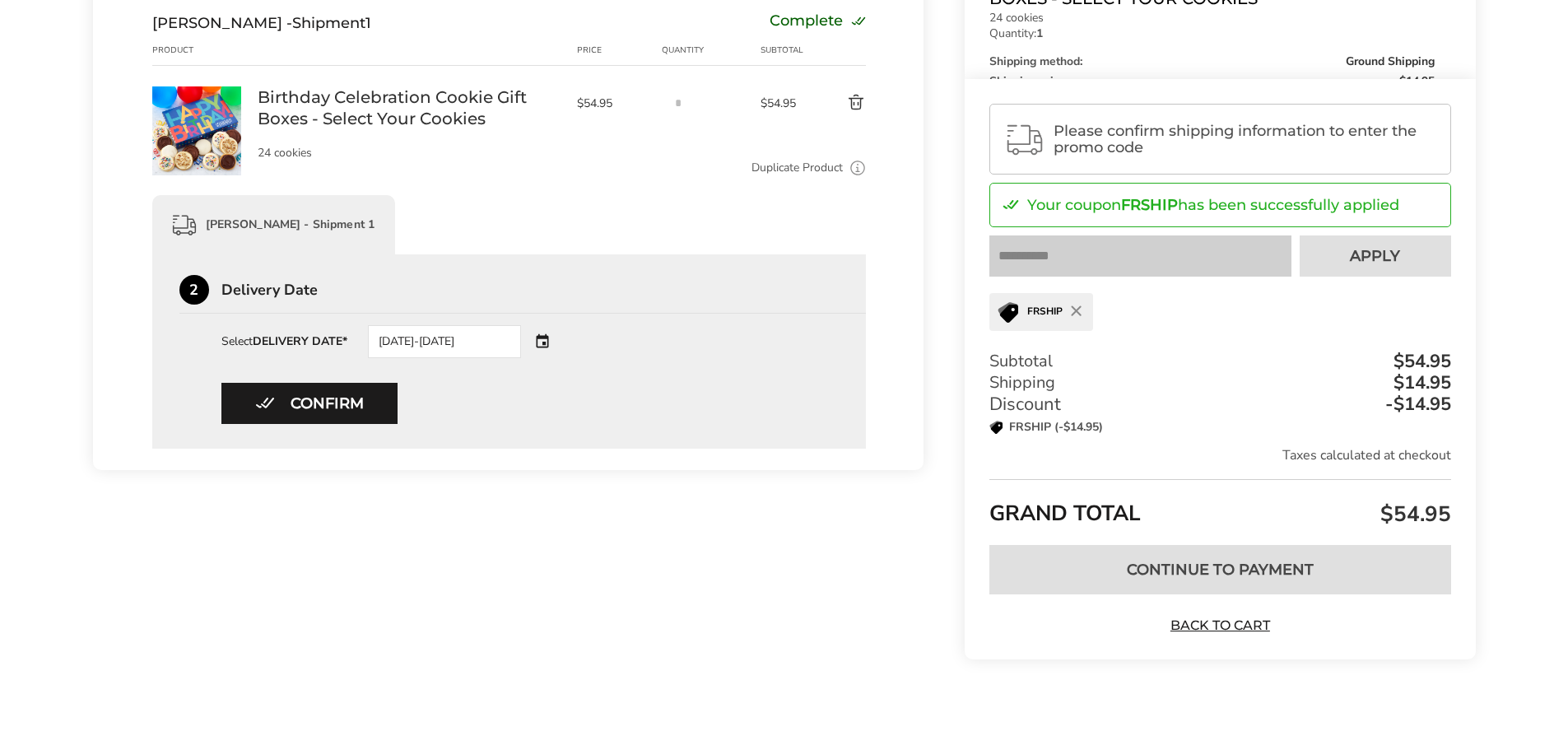 scroll, scrollTop: 291, scrollLeft: 0, axis: vertical 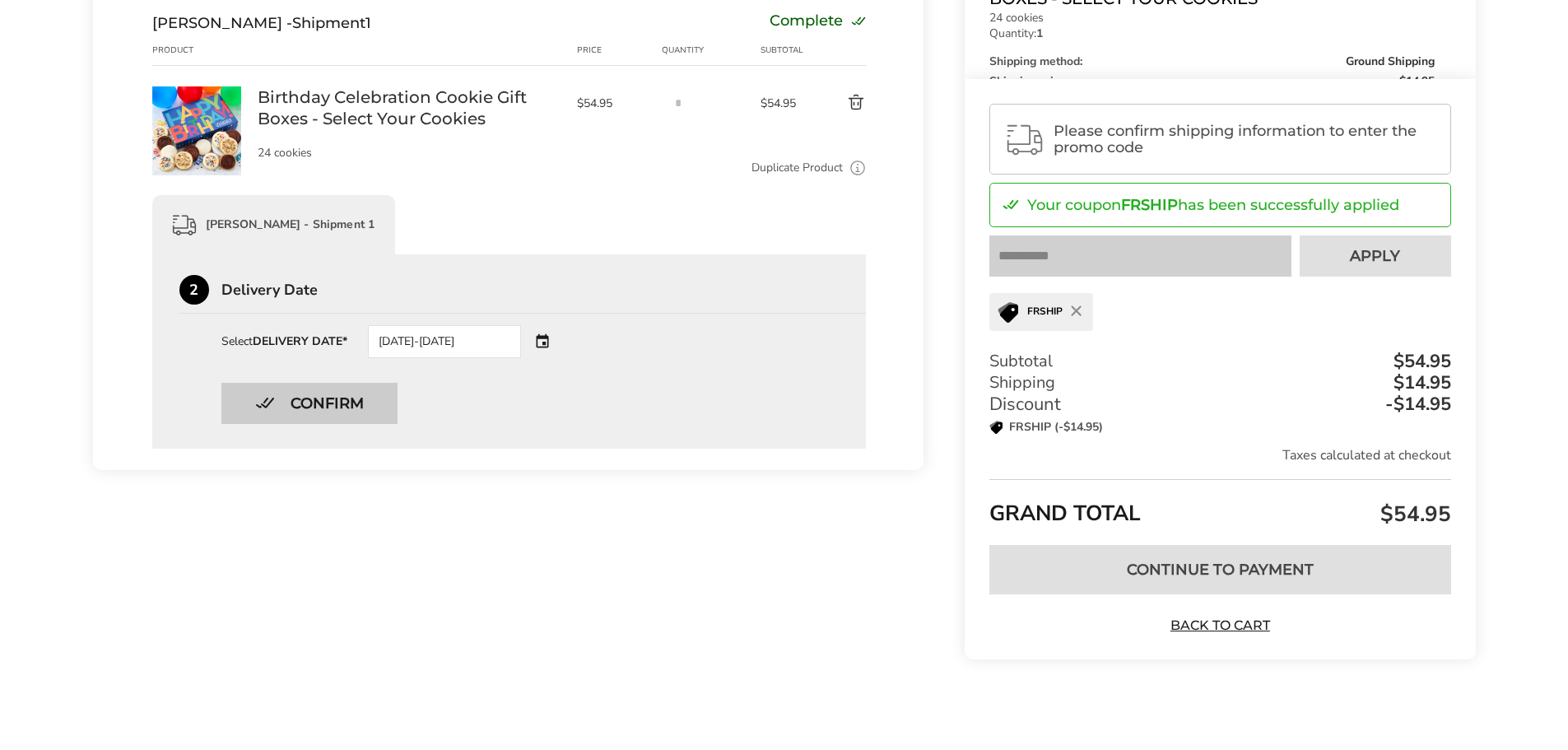 click on "Confirm" at bounding box center [309, 403] 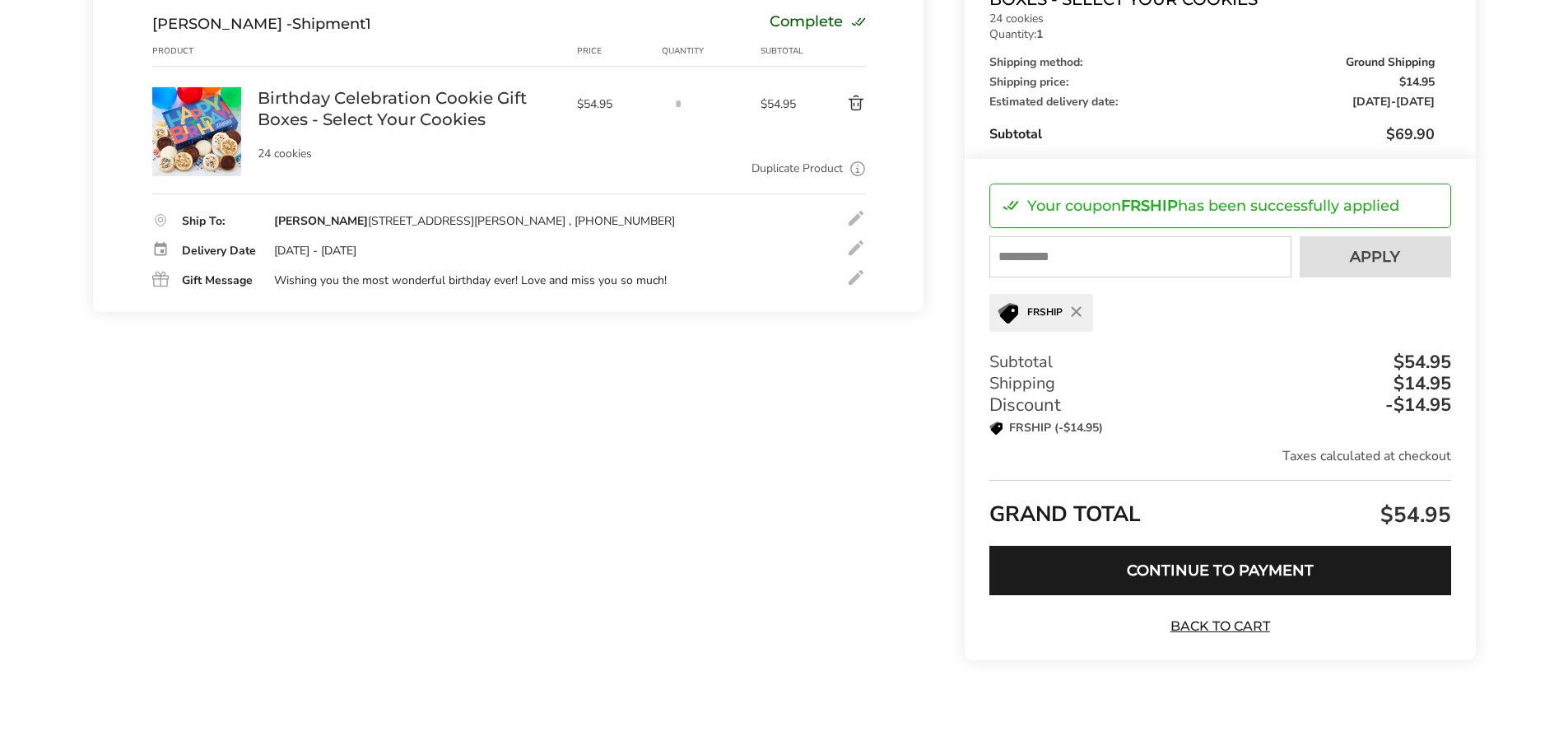 scroll, scrollTop: 291, scrollLeft: 0, axis: vertical 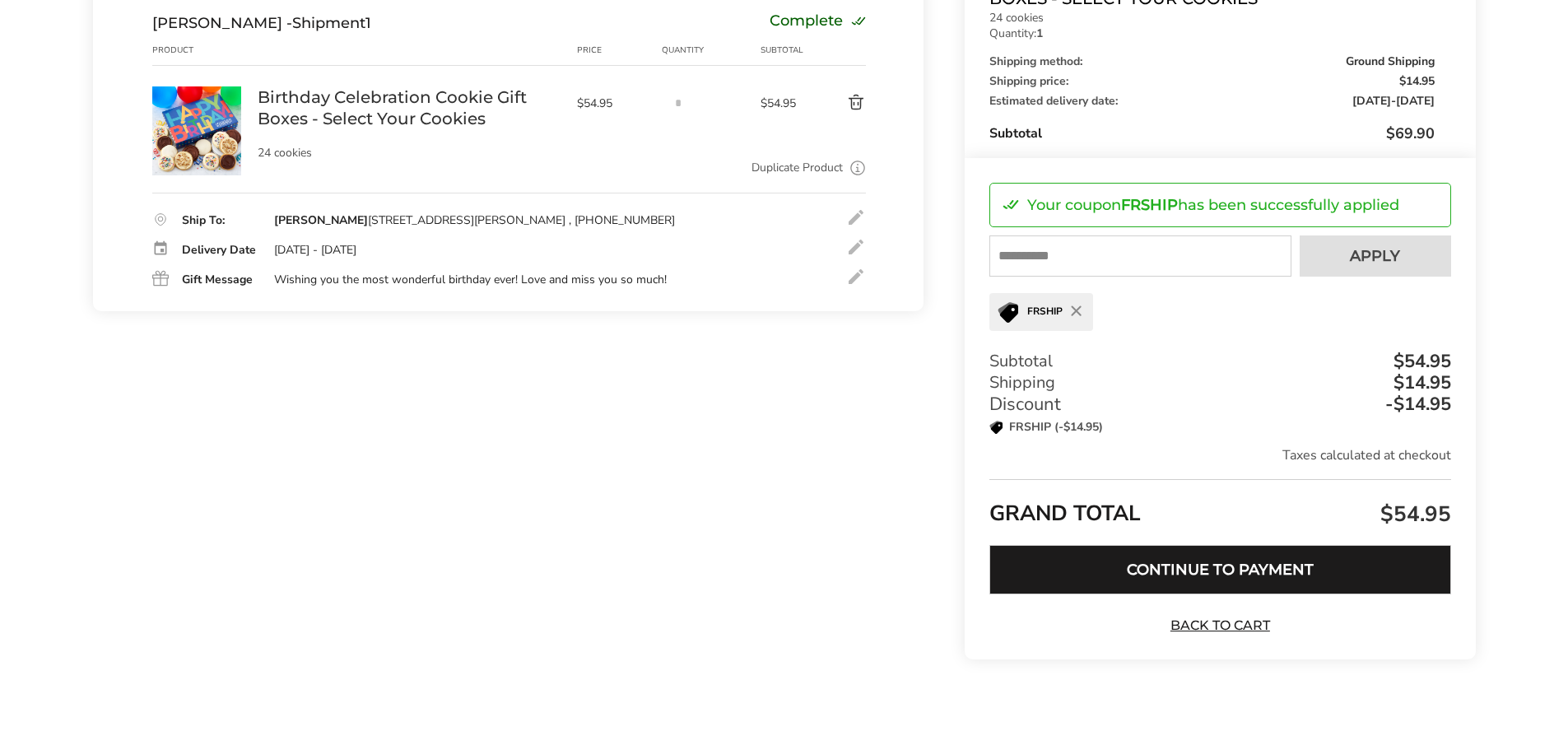 click on "Continue to Payment" at bounding box center [1220, 570] 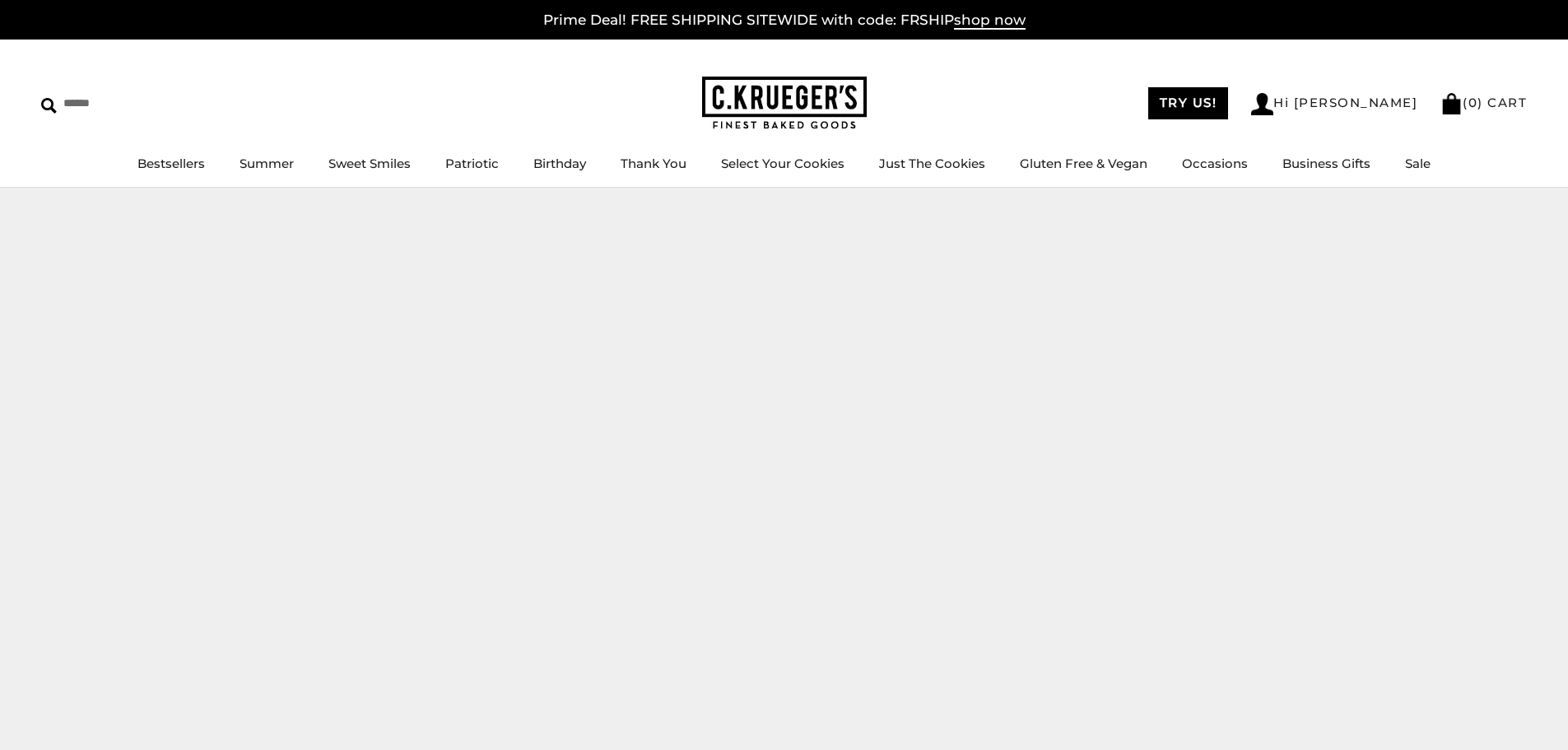 scroll, scrollTop: 0, scrollLeft: 0, axis: both 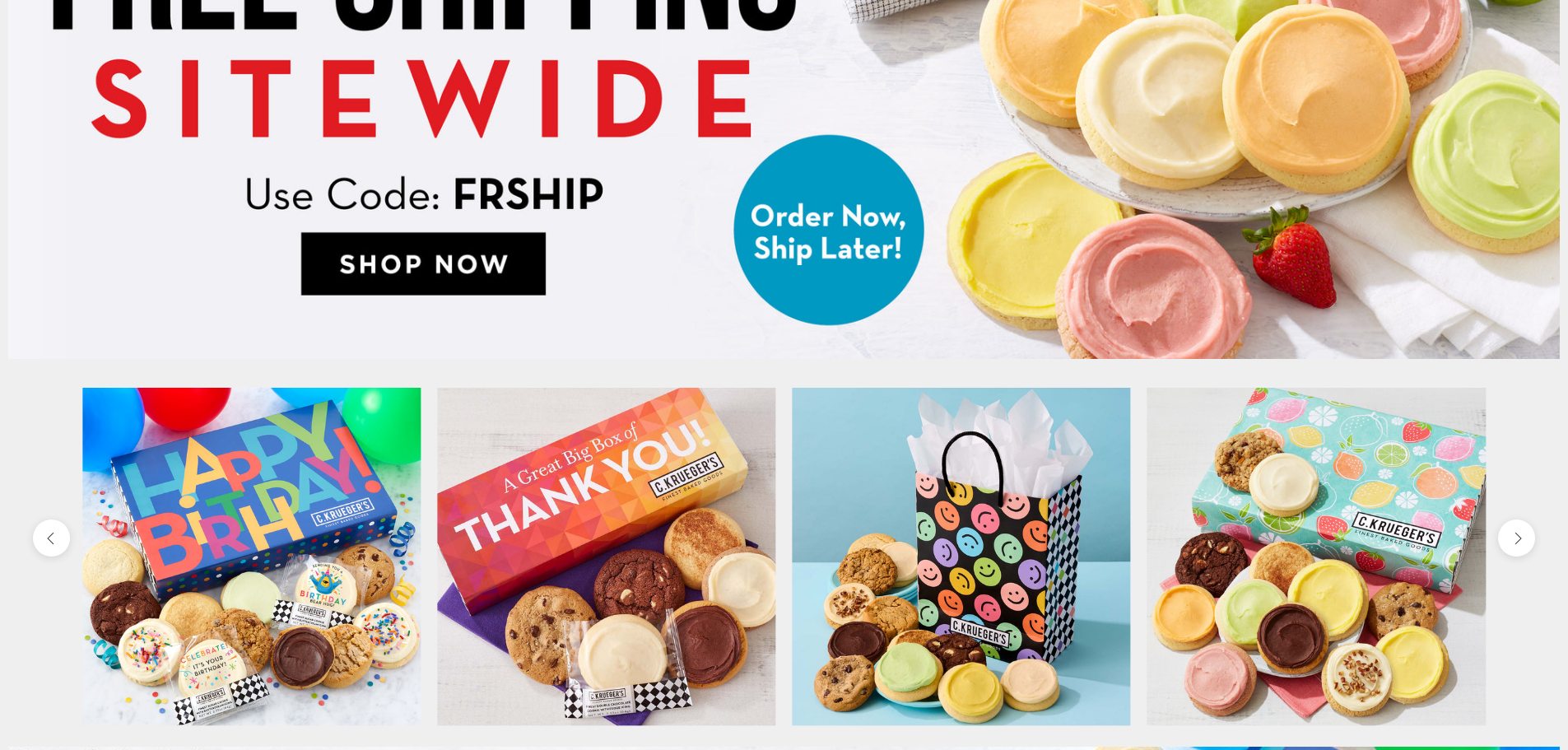 click at bounding box center (784, 68) 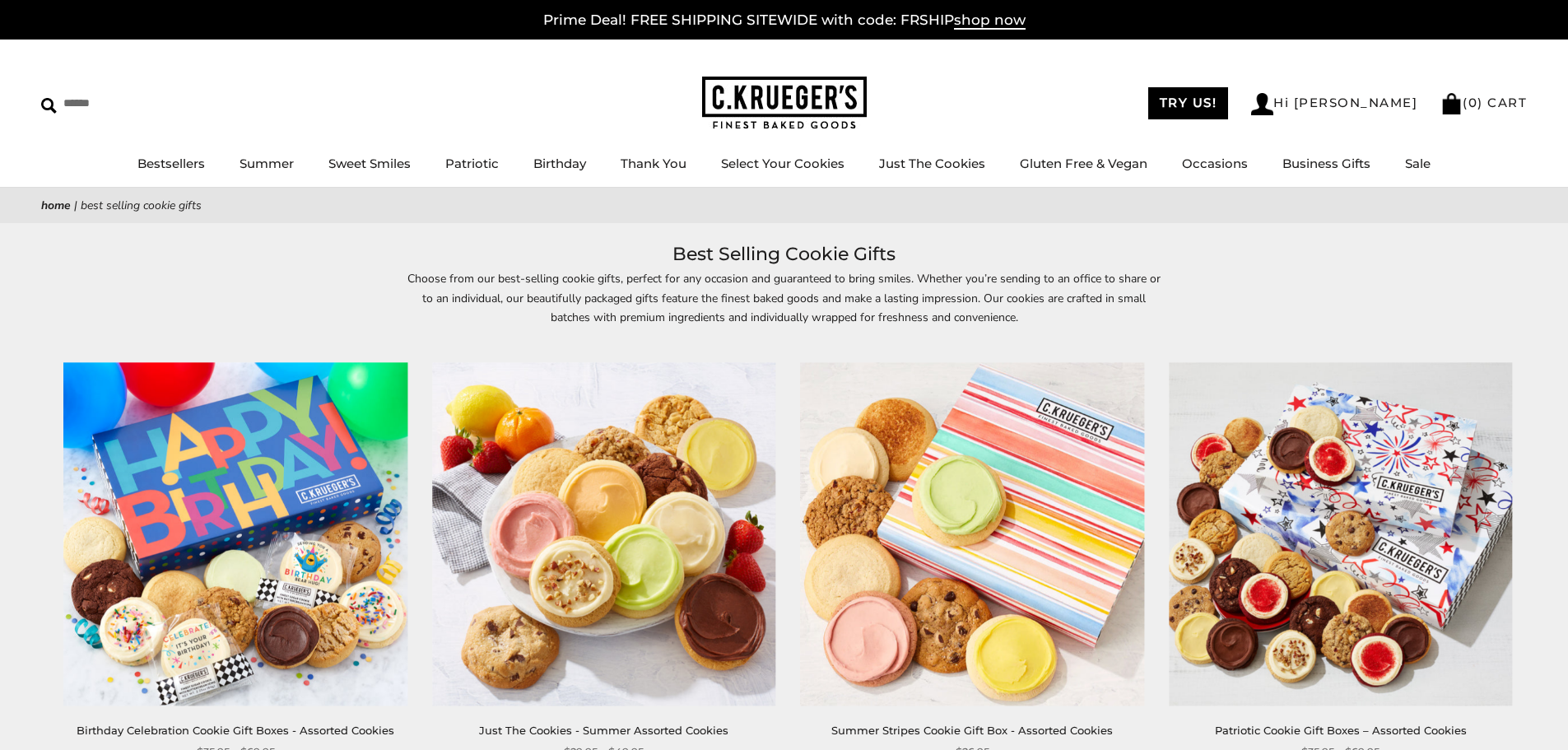 scroll, scrollTop: 0, scrollLeft: 0, axis: both 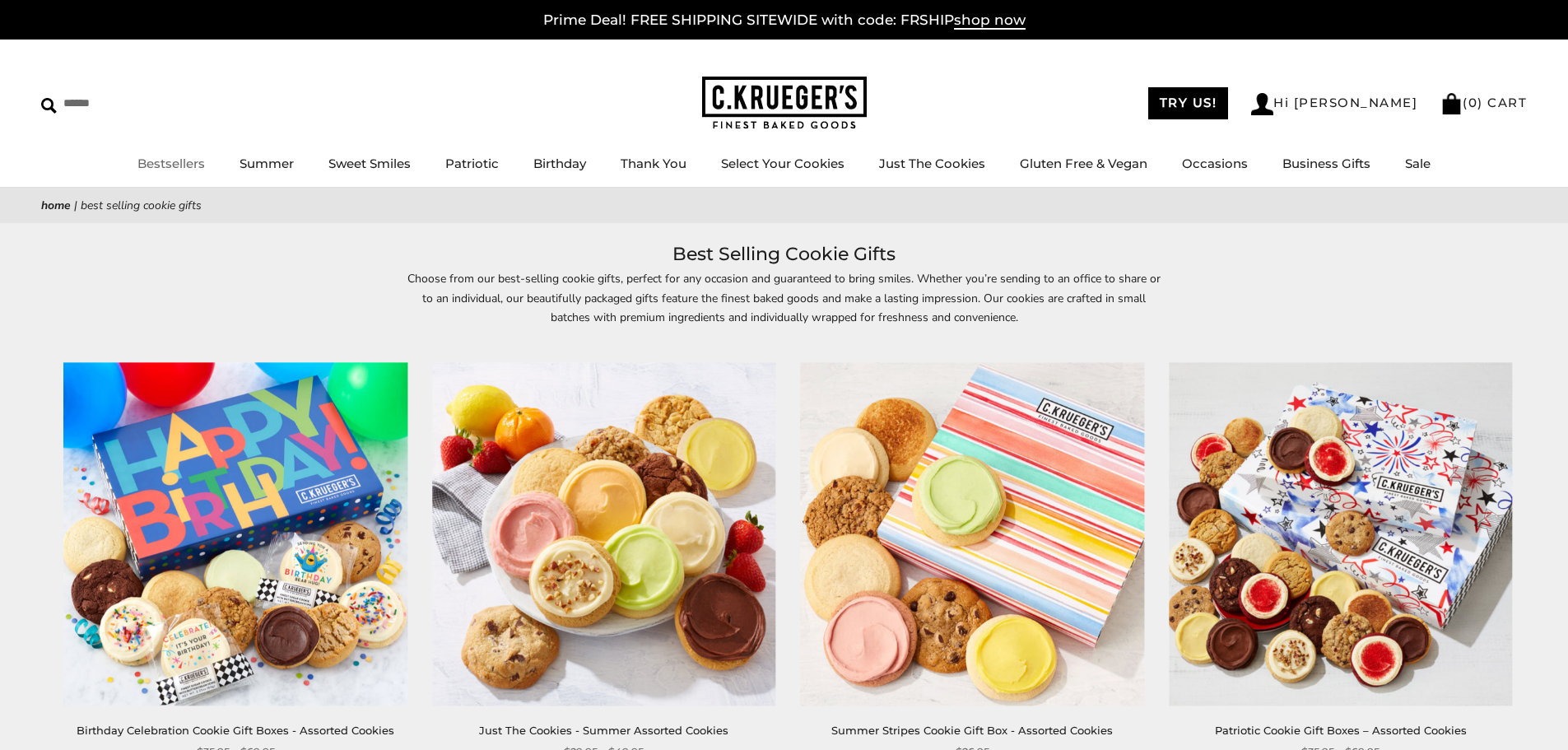 click on "Bestsellers" at bounding box center (171, 163) 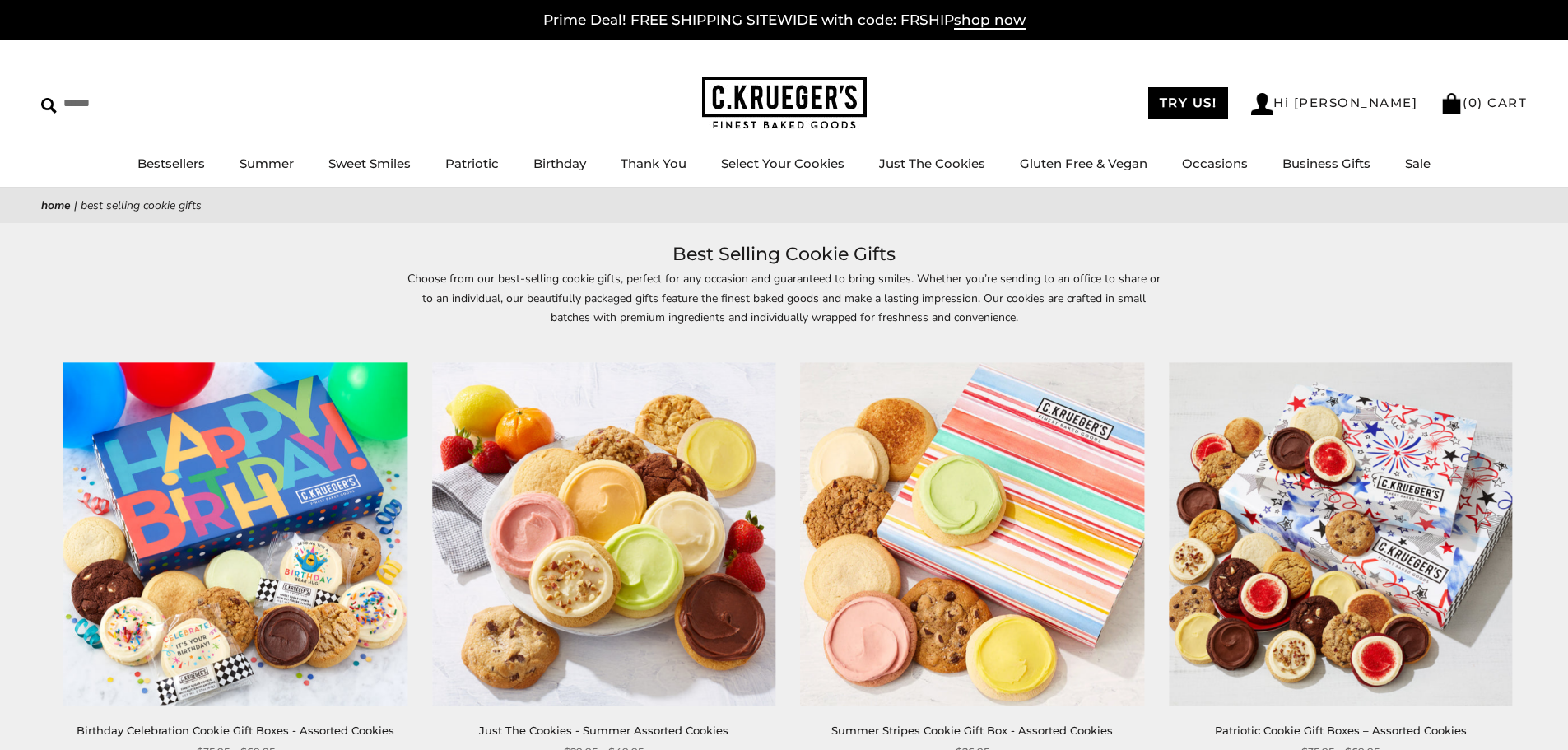 scroll, scrollTop: 0, scrollLeft: 0, axis: both 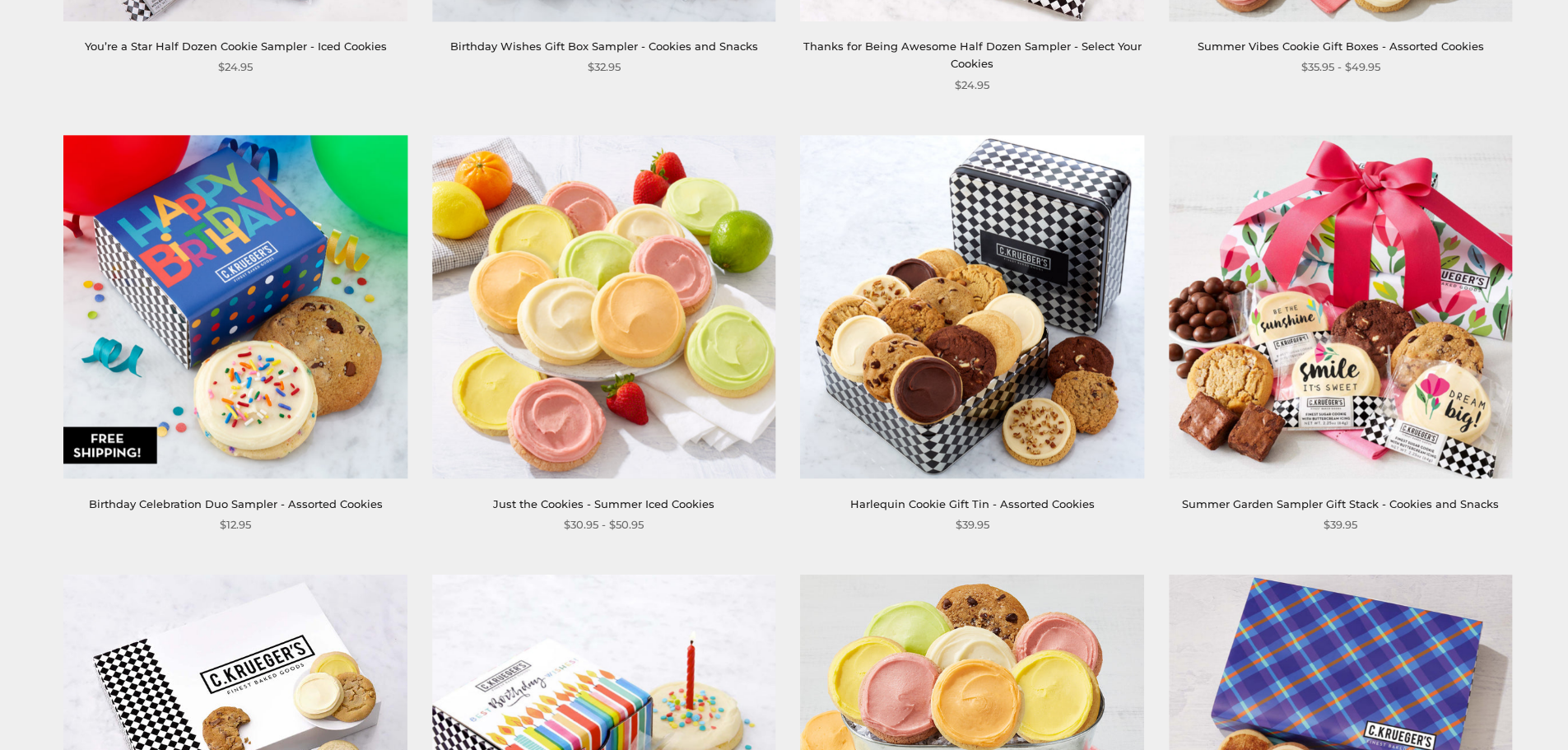click on "Just the Cookies  - Summer Iced Cookies" at bounding box center (603, 504) 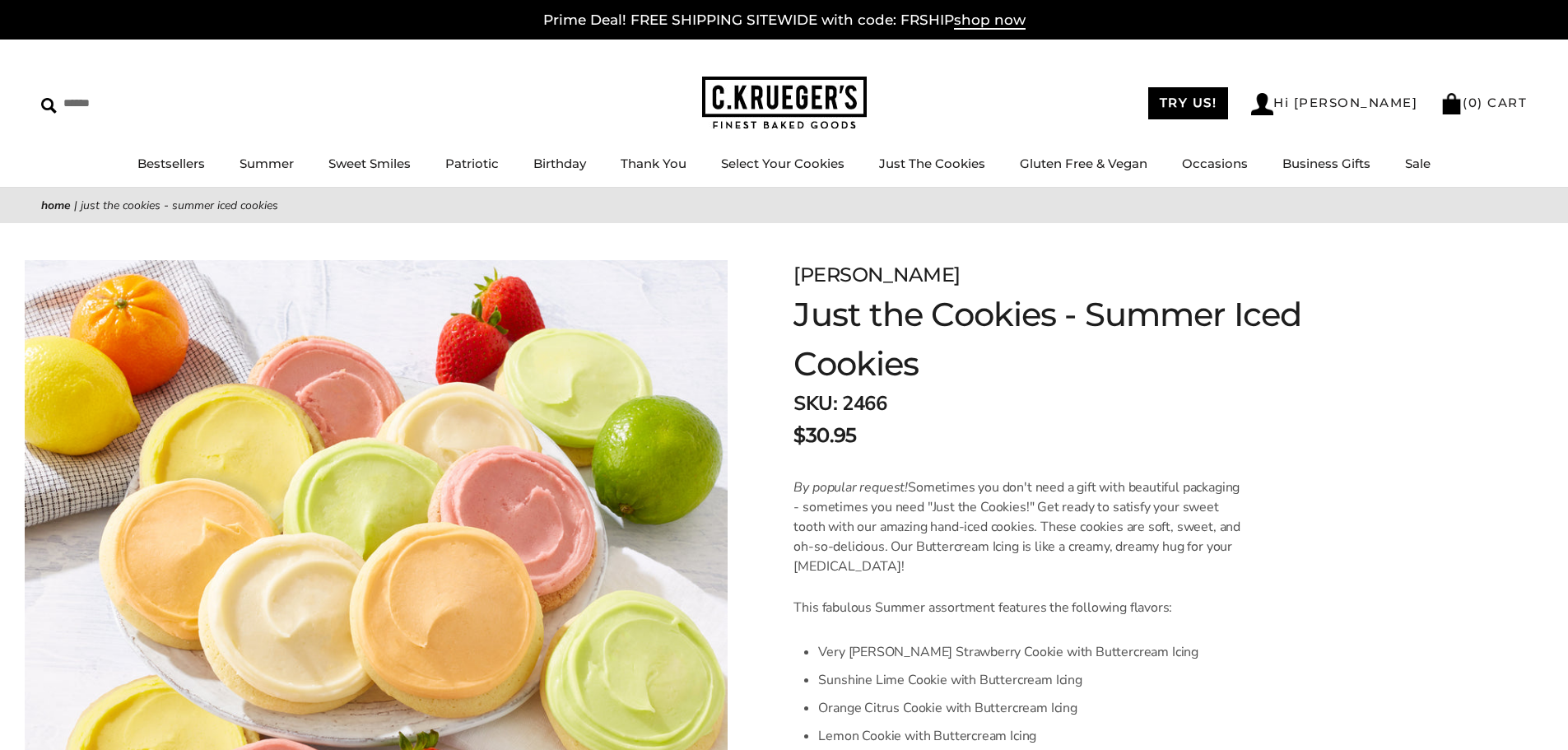 scroll, scrollTop: 0, scrollLeft: 0, axis: both 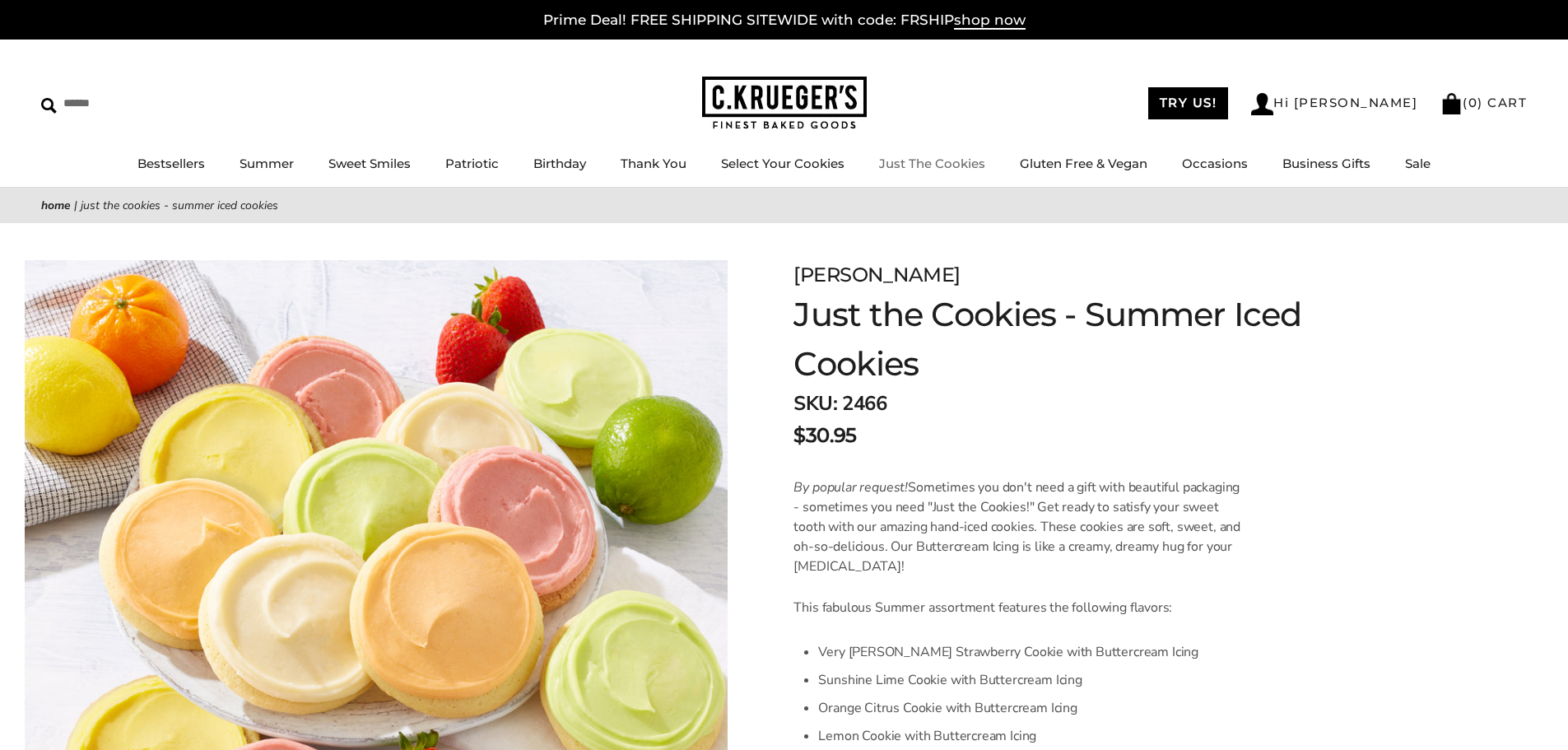click on "Just The Cookies" at bounding box center (932, 163) 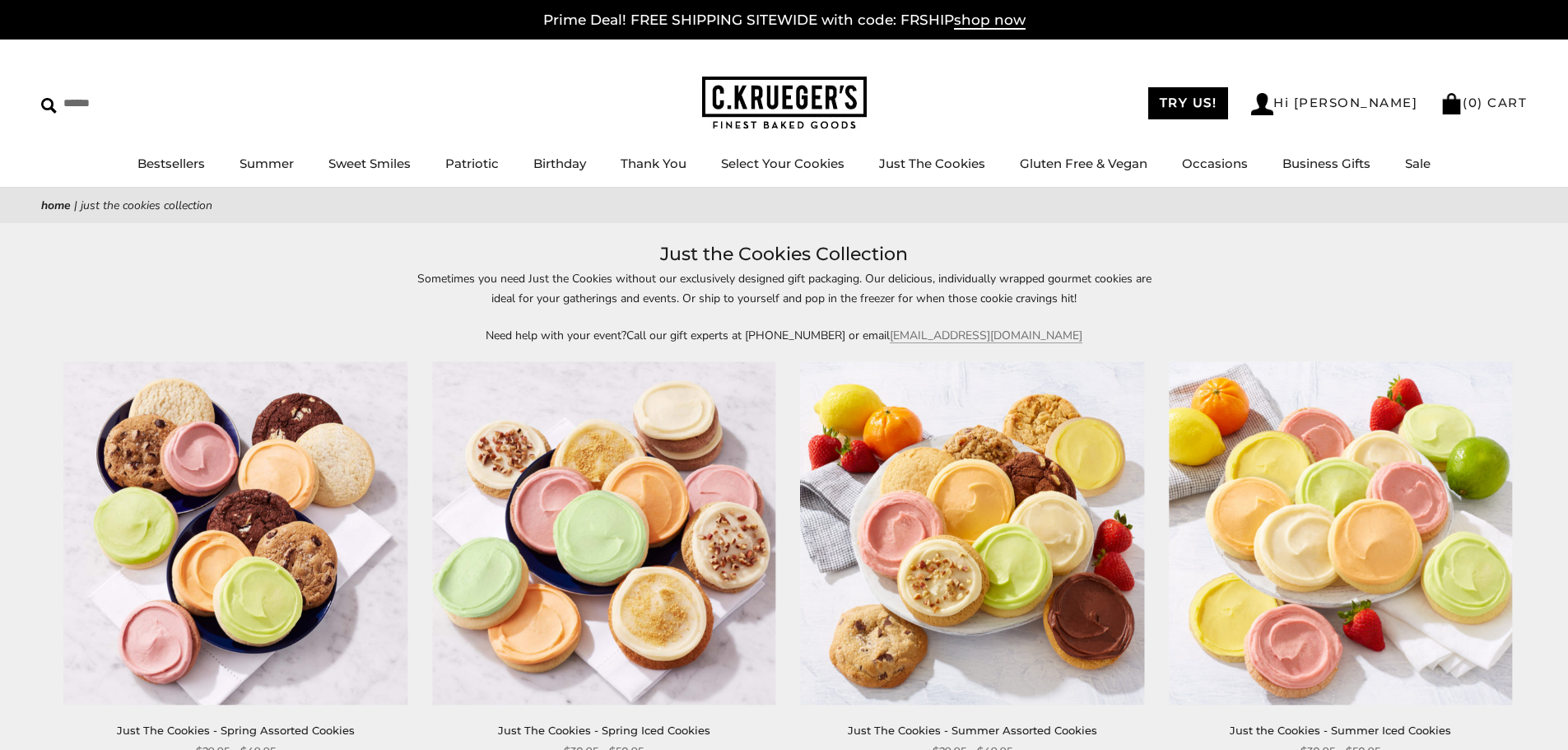 scroll, scrollTop: 0, scrollLeft: 0, axis: both 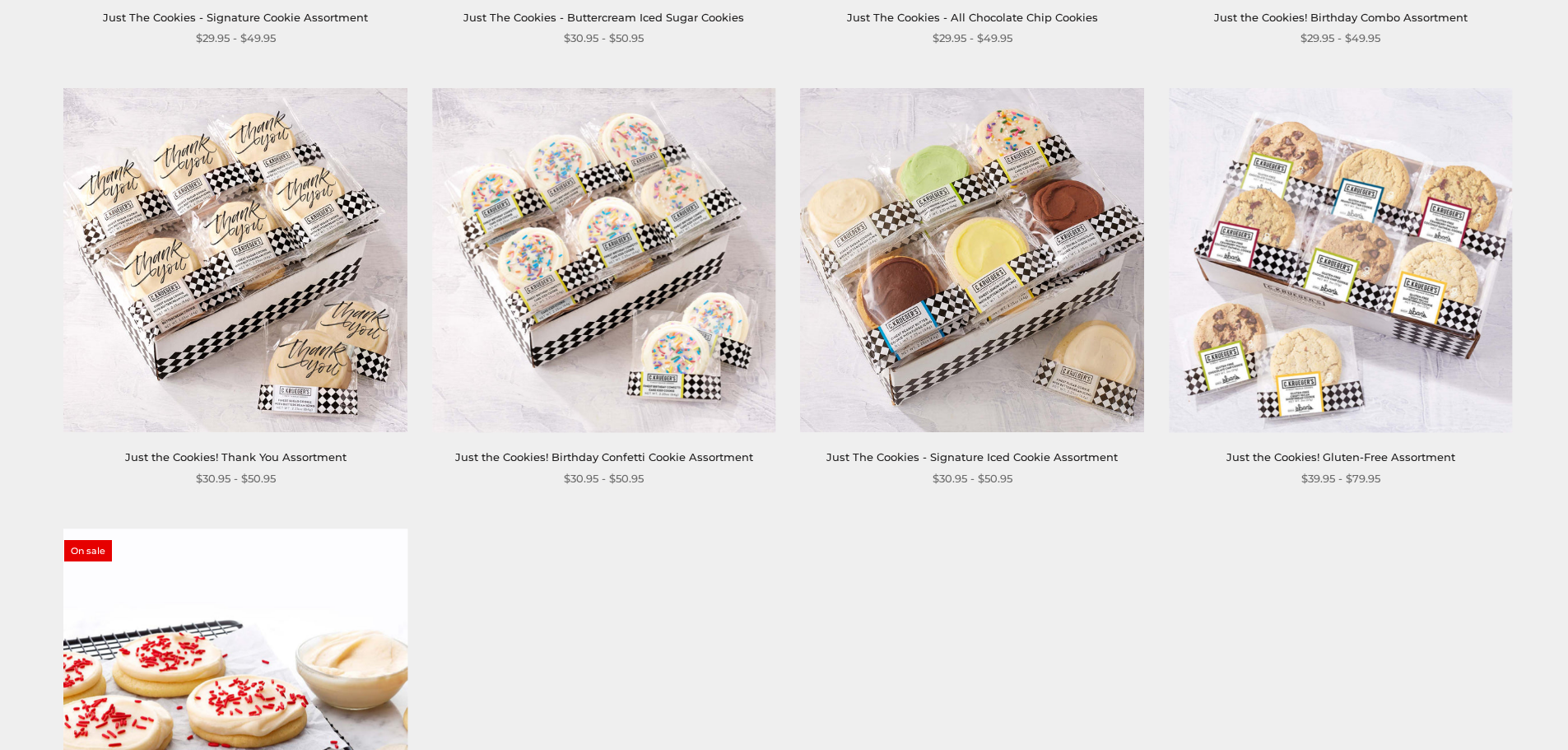 click on "Just The Cookies - Signature Iced Cookie Assortment" at bounding box center (972, 457) 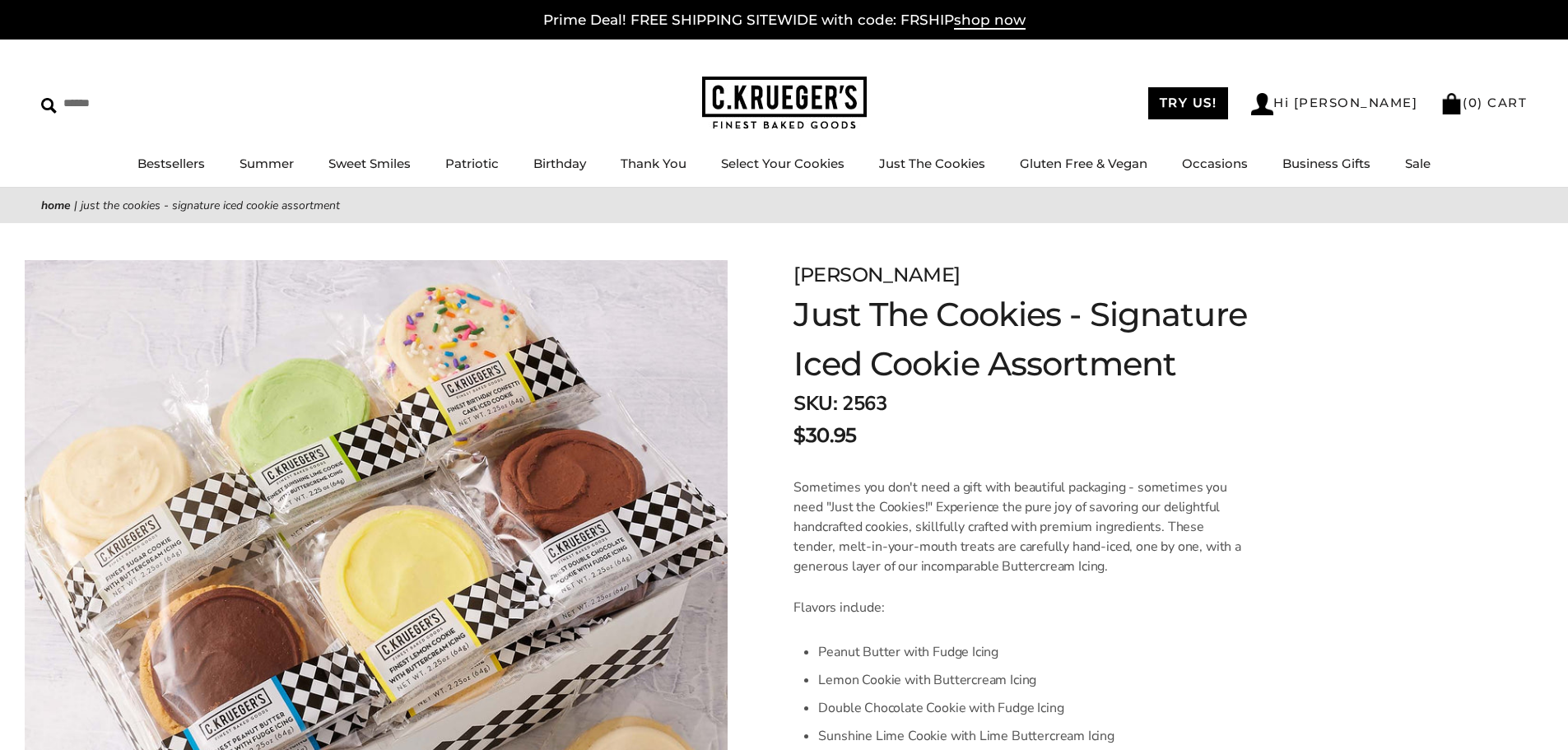 scroll, scrollTop: 0, scrollLeft: 0, axis: both 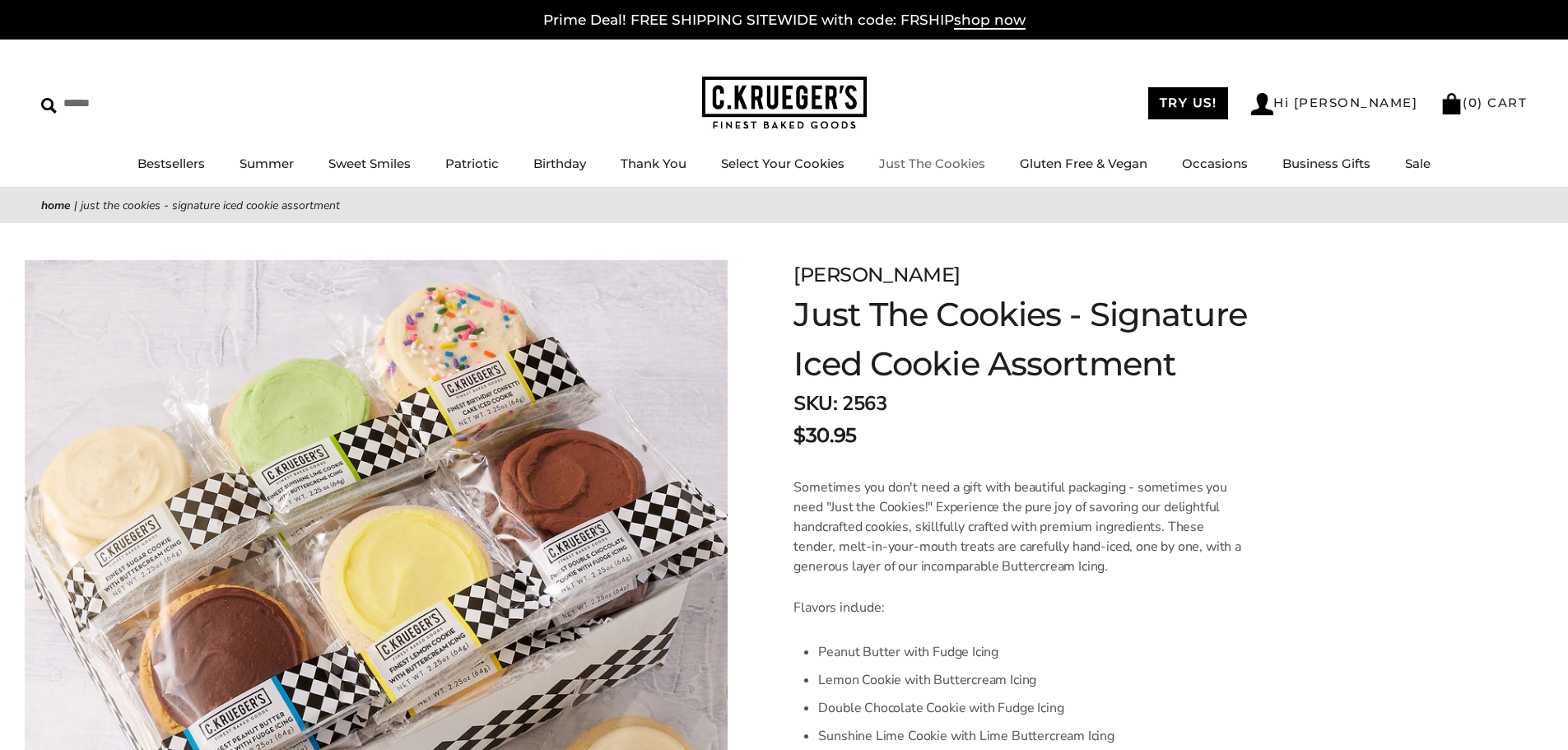 click on "Just The Cookies" at bounding box center (932, 163) 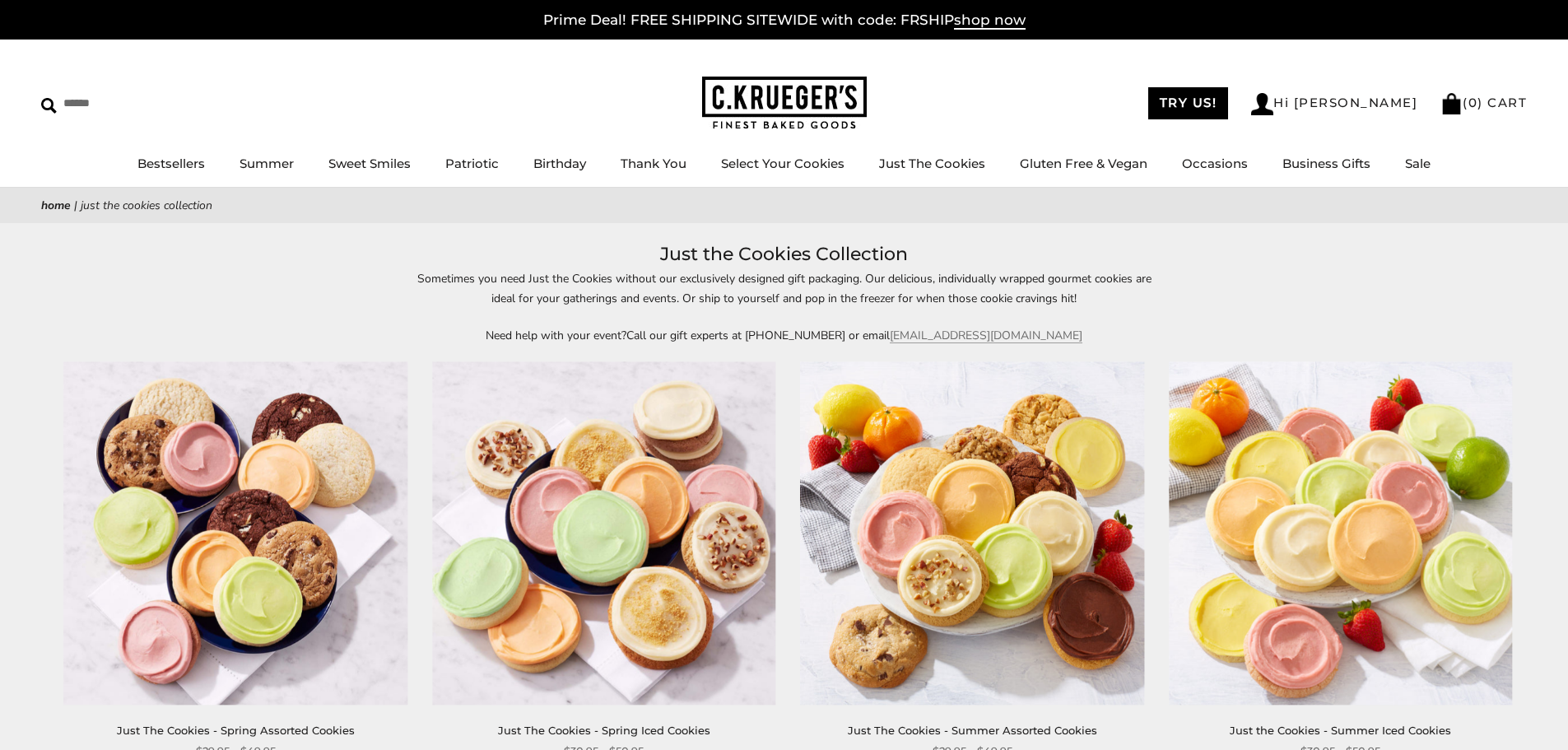 scroll, scrollTop: 0, scrollLeft: 0, axis: both 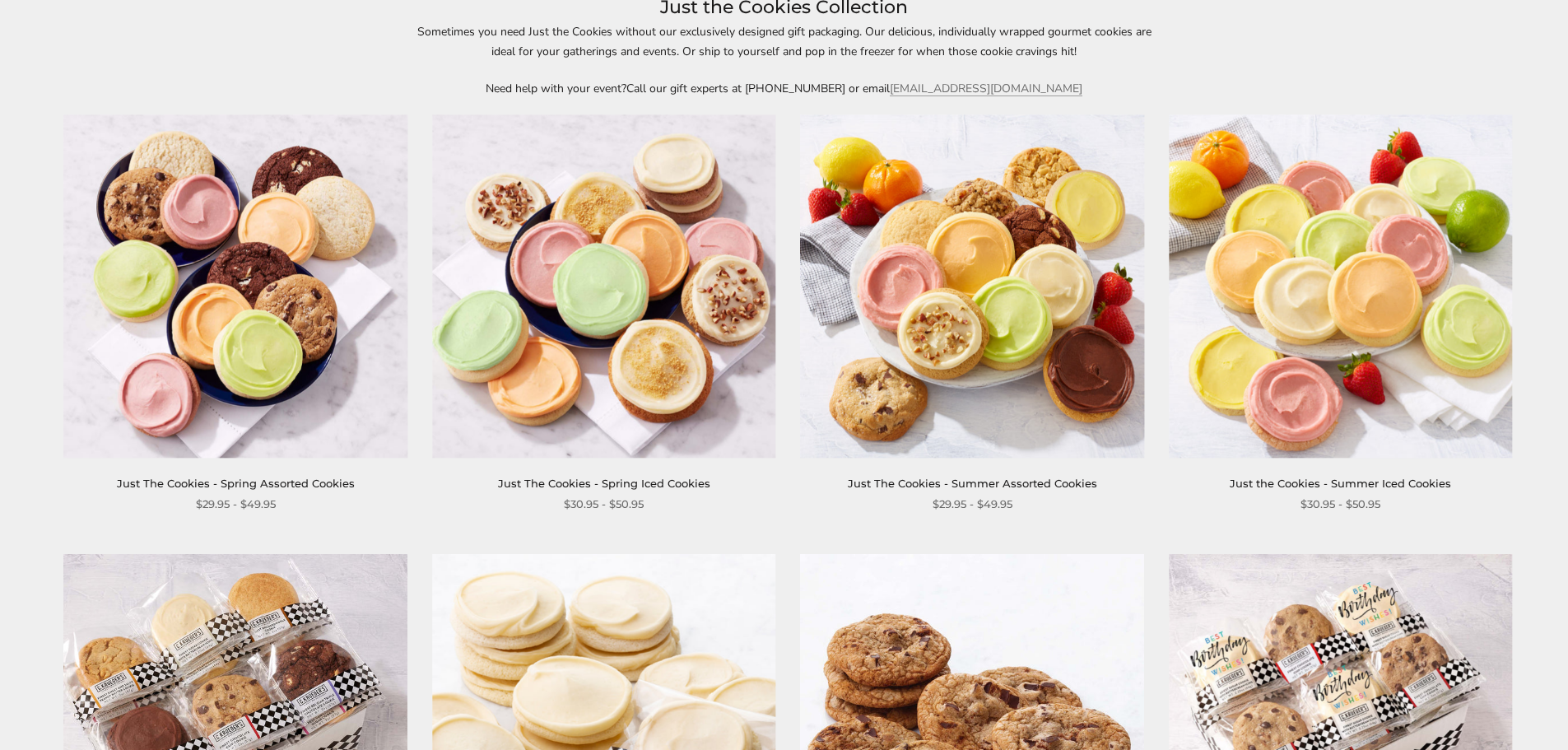 click on "Just The Cookies - Spring Assorted Cookies" at bounding box center (235, 483) 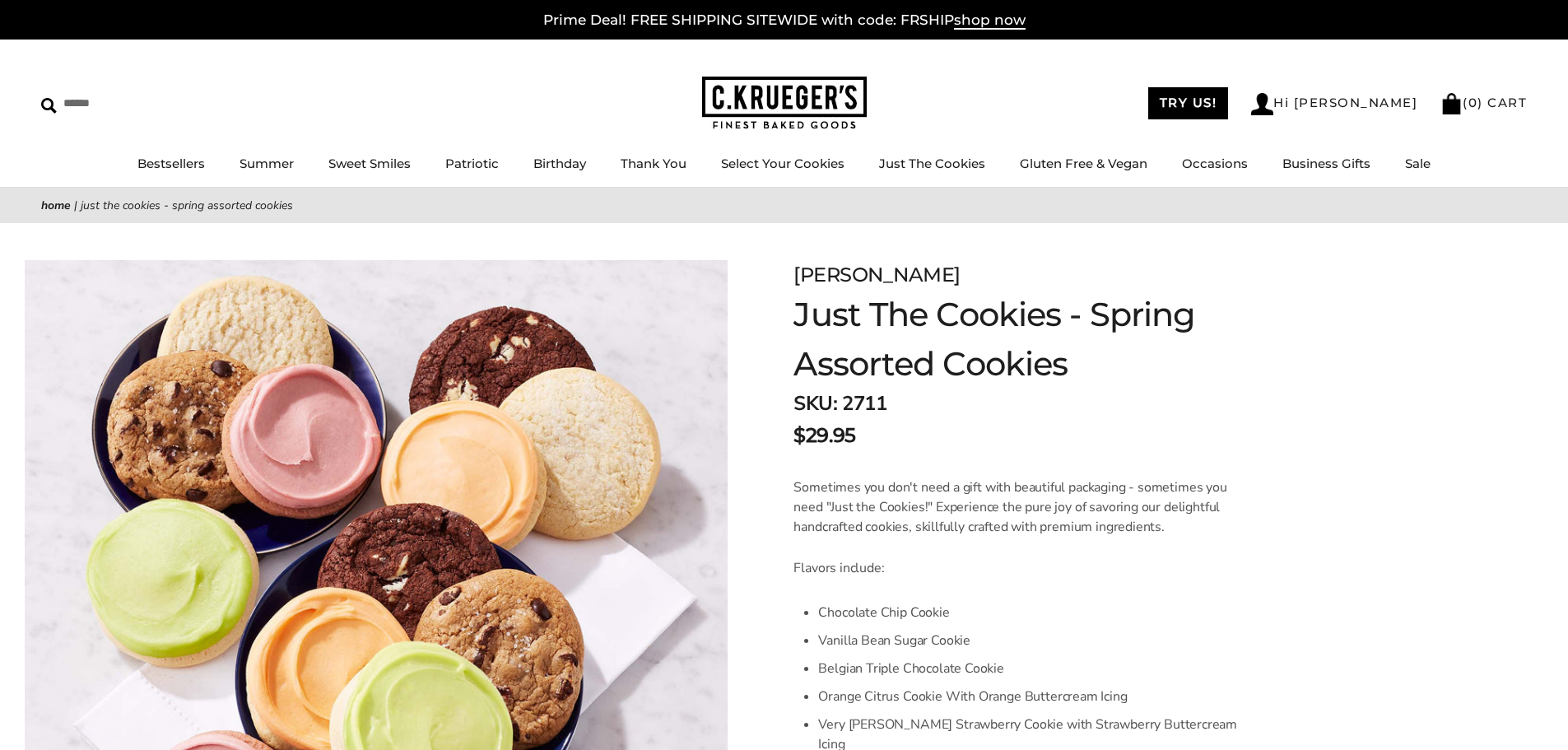 scroll, scrollTop: 0, scrollLeft: 0, axis: both 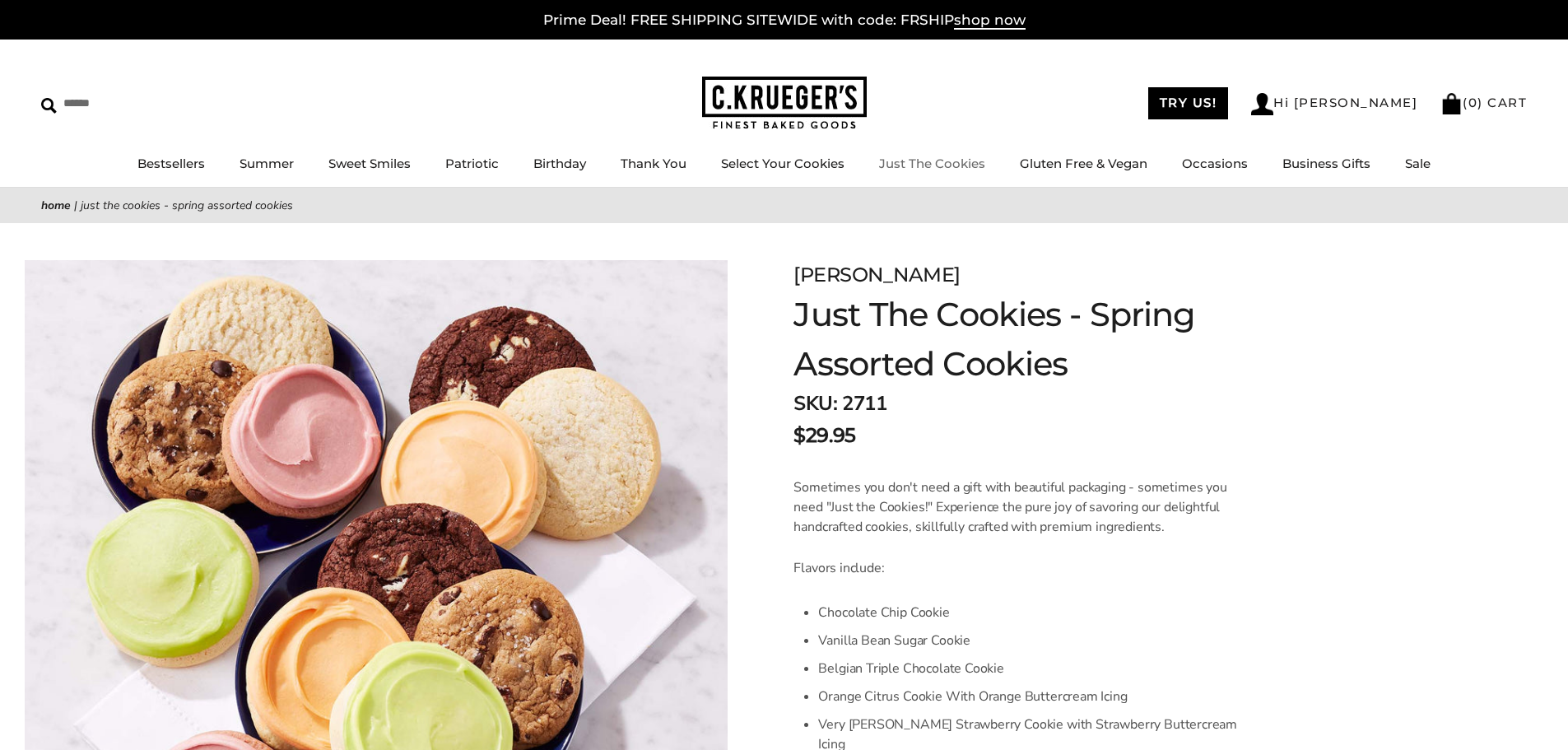 click on "Just The Cookies" at bounding box center (932, 163) 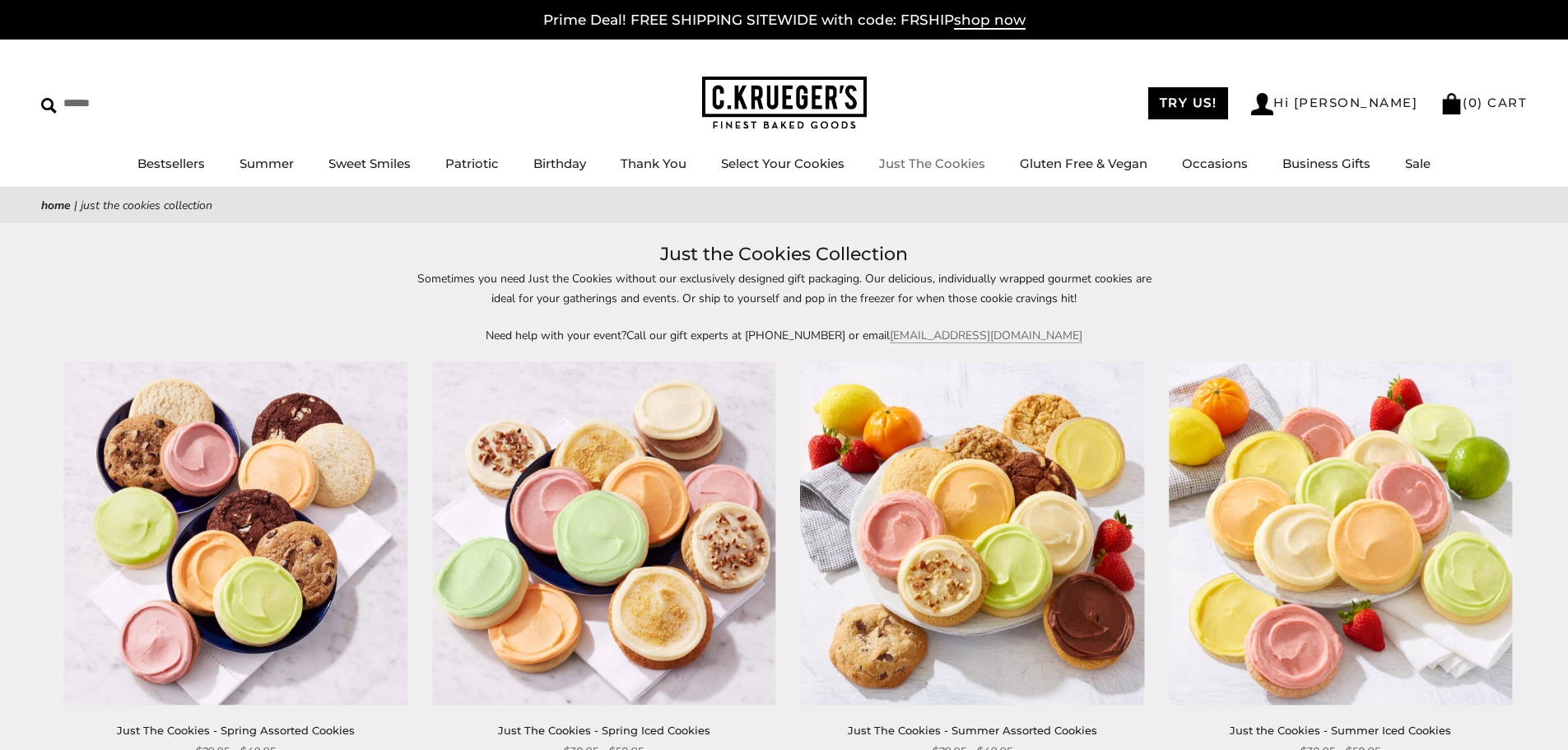 scroll, scrollTop: 0, scrollLeft: 0, axis: both 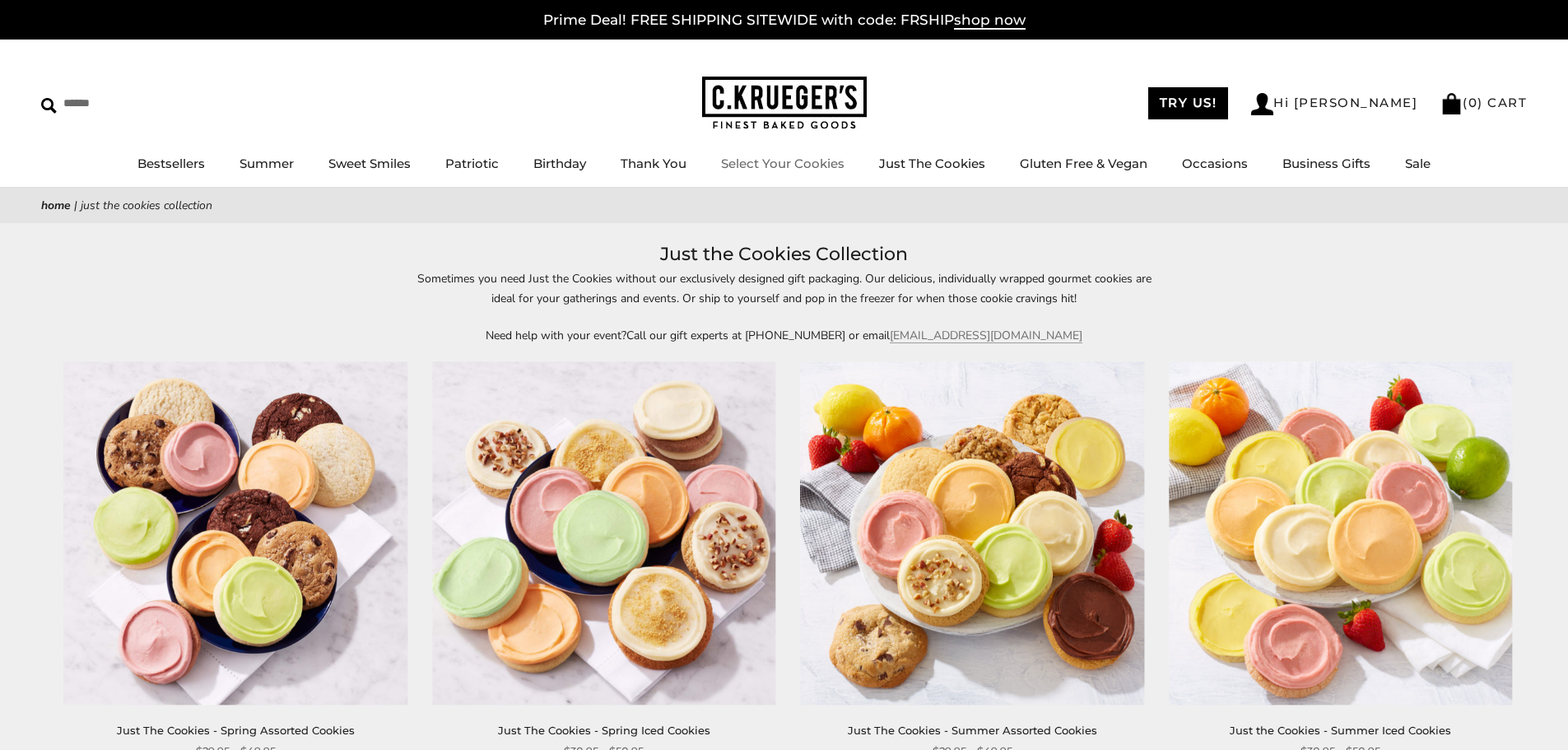 click on "Select Your Cookies" at bounding box center [783, 163] 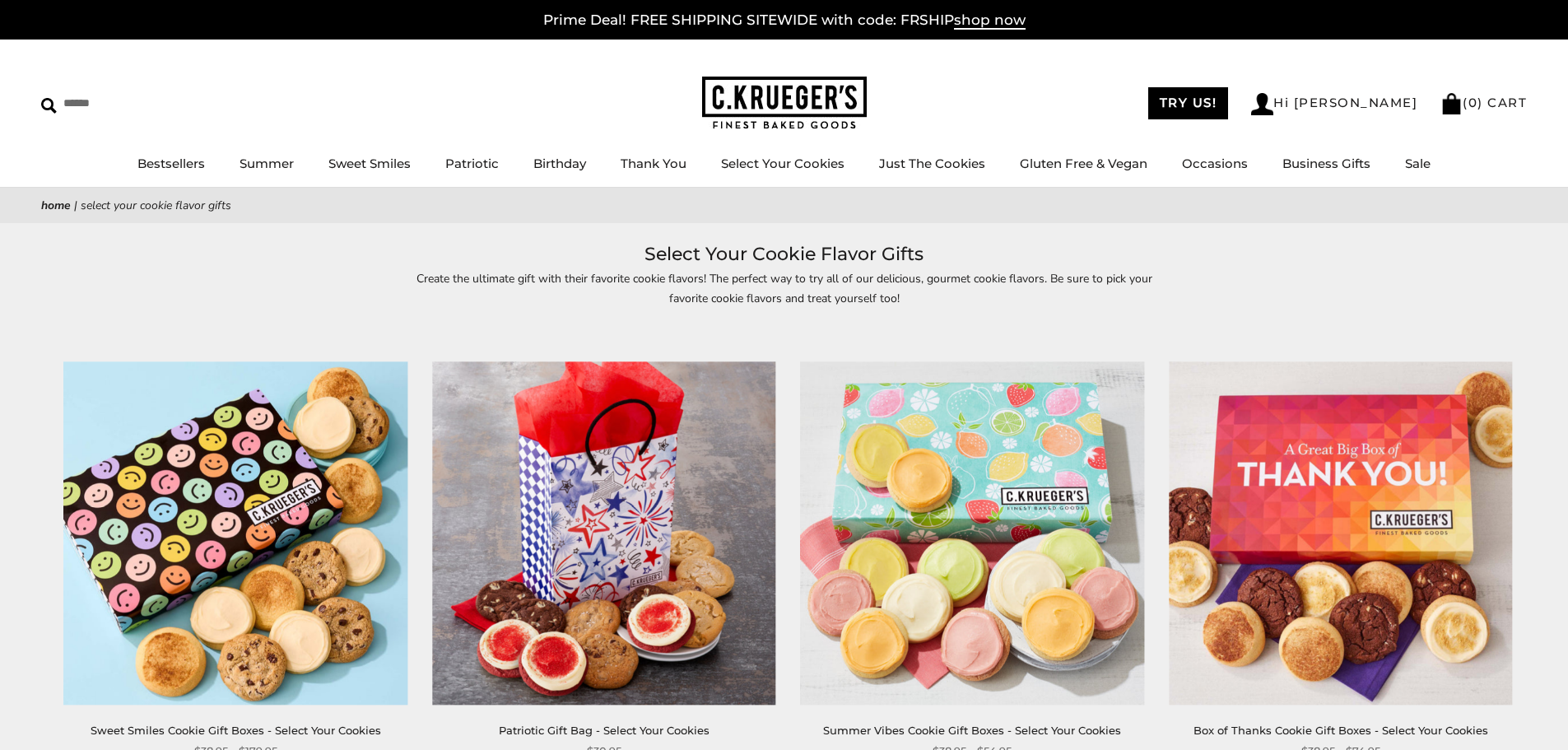 scroll, scrollTop: 0, scrollLeft: 0, axis: both 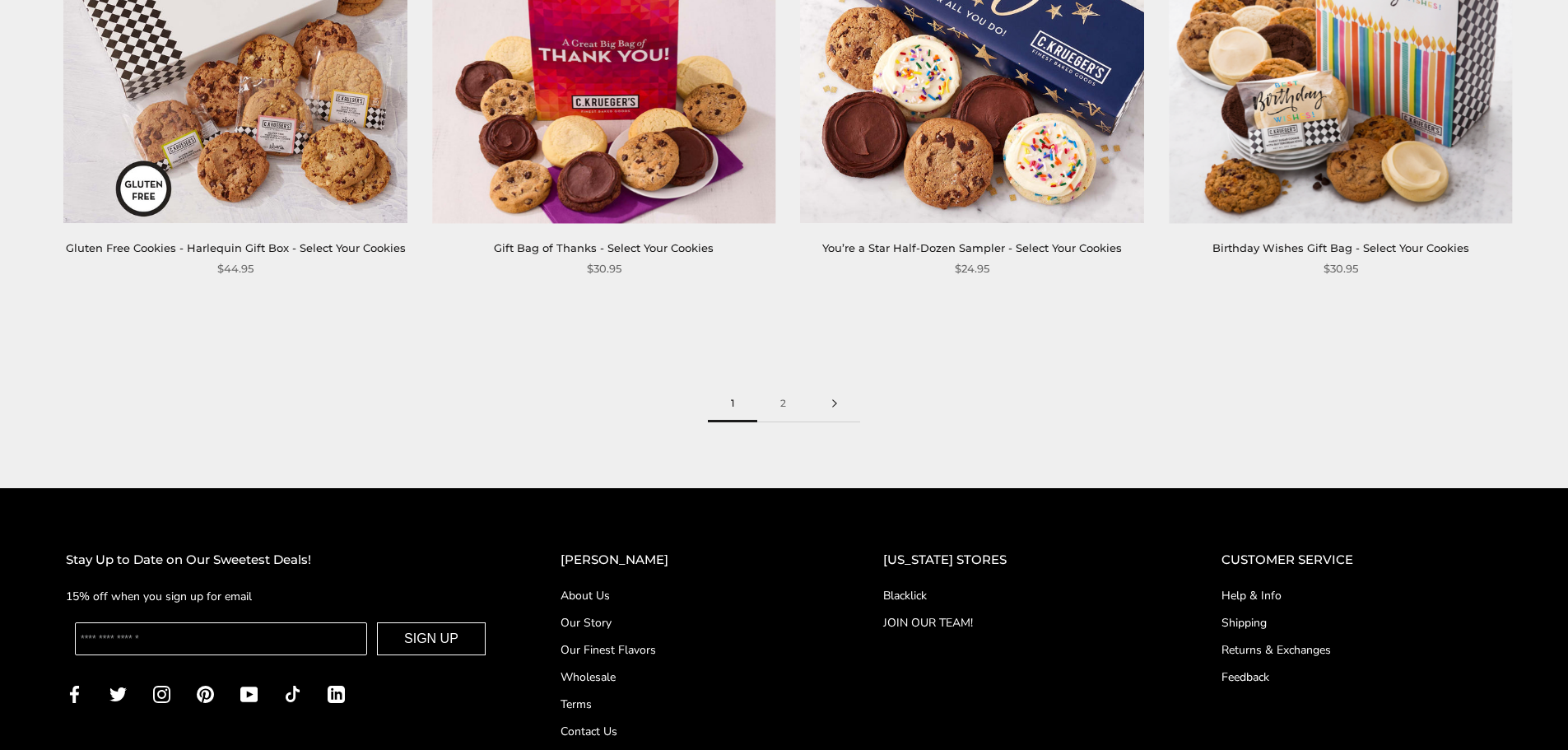 click at bounding box center (835, 403) 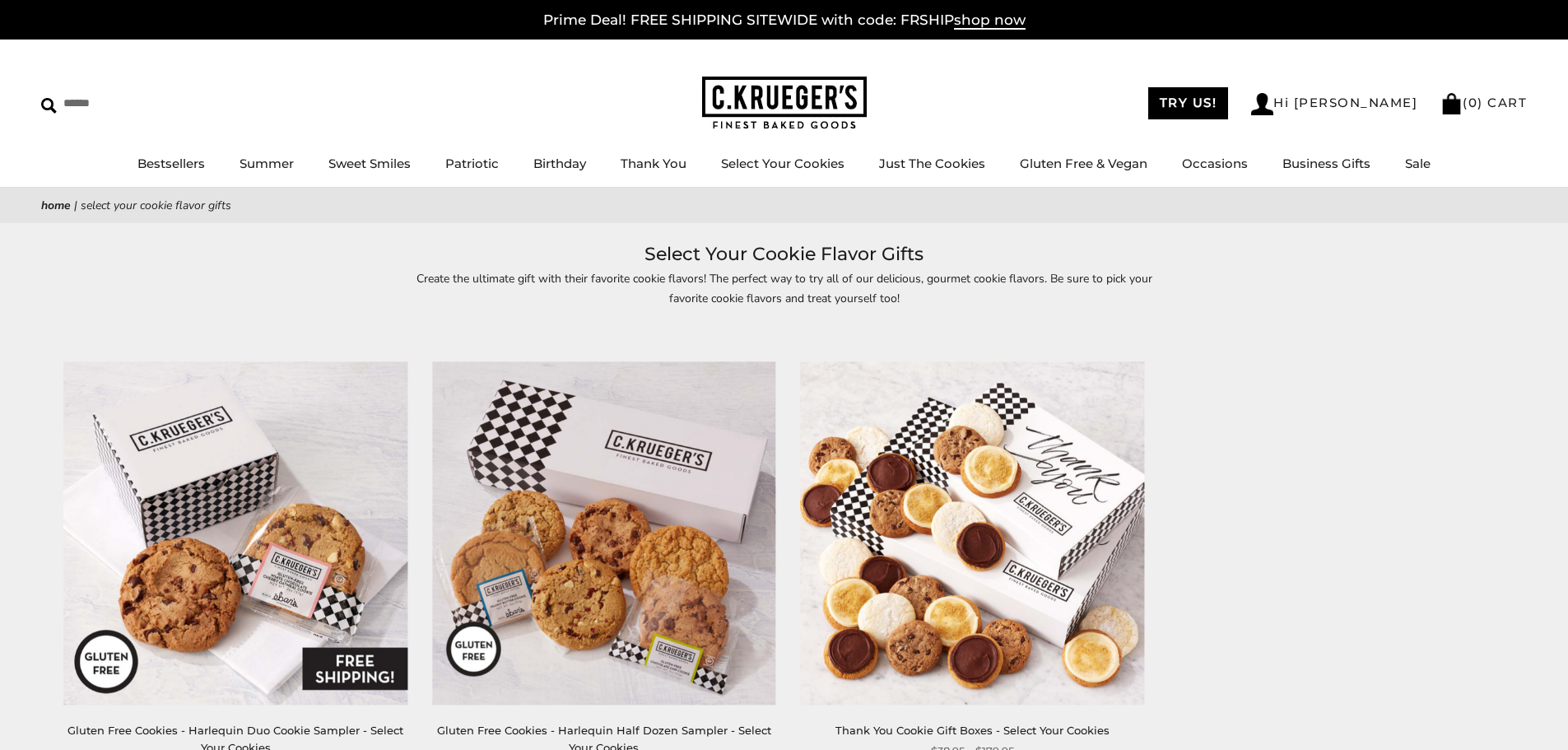 scroll, scrollTop: 0, scrollLeft: 0, axis: both 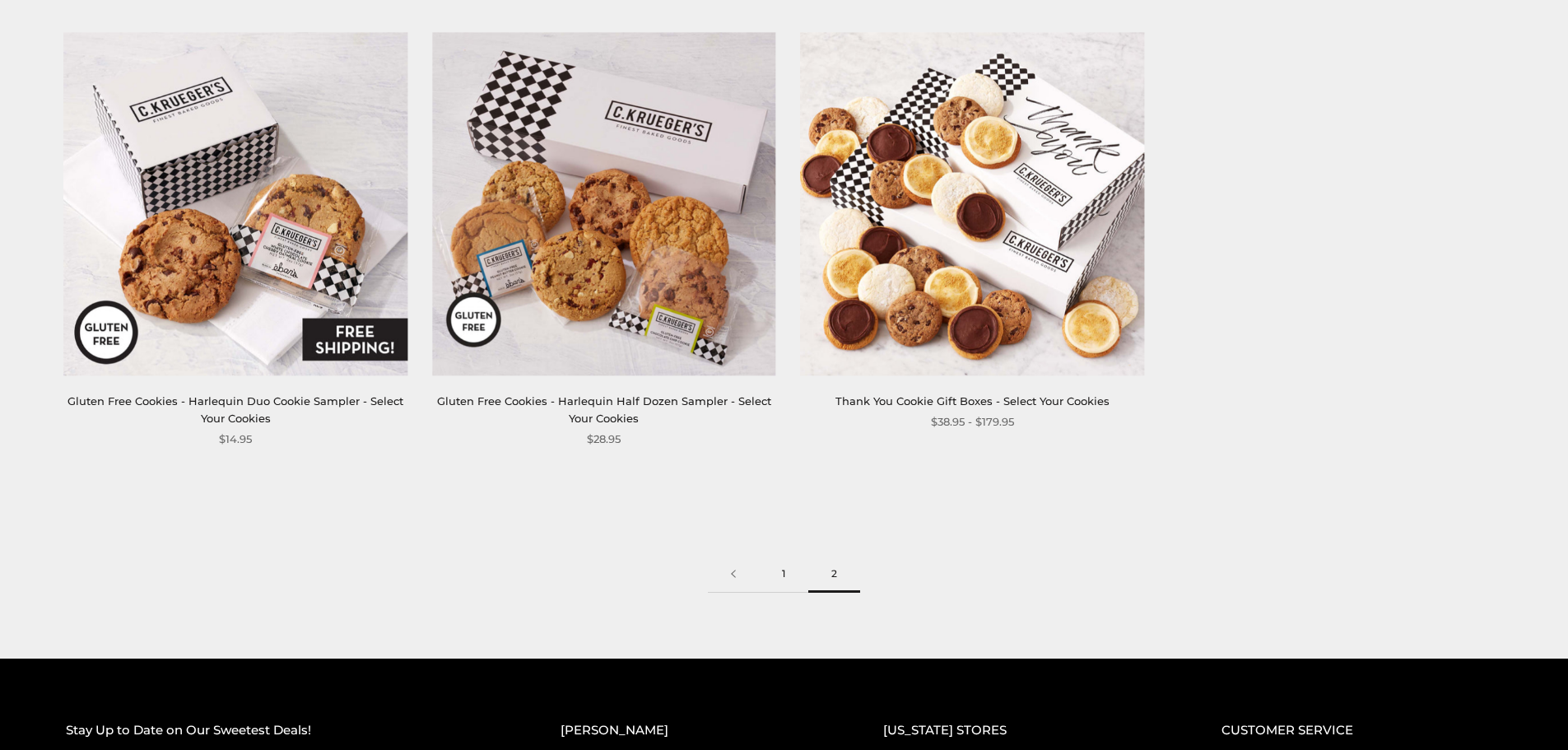 click on "1" at bounding box center [784, 574] 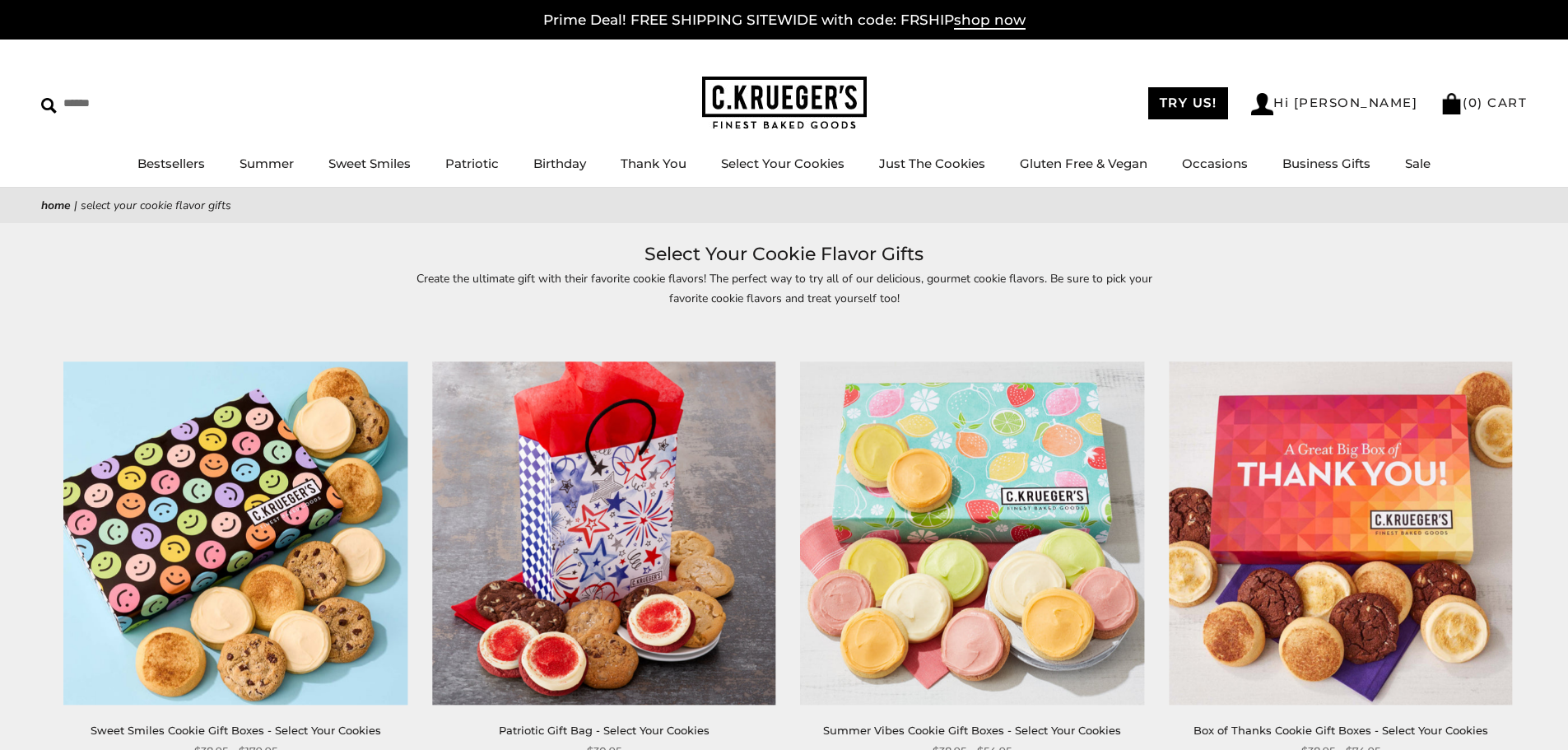 scroll, scrollTop: 0, scrollLeft: 0, axis: both 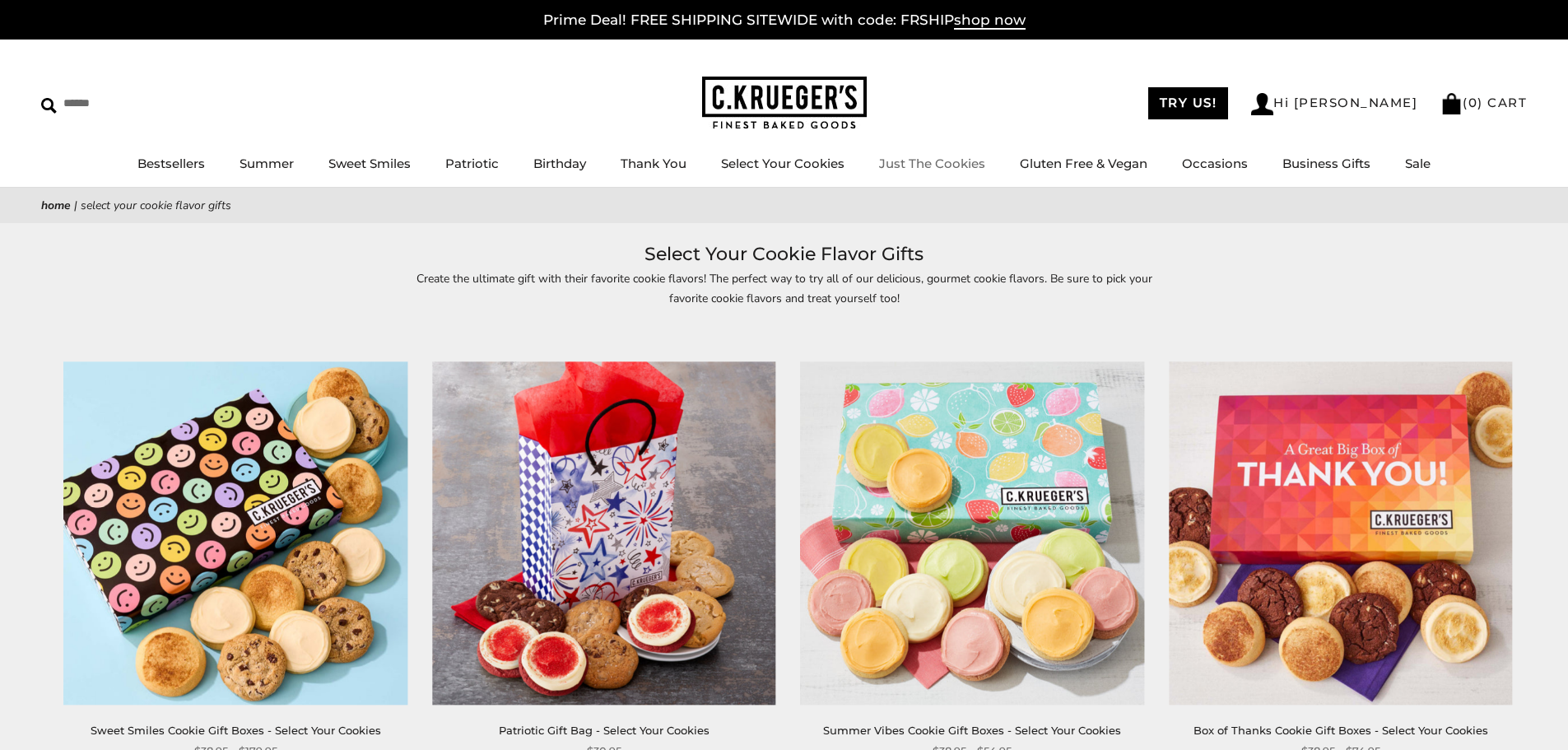 click on "Just The Cookies" at bounding box center [932, 163] 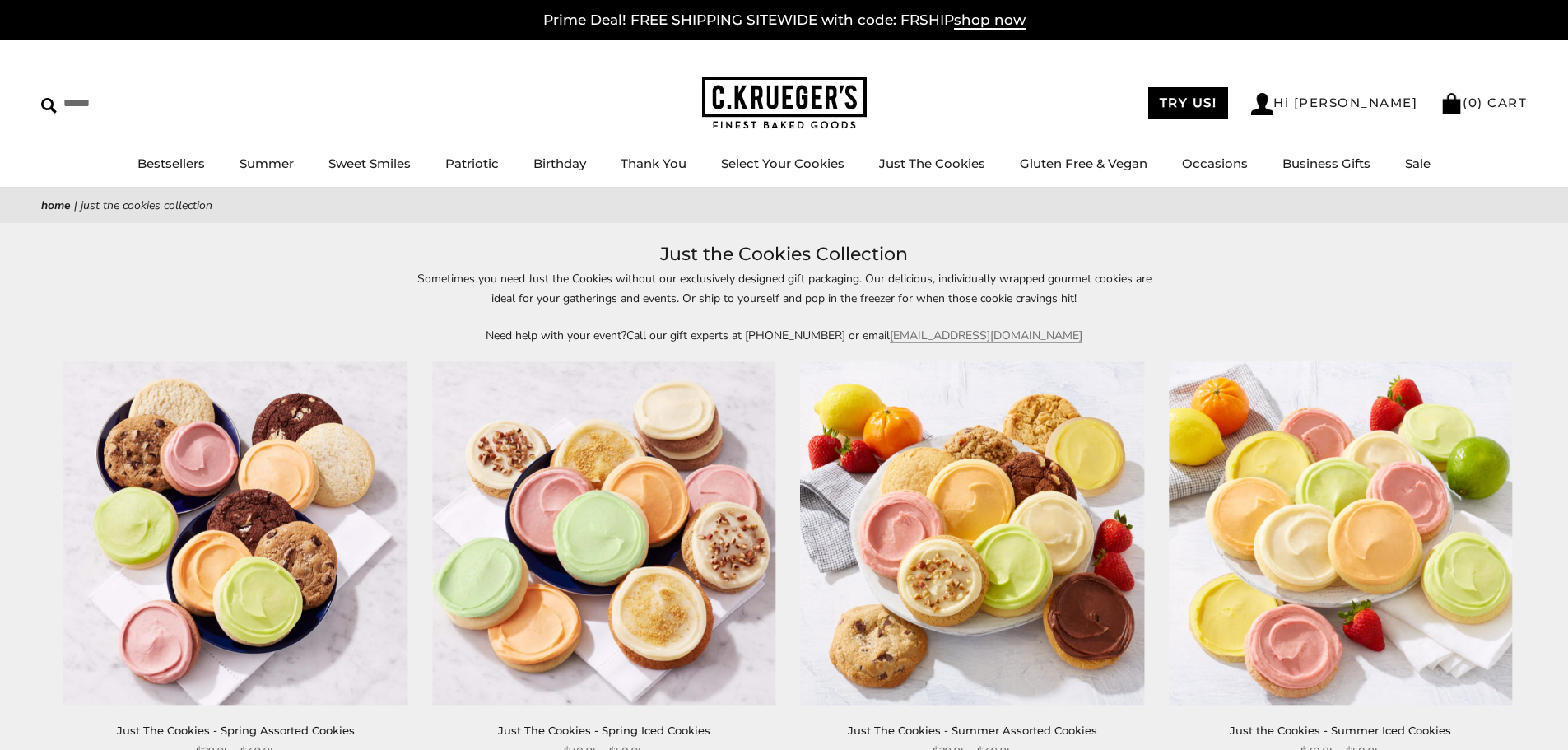 scroll, scrollTop: 0, scrollLeft: 0, axis: both 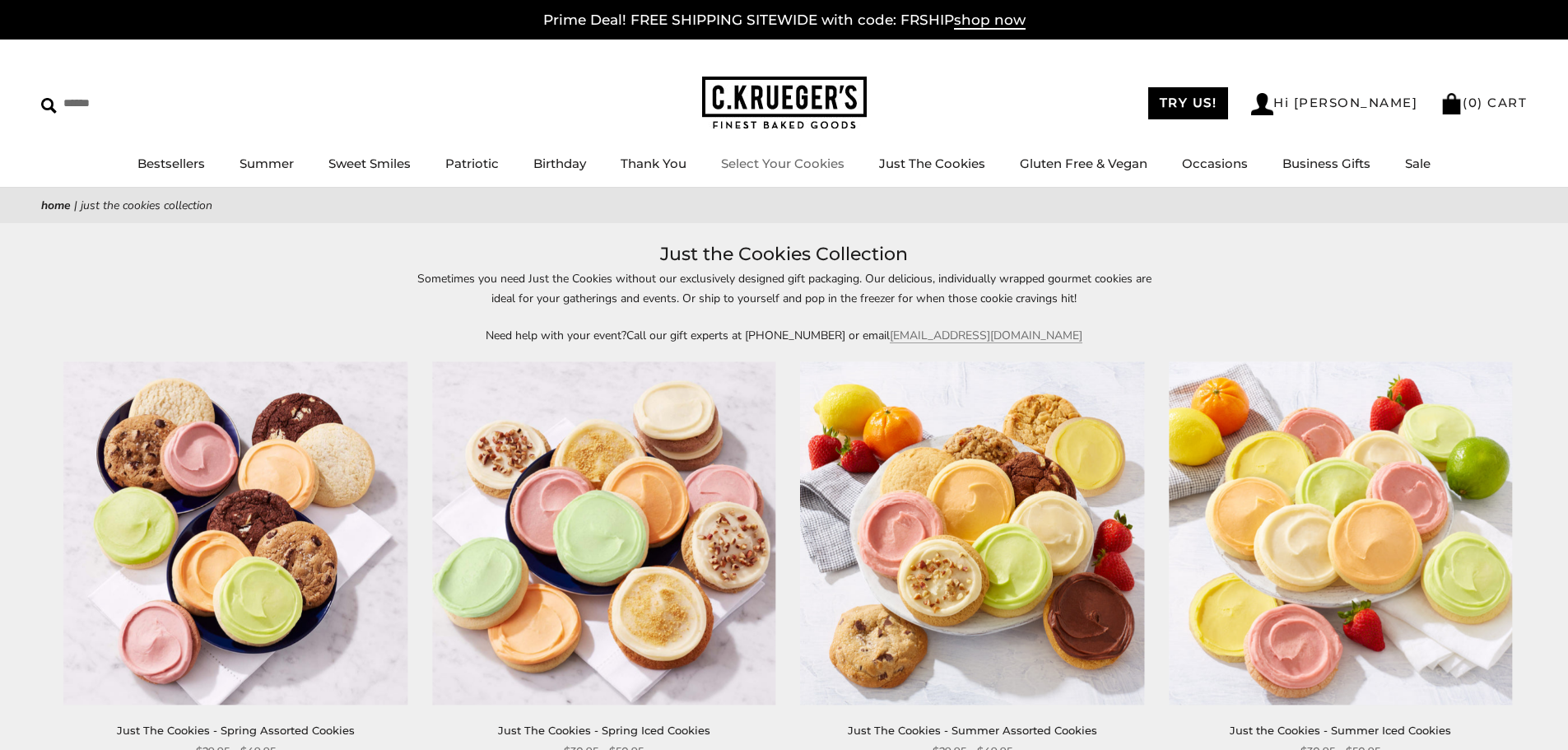 click on "Select Your Cookies" at bounding box center [783, 163] 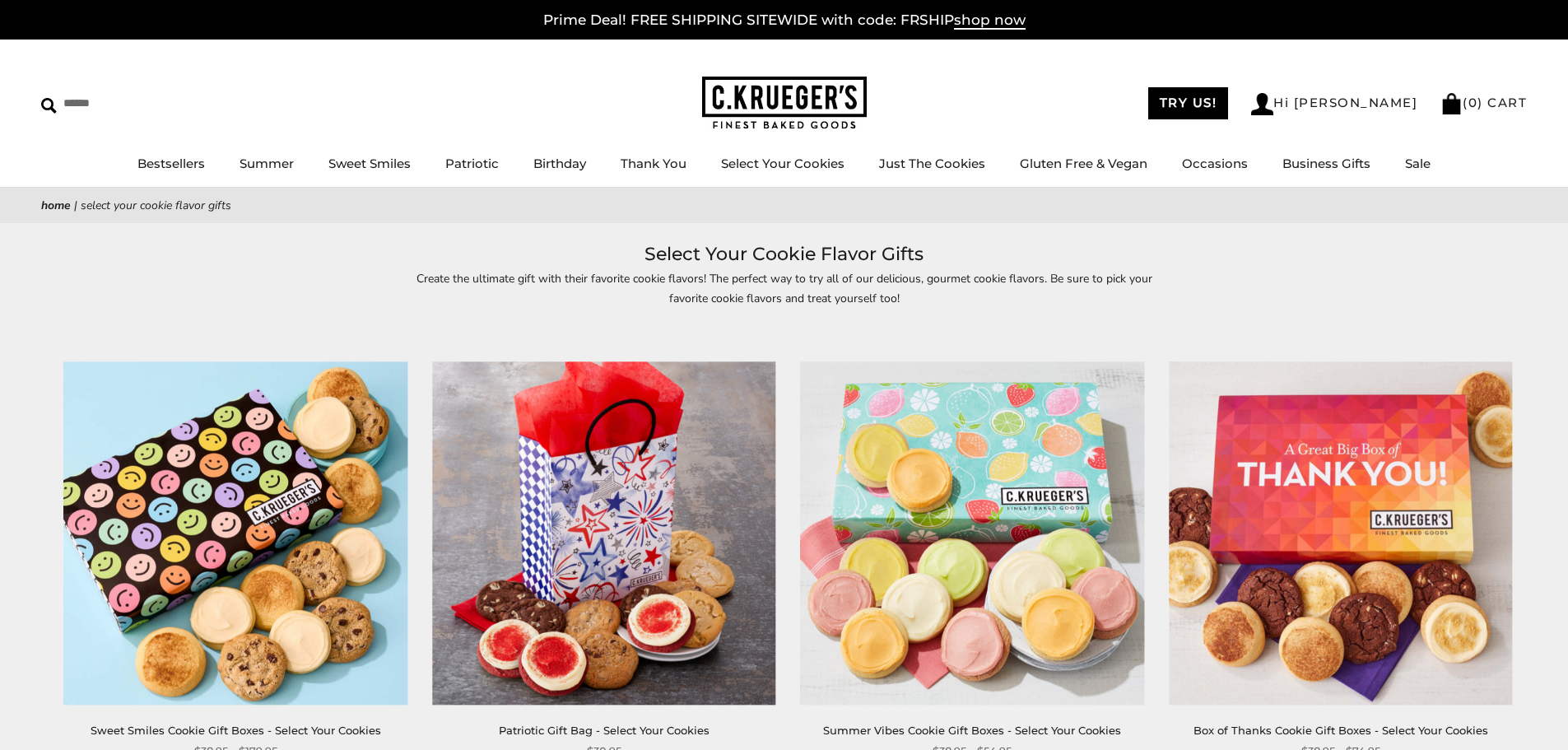 scroll, scrollTop: 0, scrollLeft: 0, axis: both 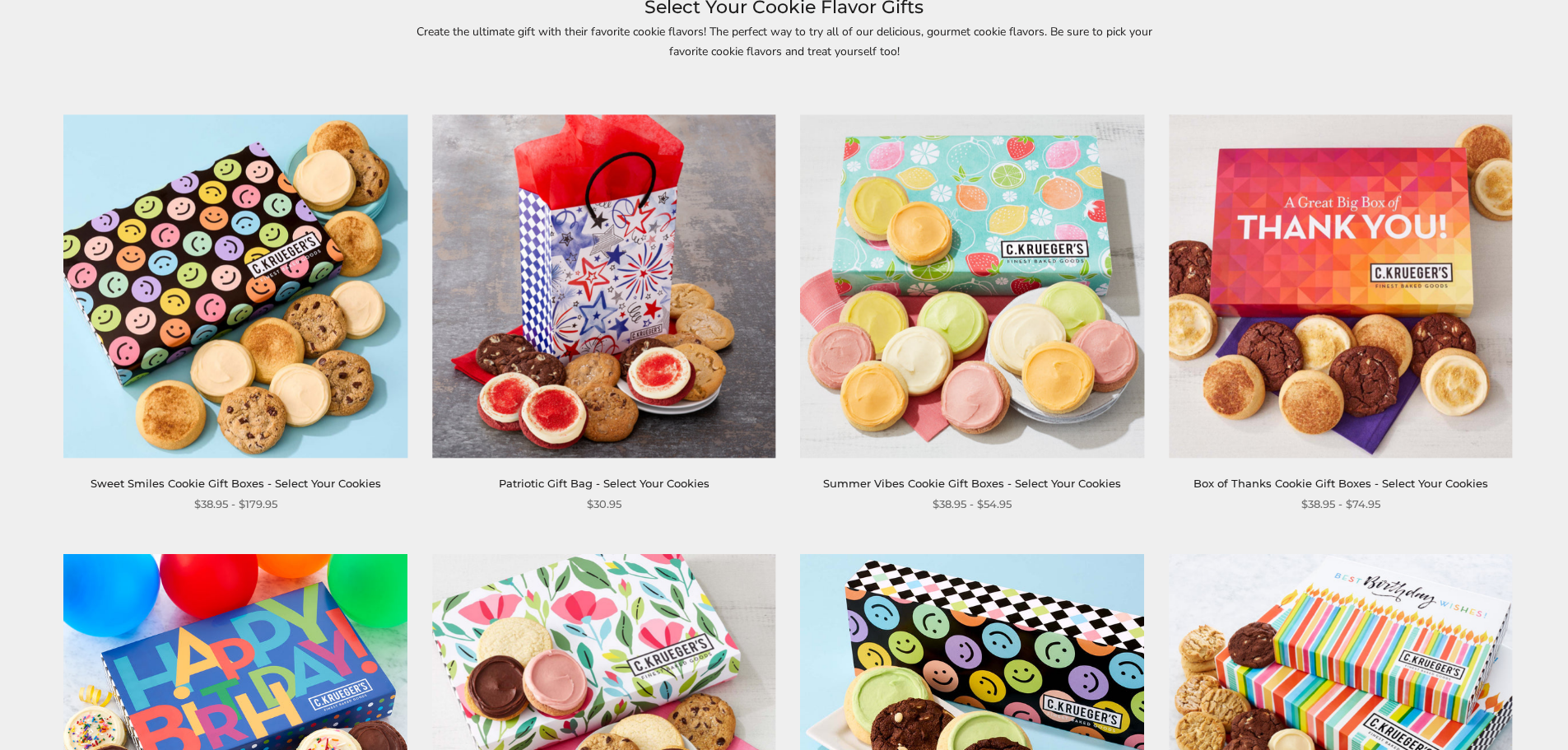 click on "Sweet Smiles Cookie Gift Boxes - Select Your Cookies" at bounding box center (235, 483) 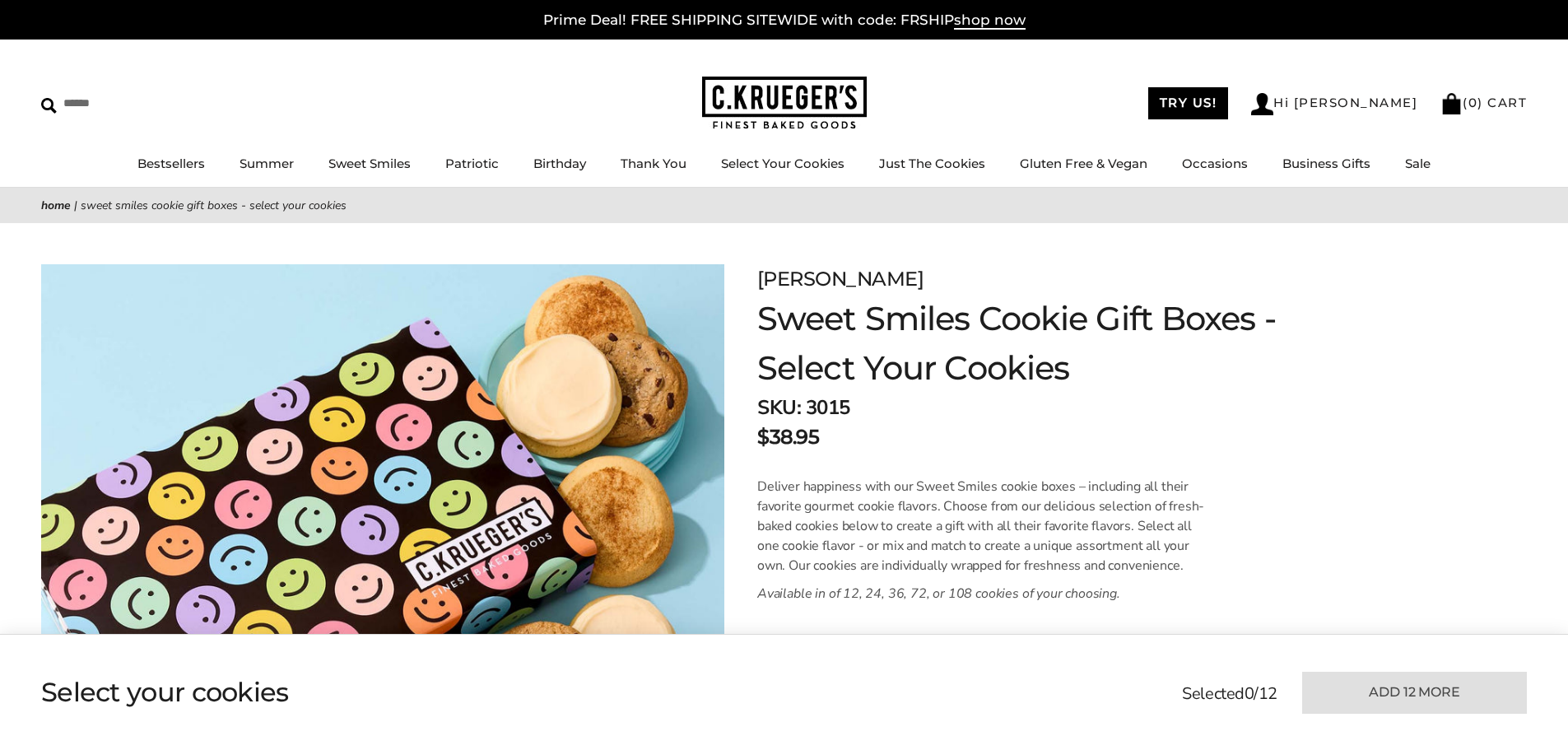 scroll, scrollTop: 0, scrollLeft: 0, axis: both 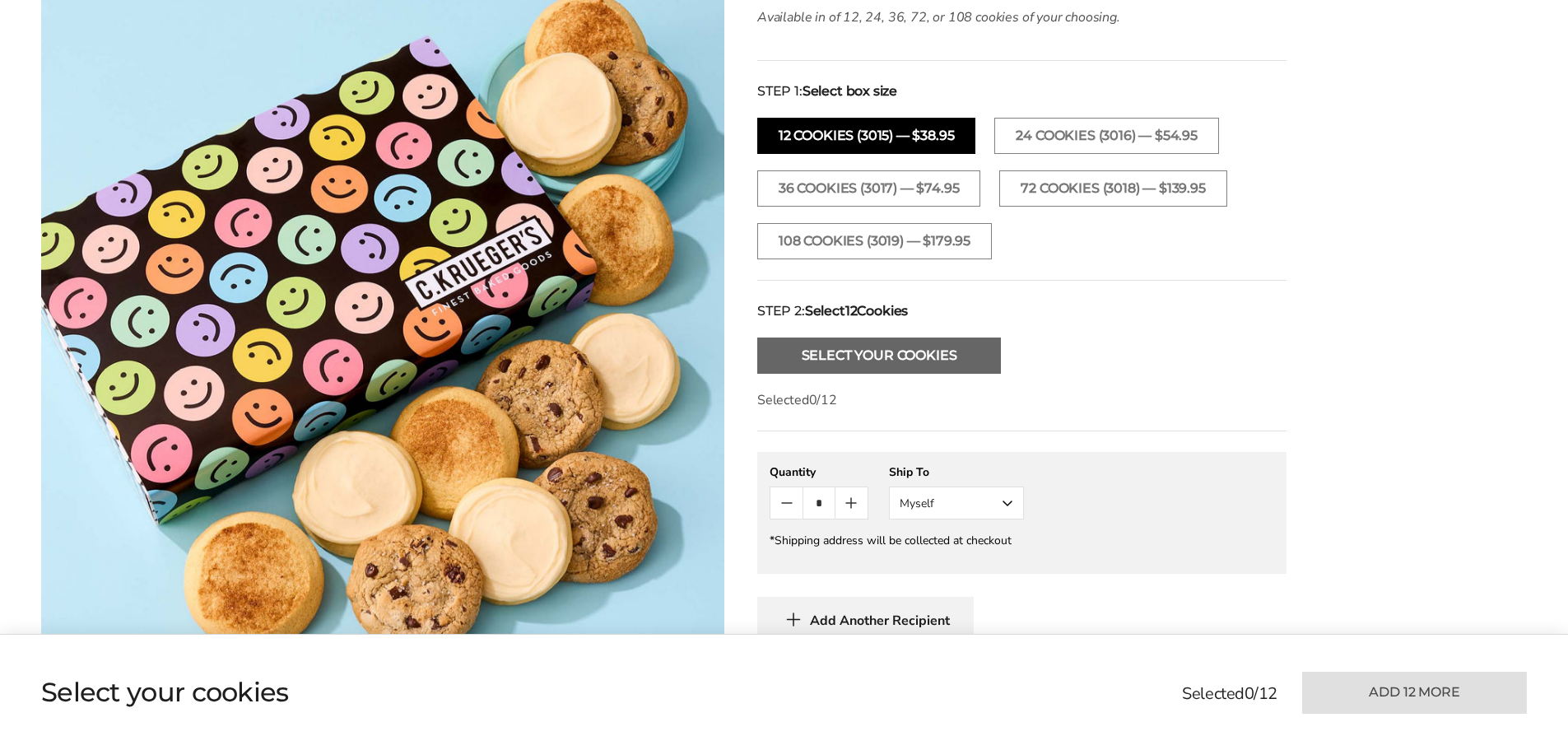 click on "Select Your Cookies" at bounding box center (879, 356) 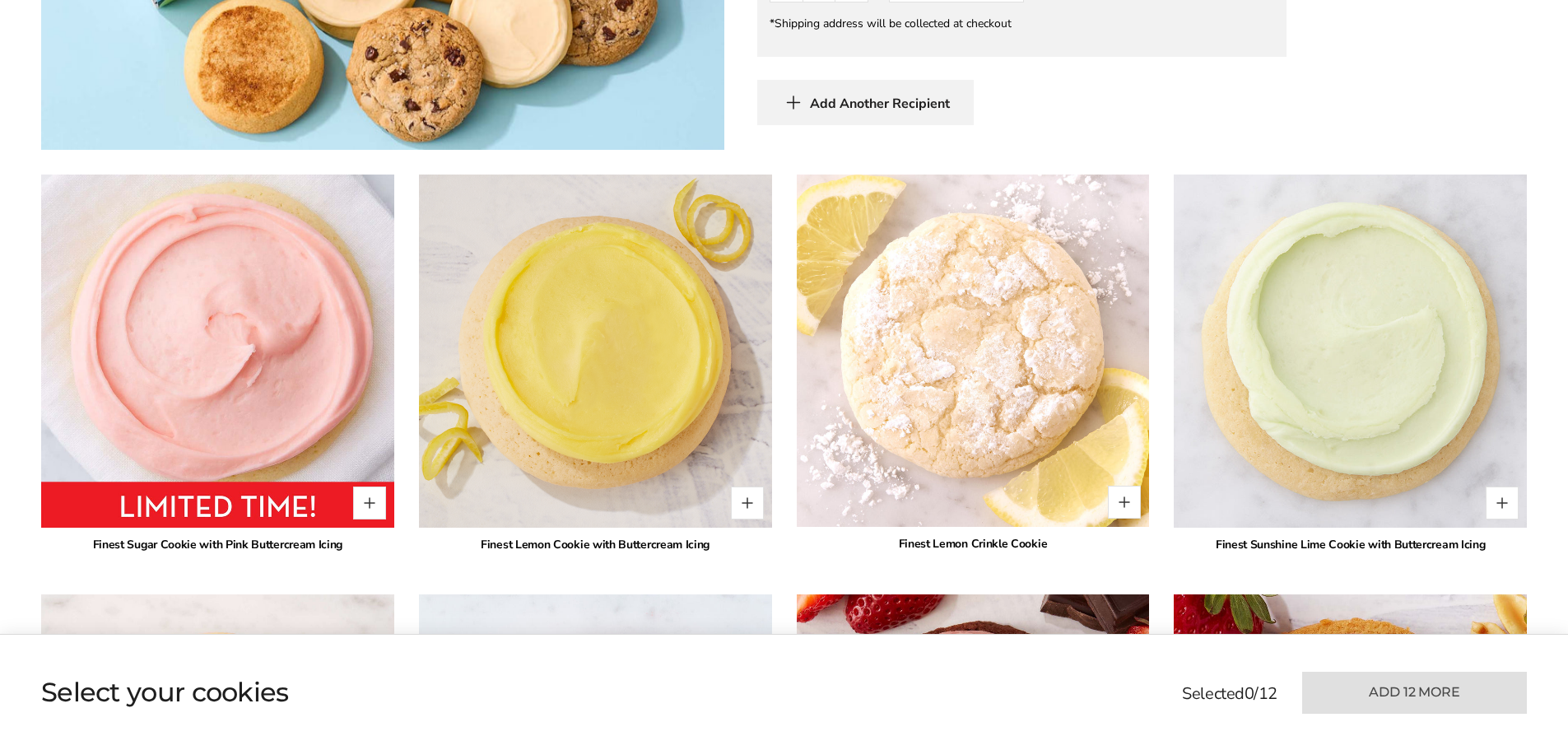 scroll, scrollTop: 1251, scrollLeft: 0, axis: vertical 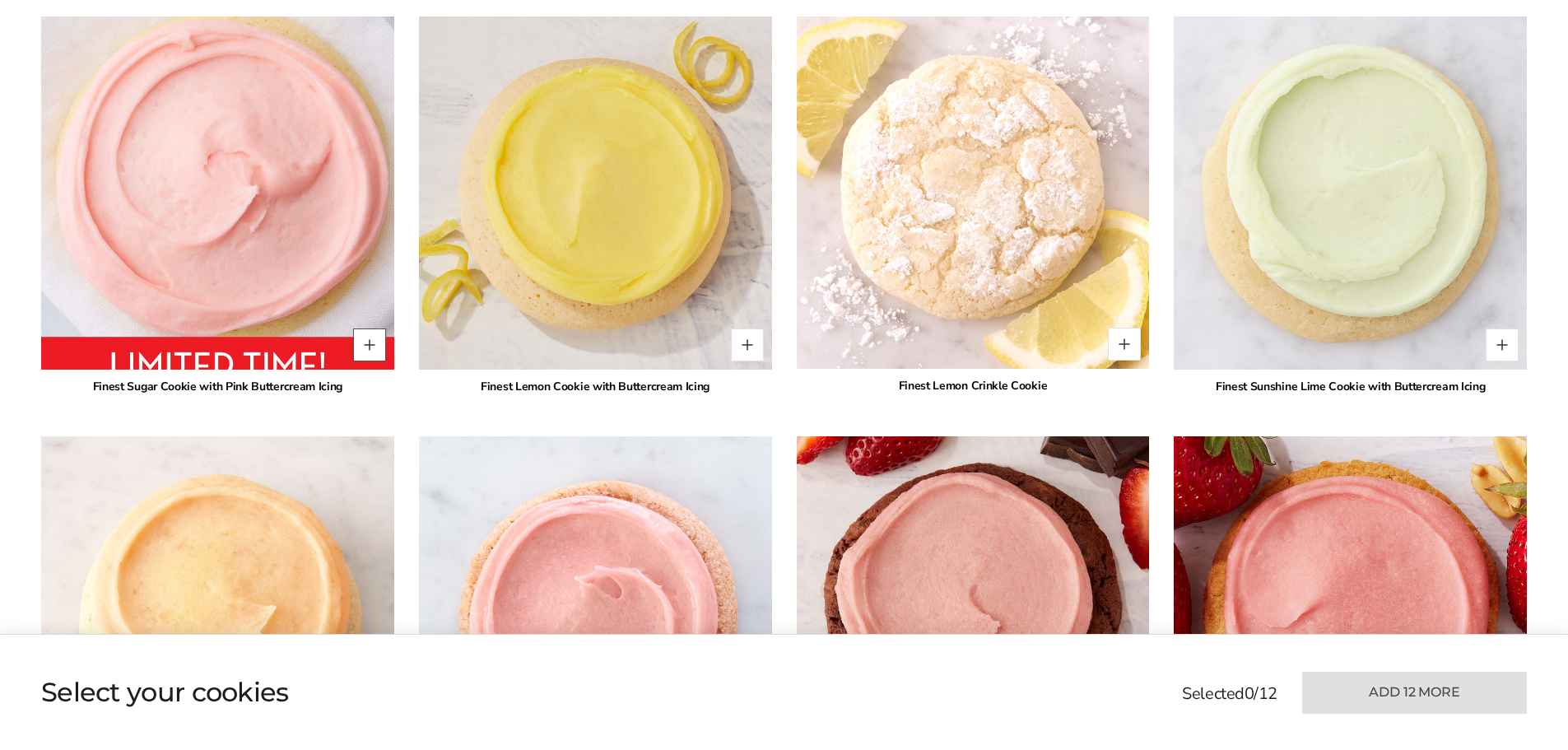 click at bounding box center (370, 345) 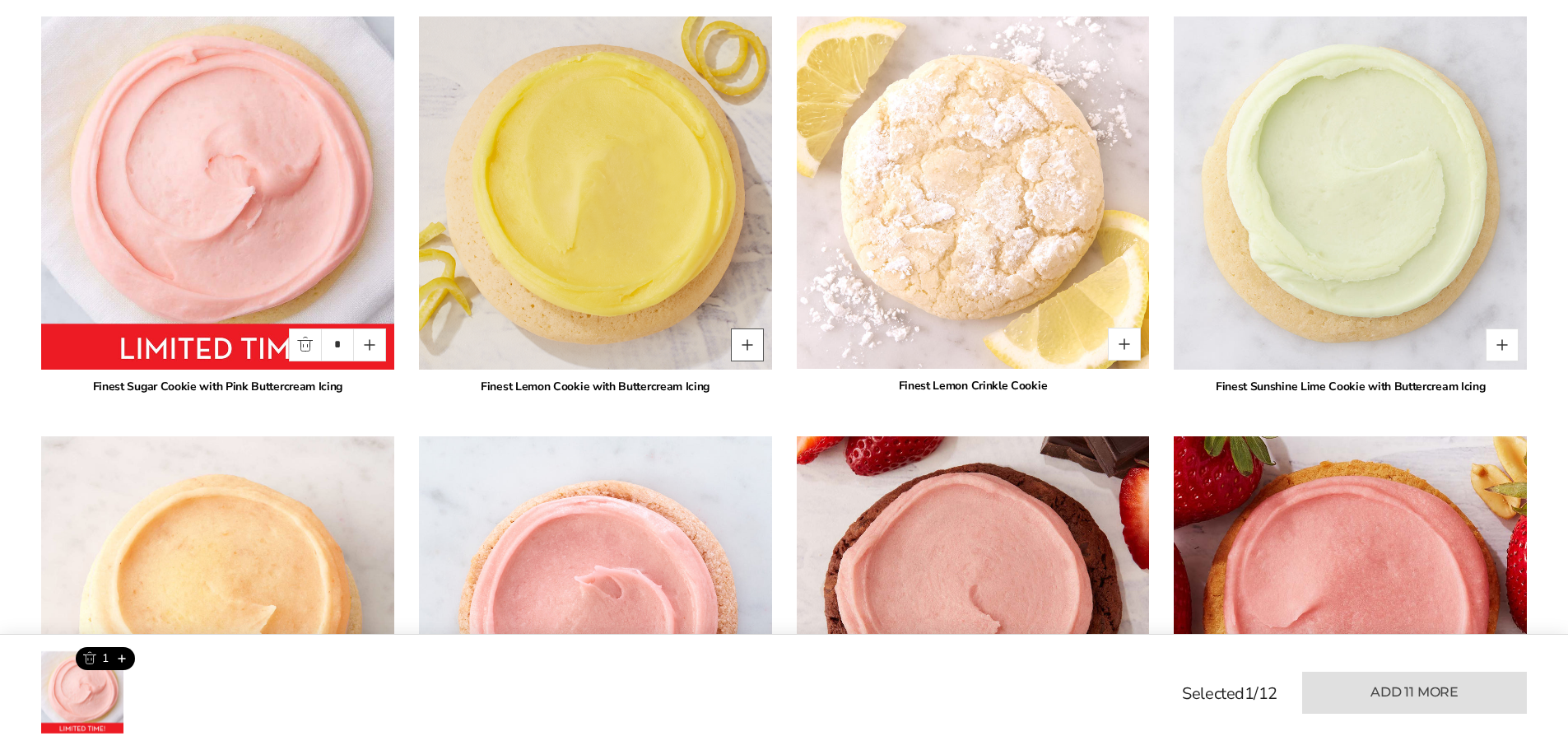 click at bounding box center (747, 345) 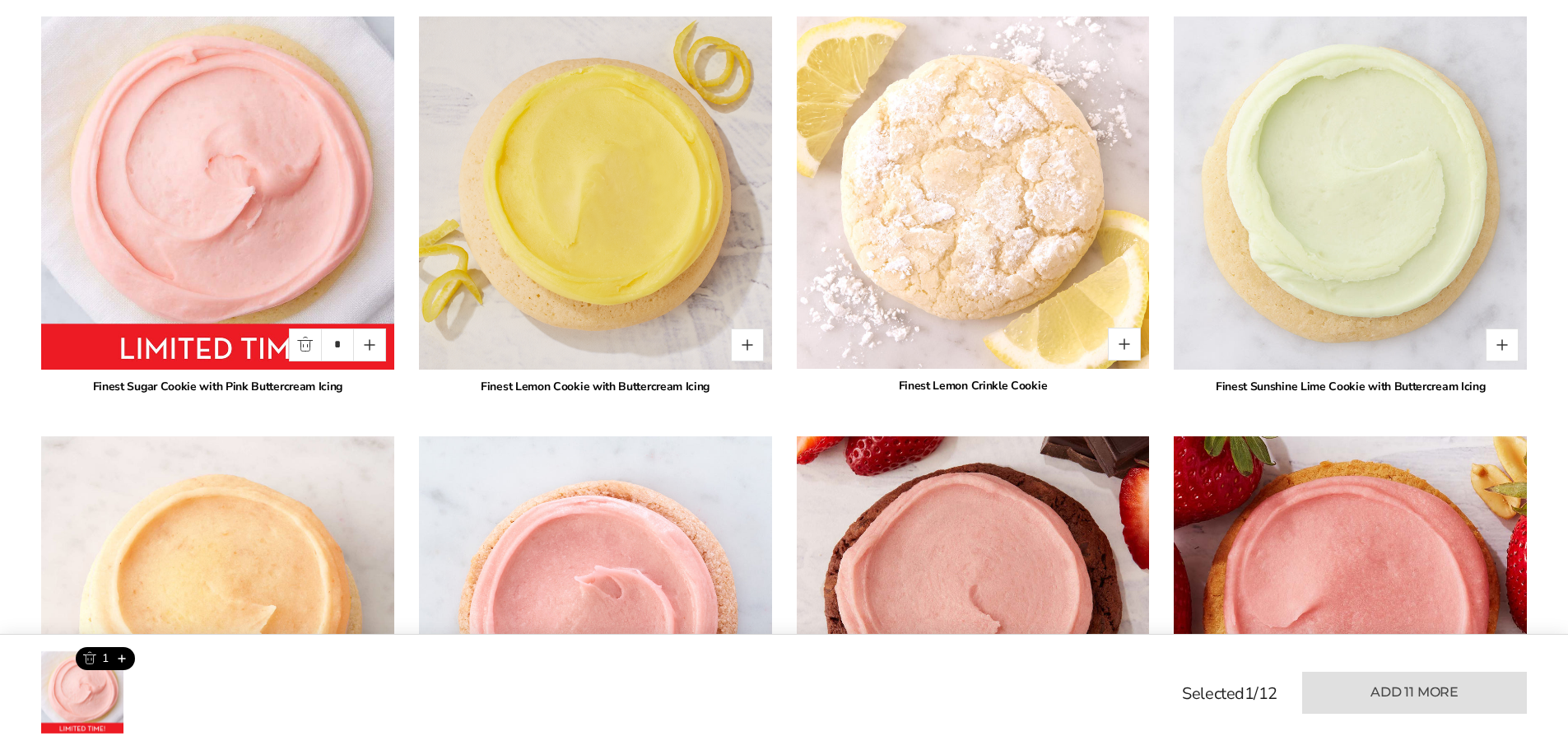 type on "*" 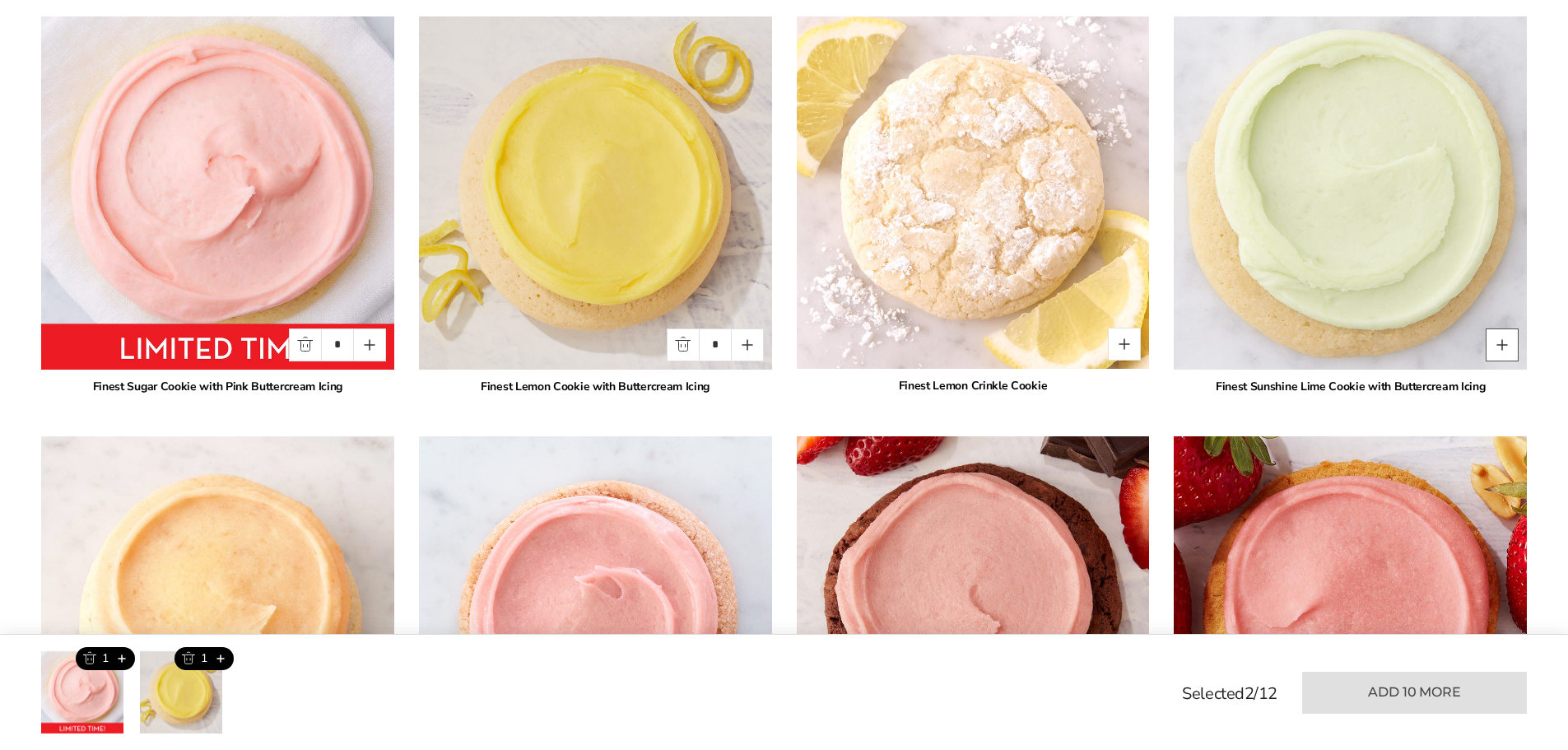 click at bounding box center [1502, 345] 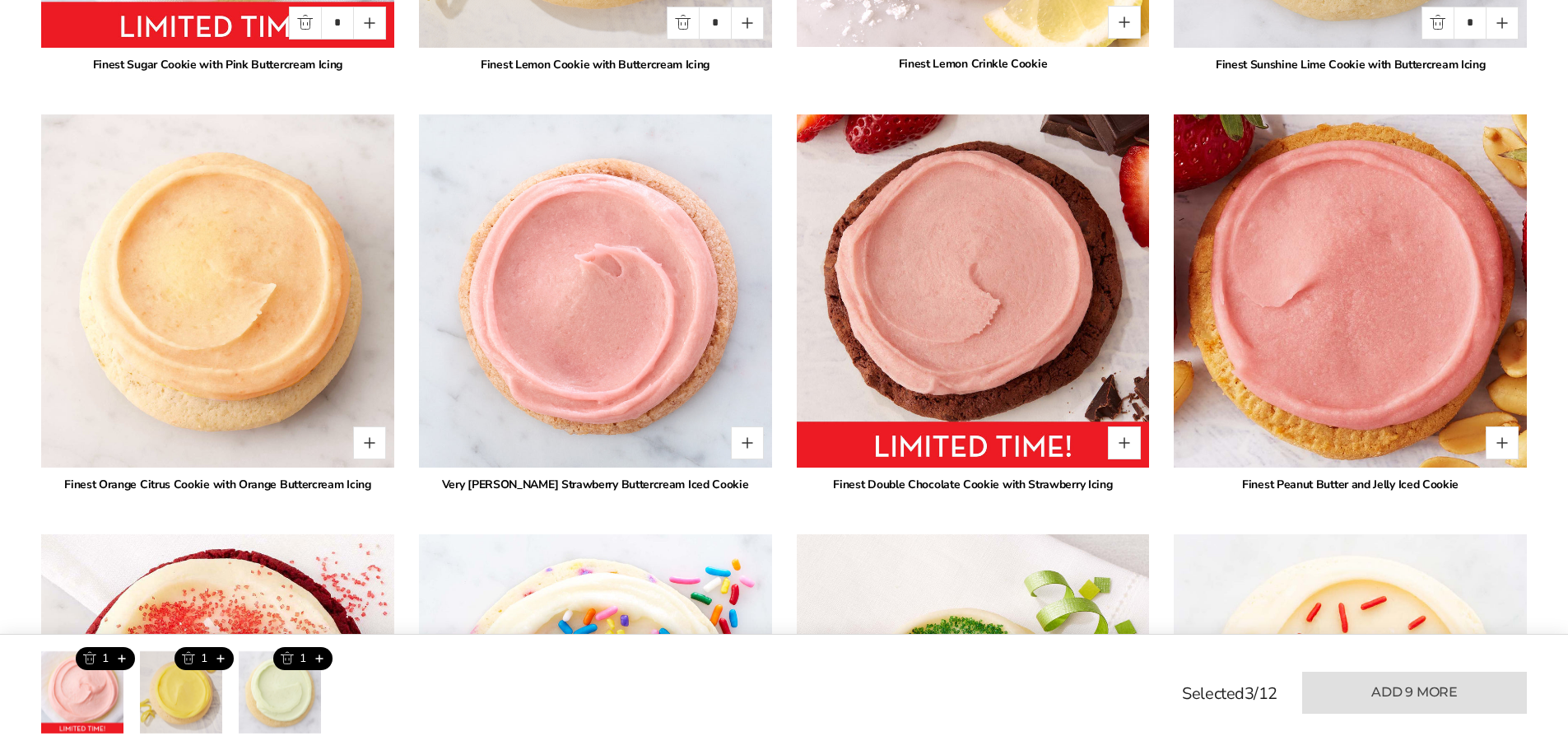 scroll, scrollTop: 1581, scrollLeft: 0, axis: vertical 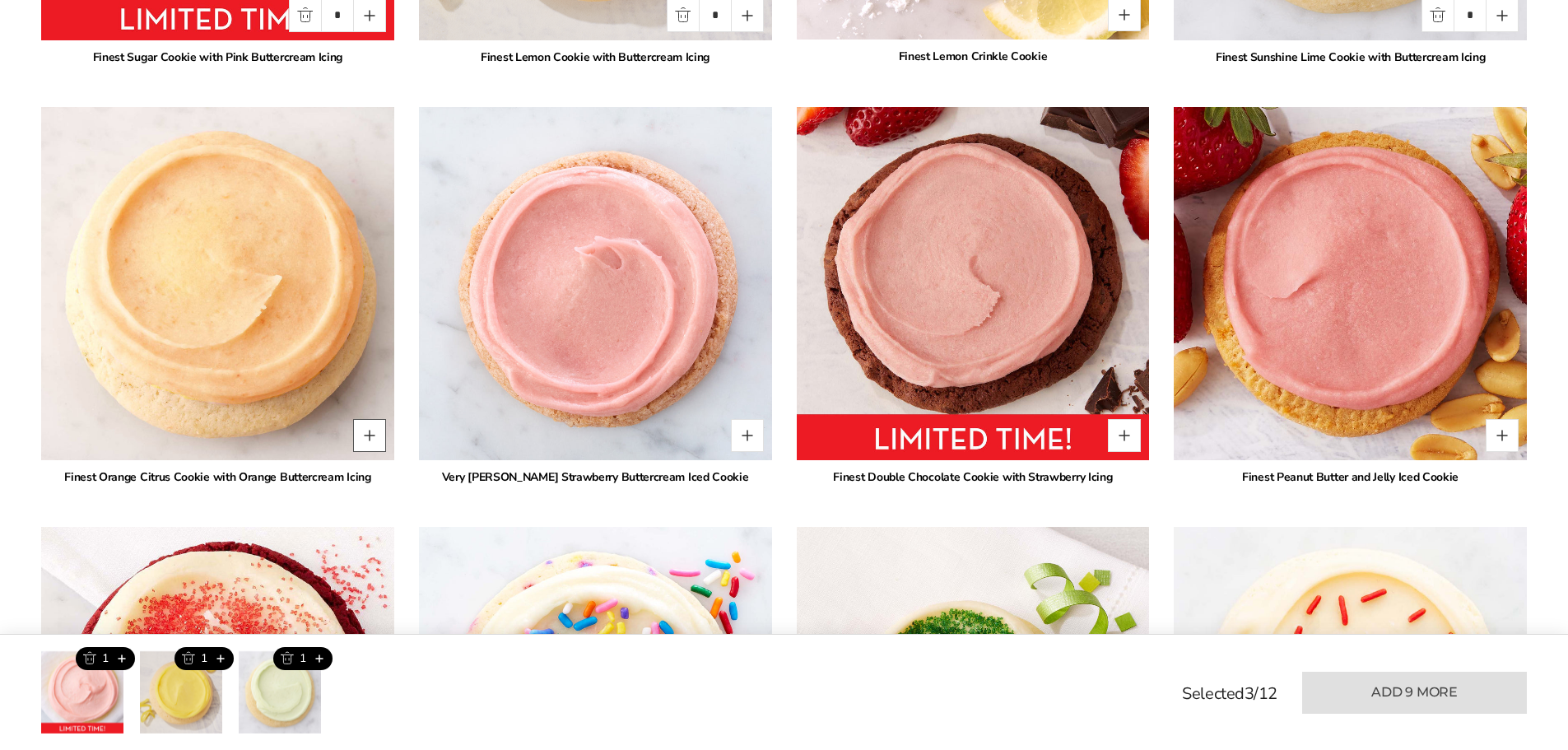 click at bounding box center (370, 436) 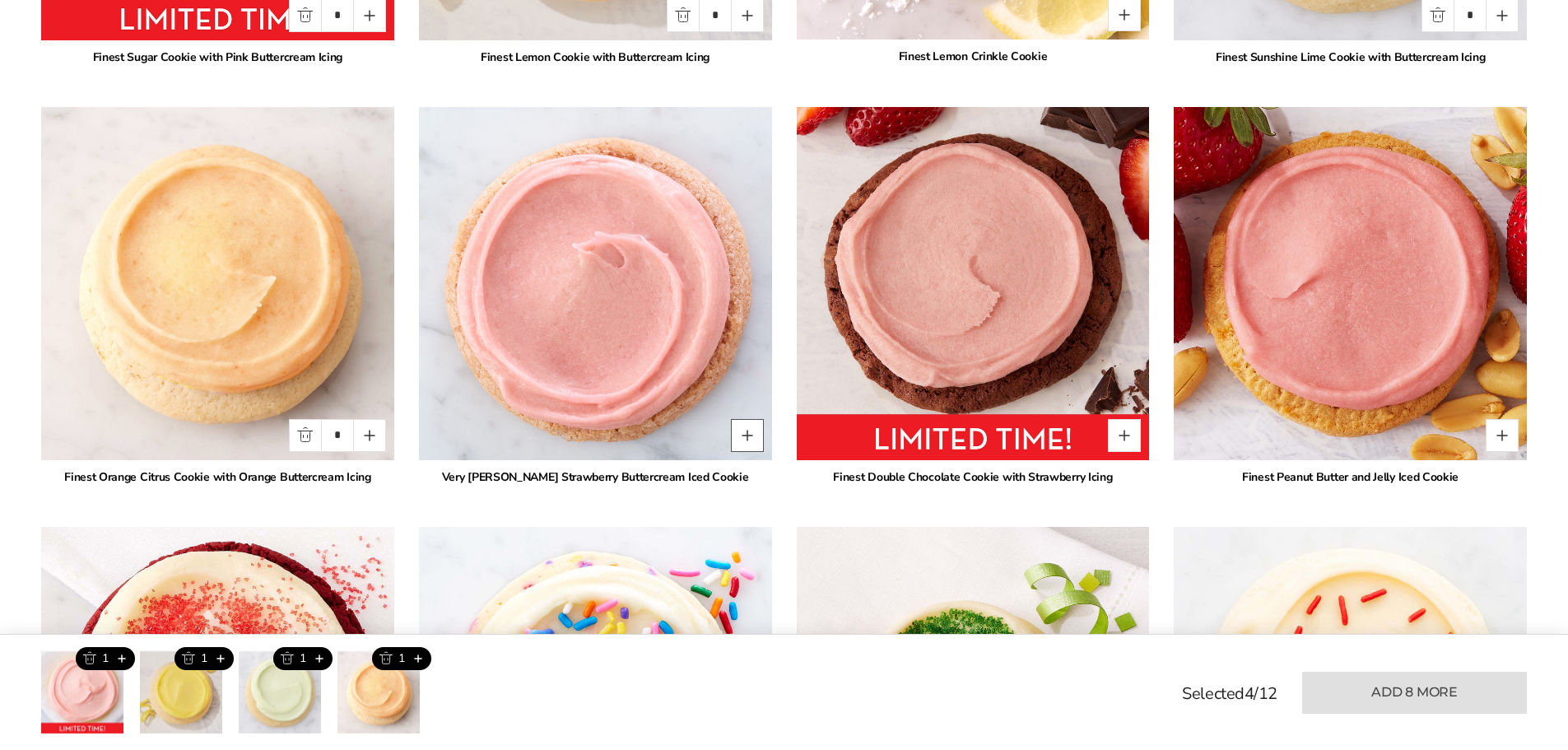 click at bounding box center (747, 436) 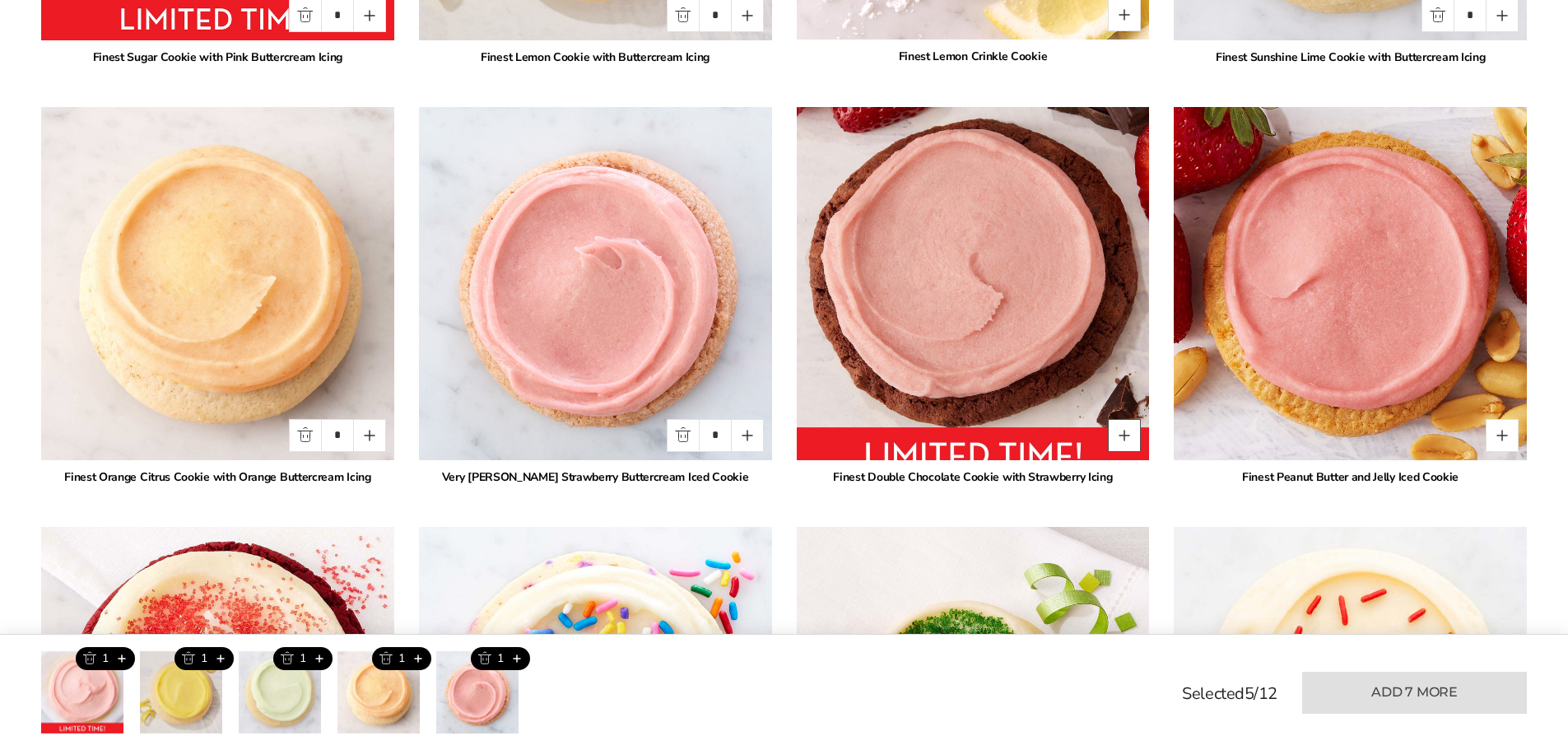 drag, startPoint x: 1117, startPoint y: 433, endPoint x: 1127, endPoint y: 436, distance: 10.440307 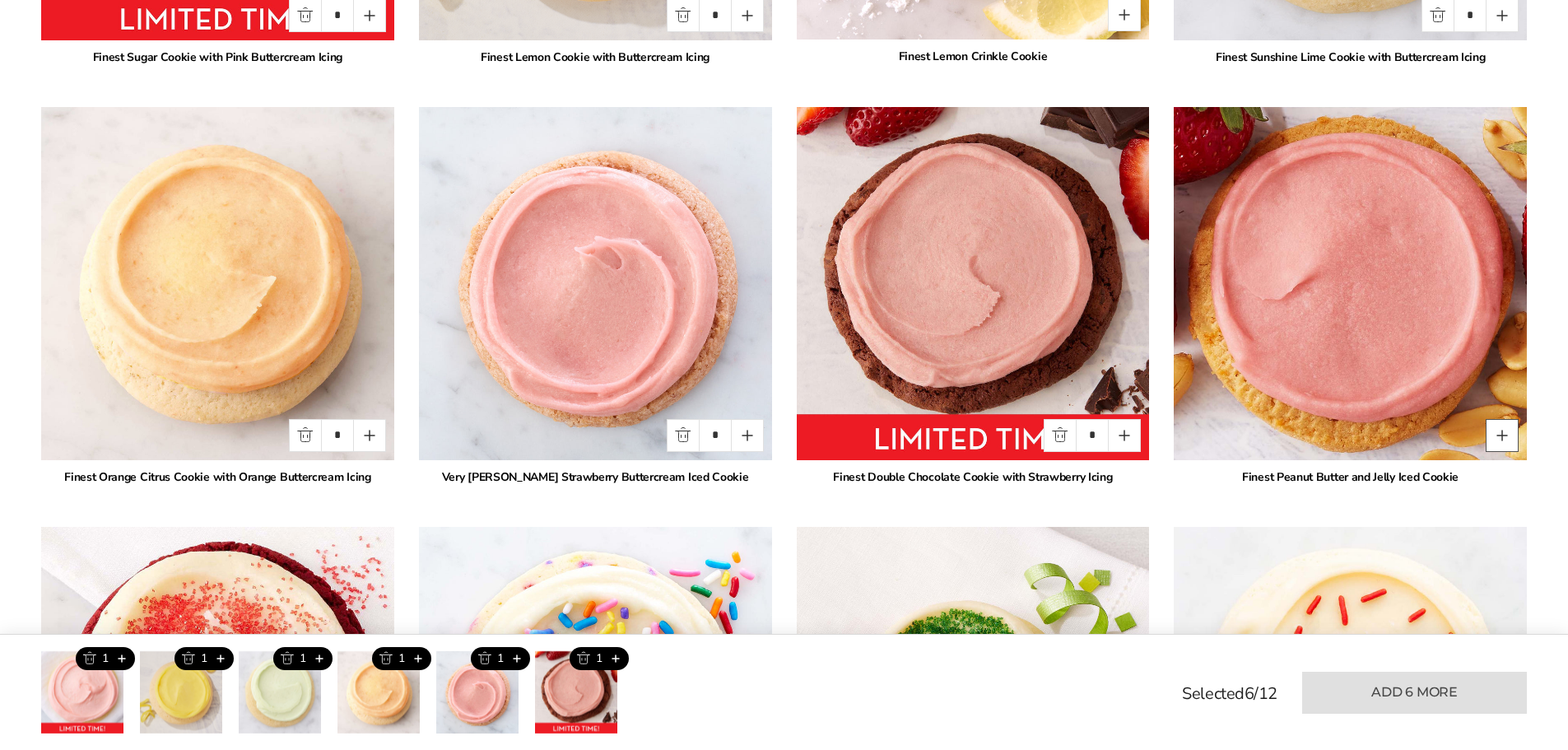 click at bounding box center [1502, 436] 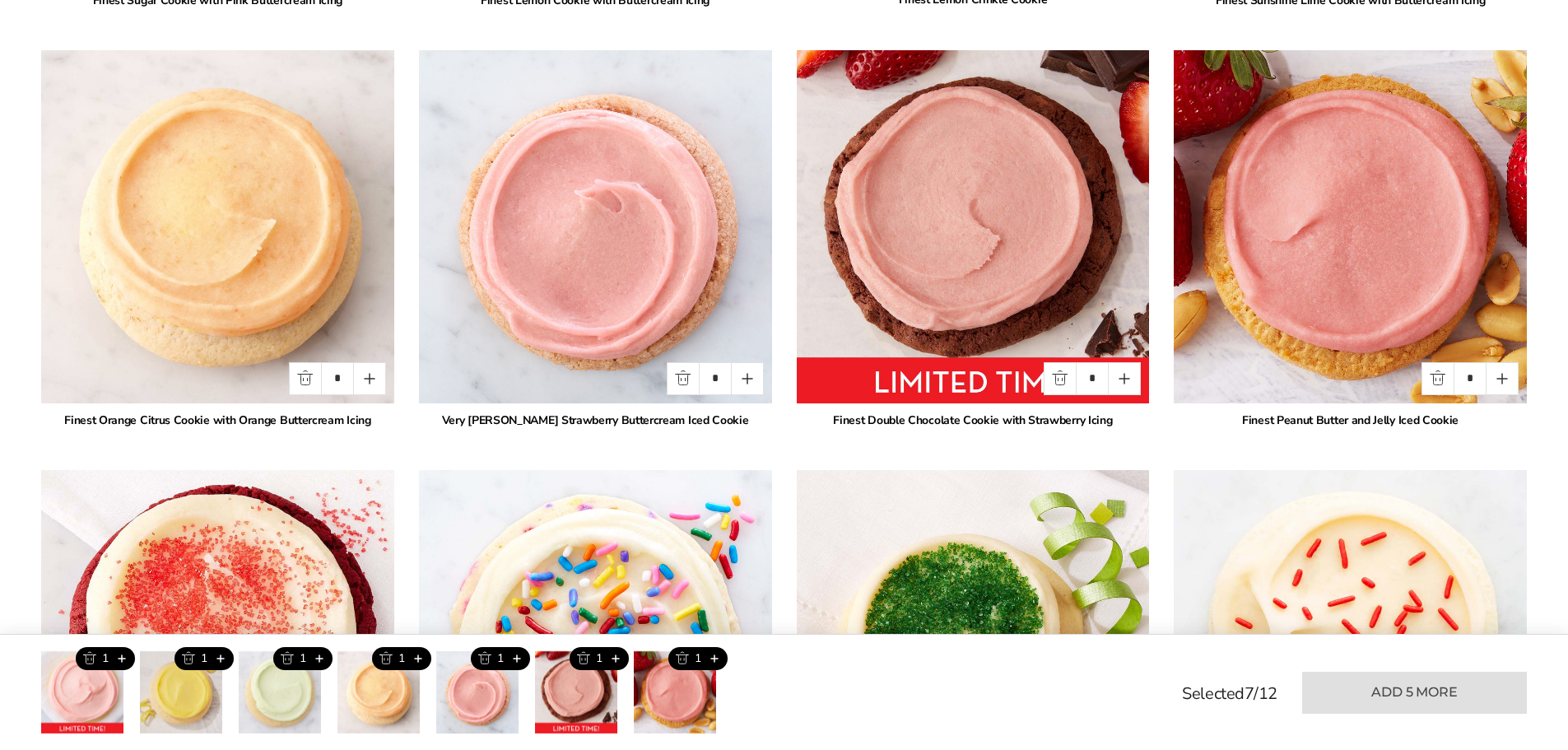 scroll, scrollTop: 1910, scrollLeft: 0, axis: vertical 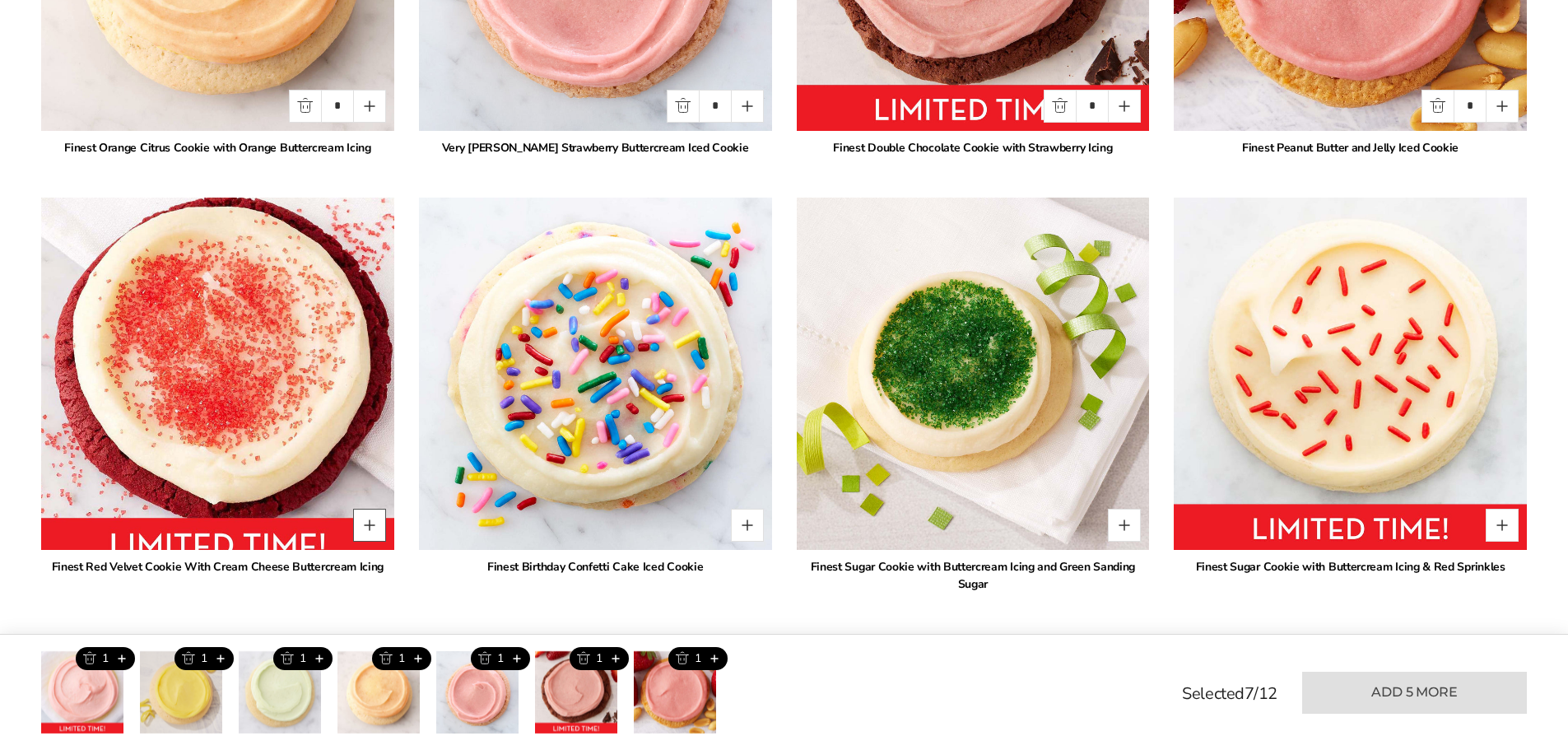 click at bounding box center (370, 525) 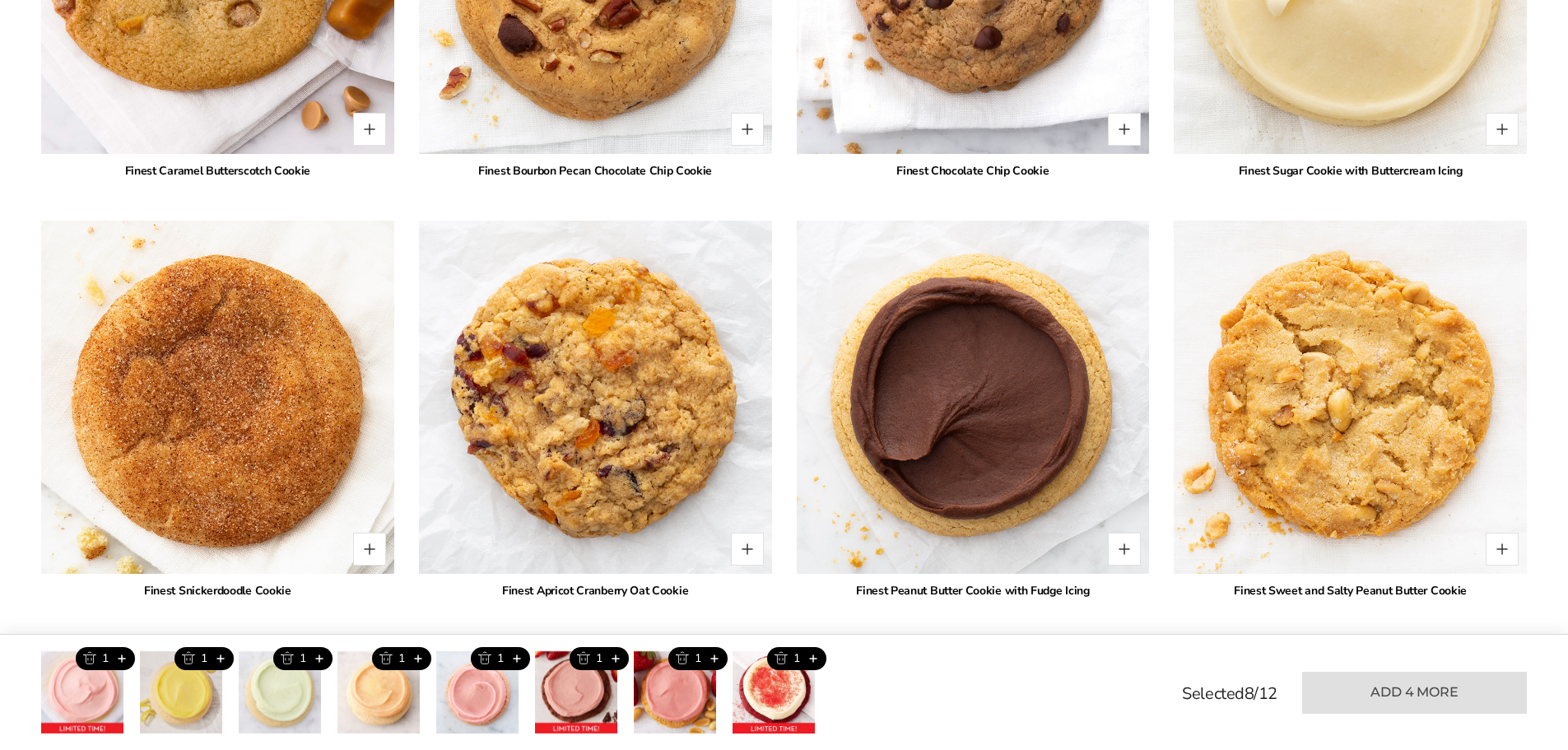 scroll, scrollTop: 2898, scrollLeft: 0, axis: vertical 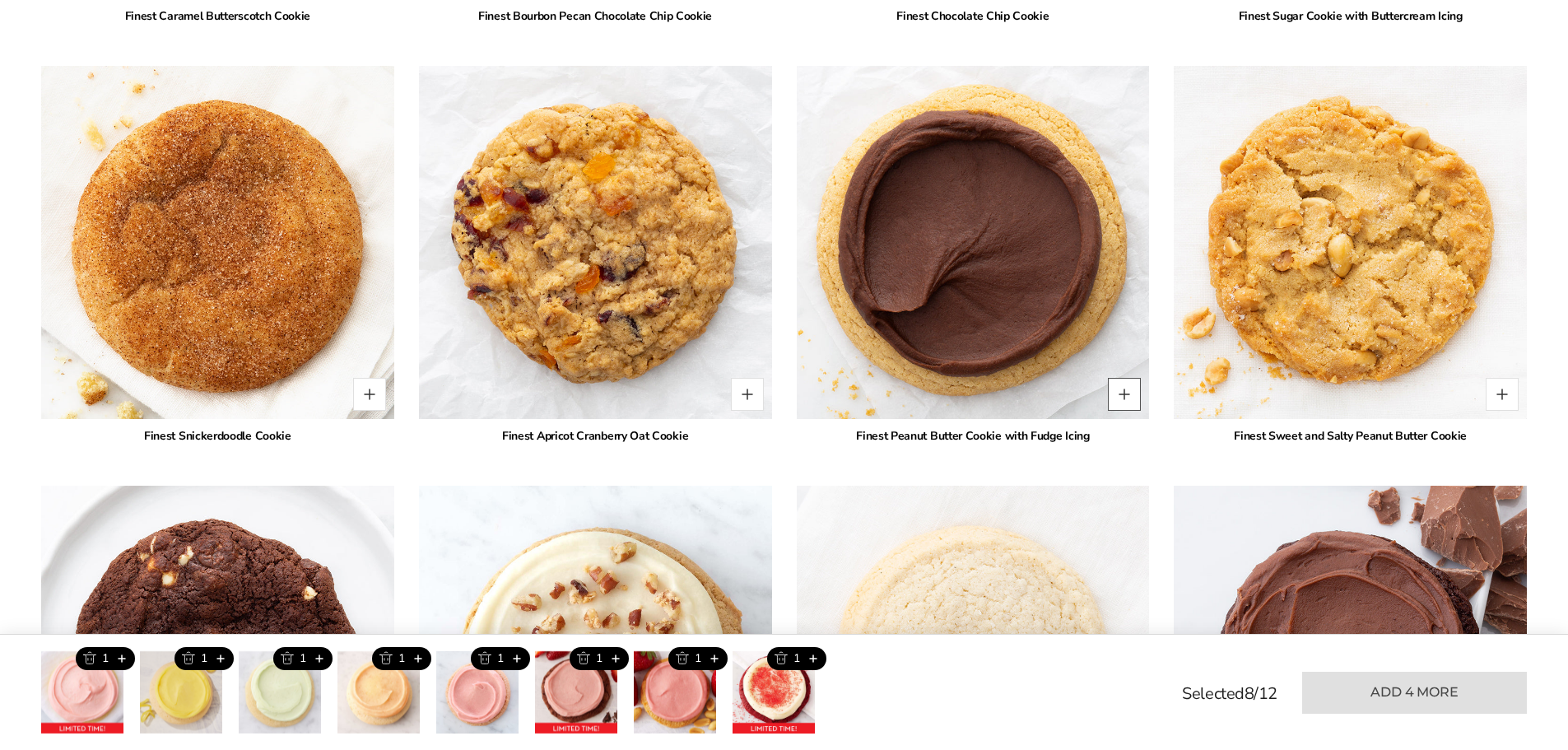 click at bounding box center [1124, 394] 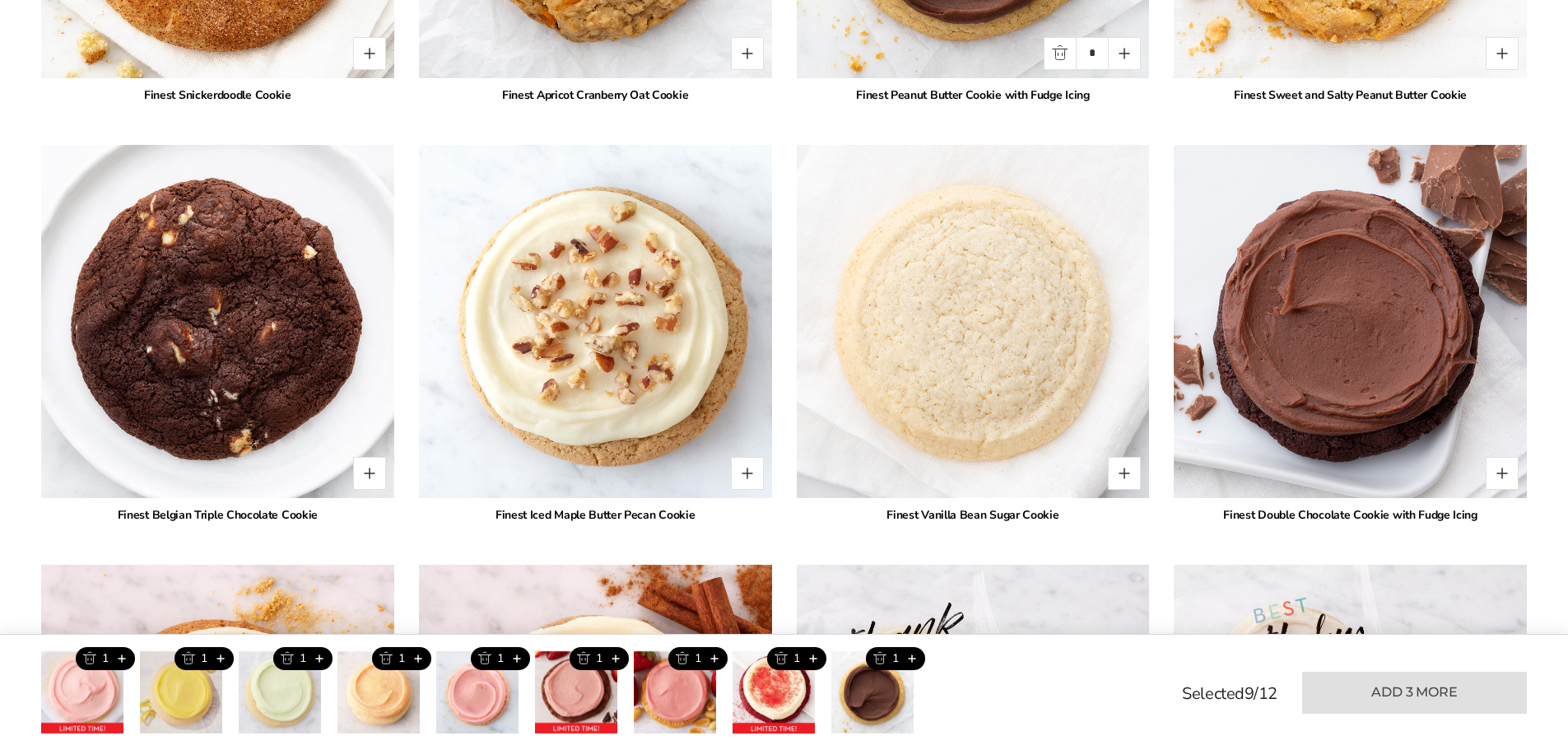 scroll, scrollTop: 3310, scrollLeft: 0, axis: vertical 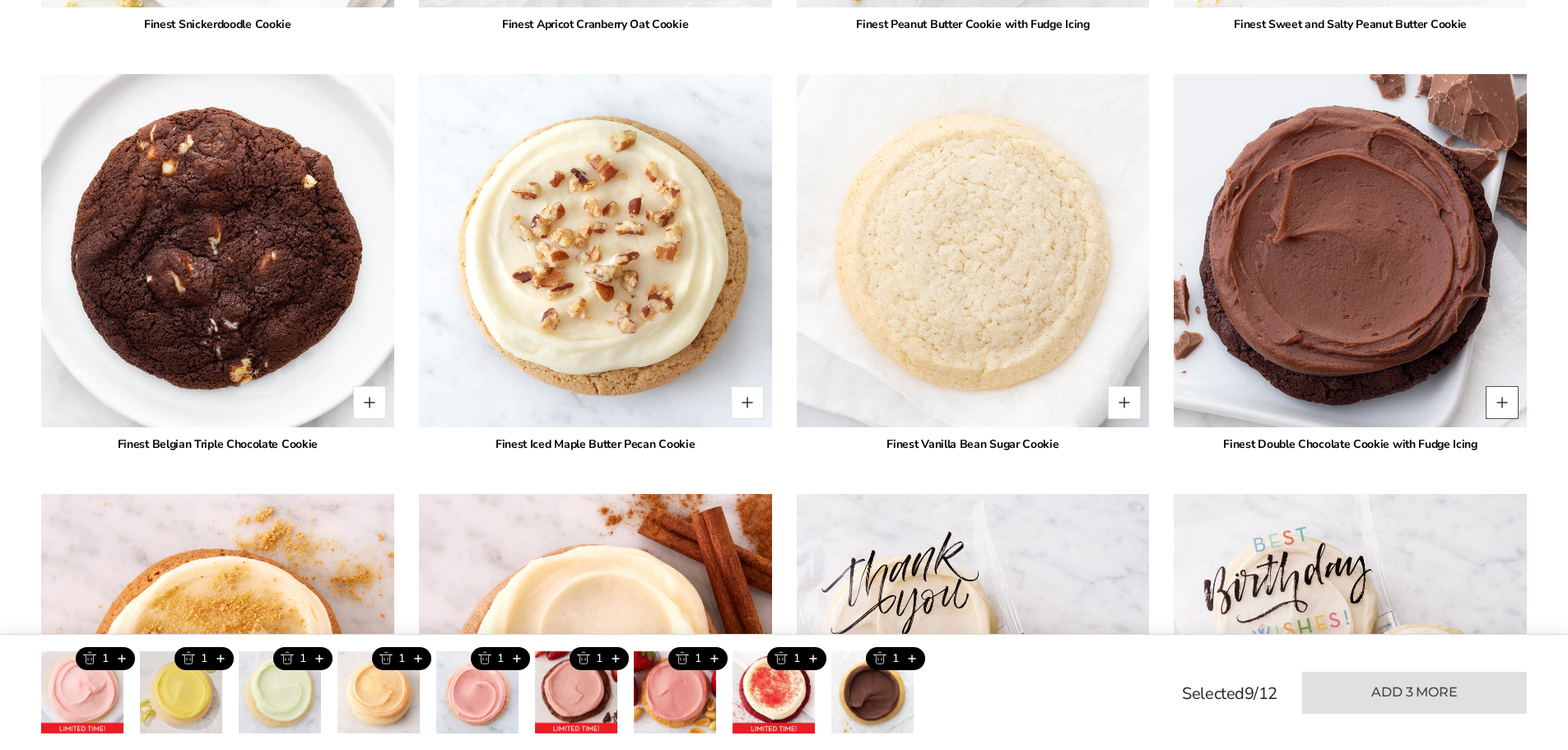 click at bounding box center (1502, 403) 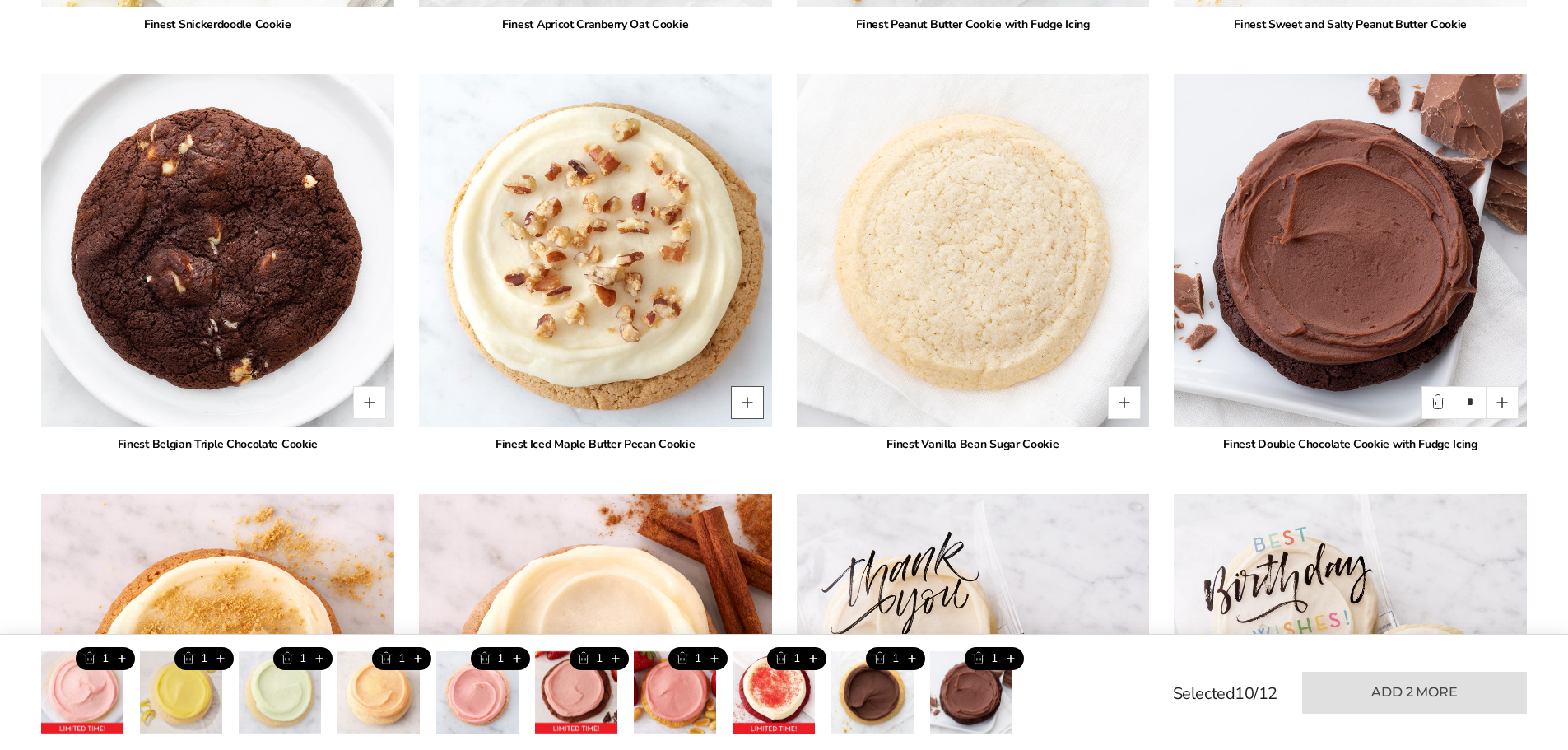click at bounding box center [747, 403] 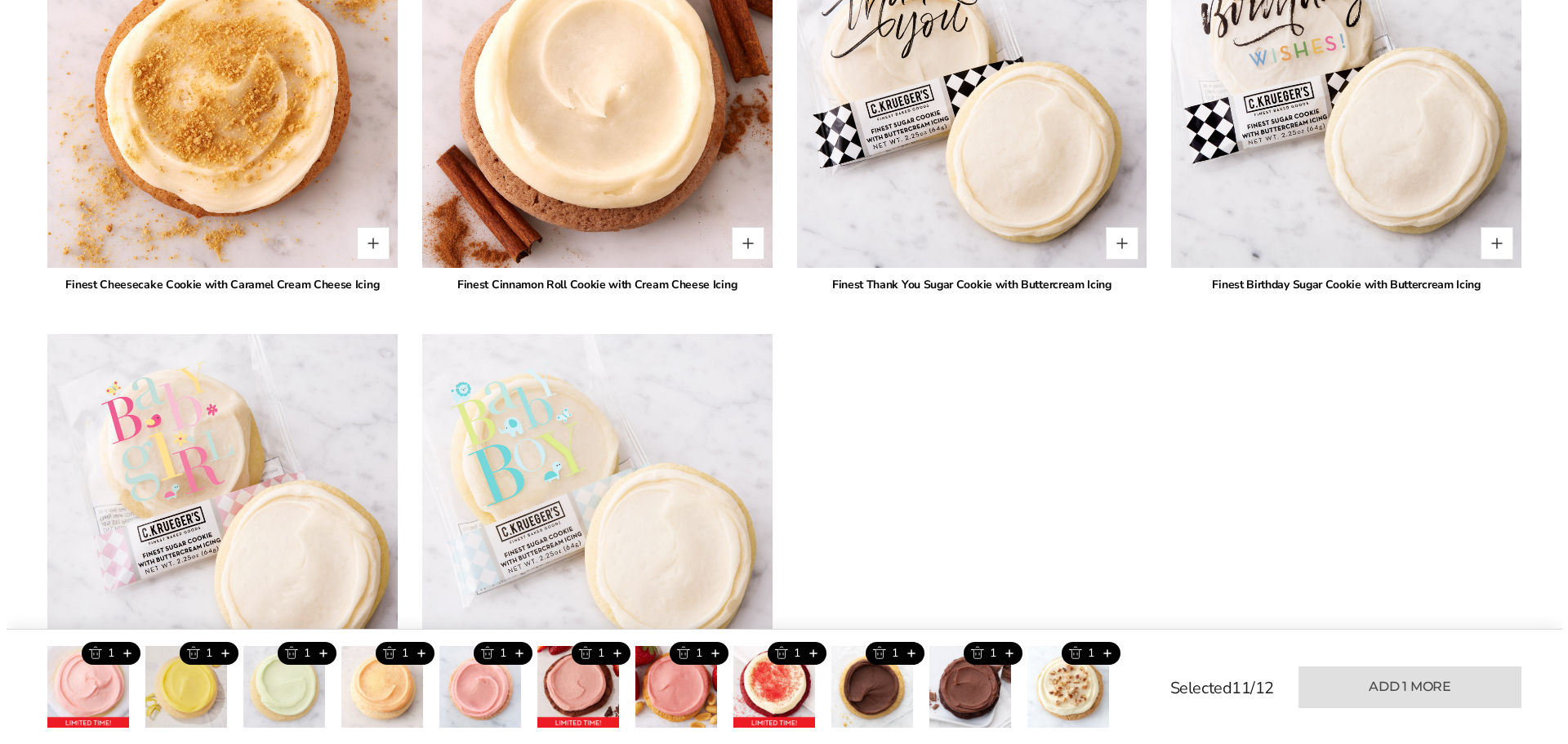 scroll, scrollTop: 3691, scrollLeft: 0, axis: vertical 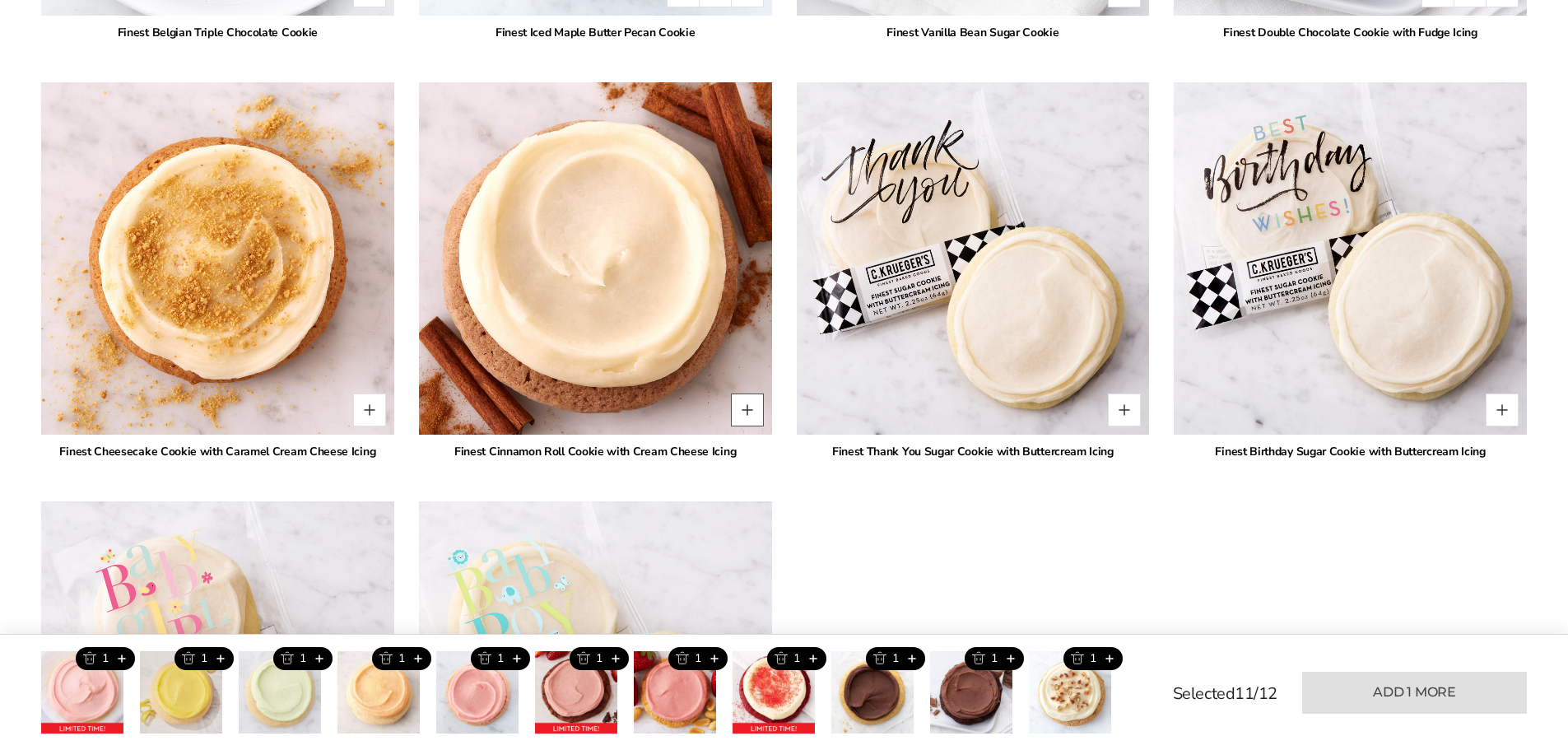 click at bounding box center (747, 410) 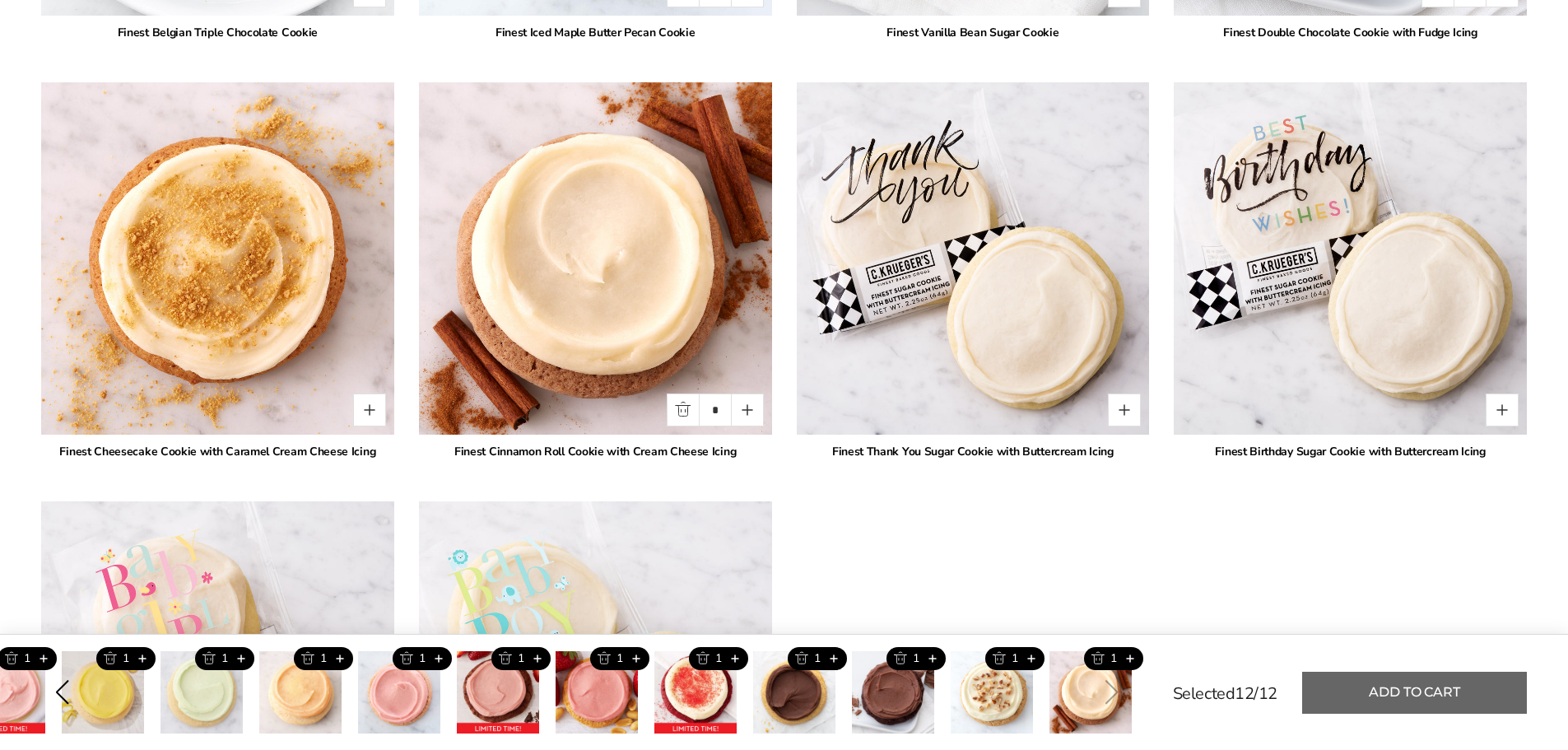 click on "Add to cart" at bounding box center (1414, 692) 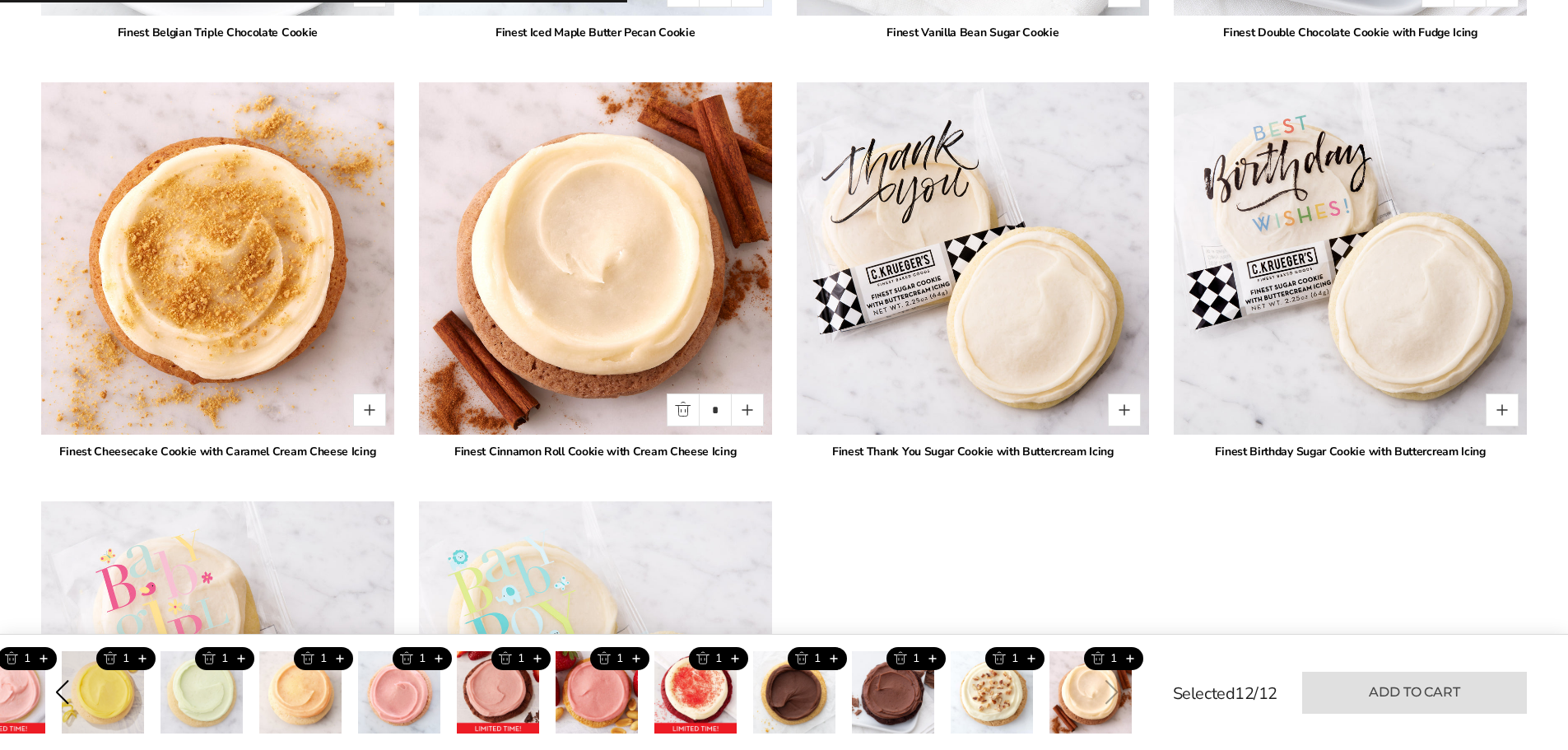 type on "*" 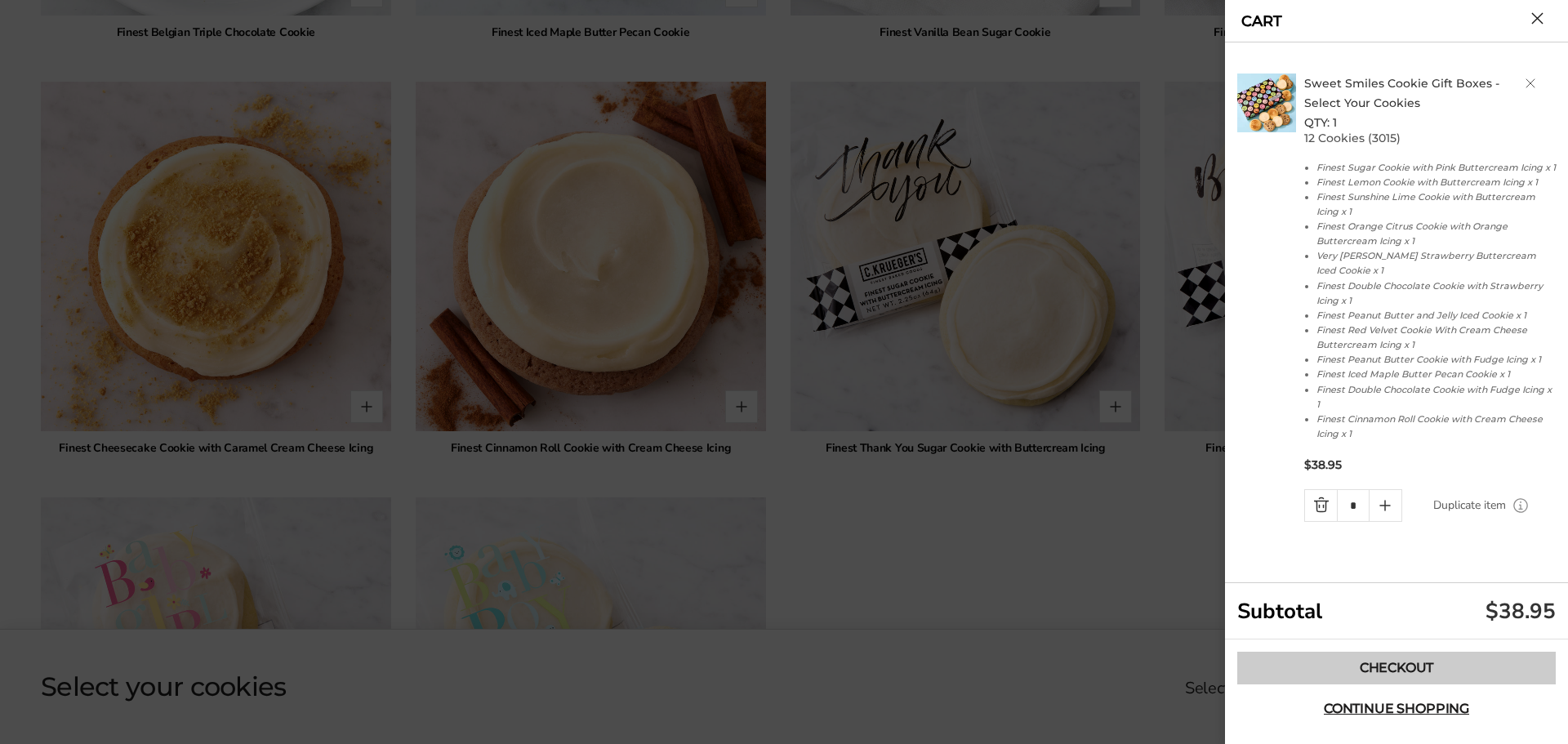 click on "Checkout" at bounding box center (1396, 668) 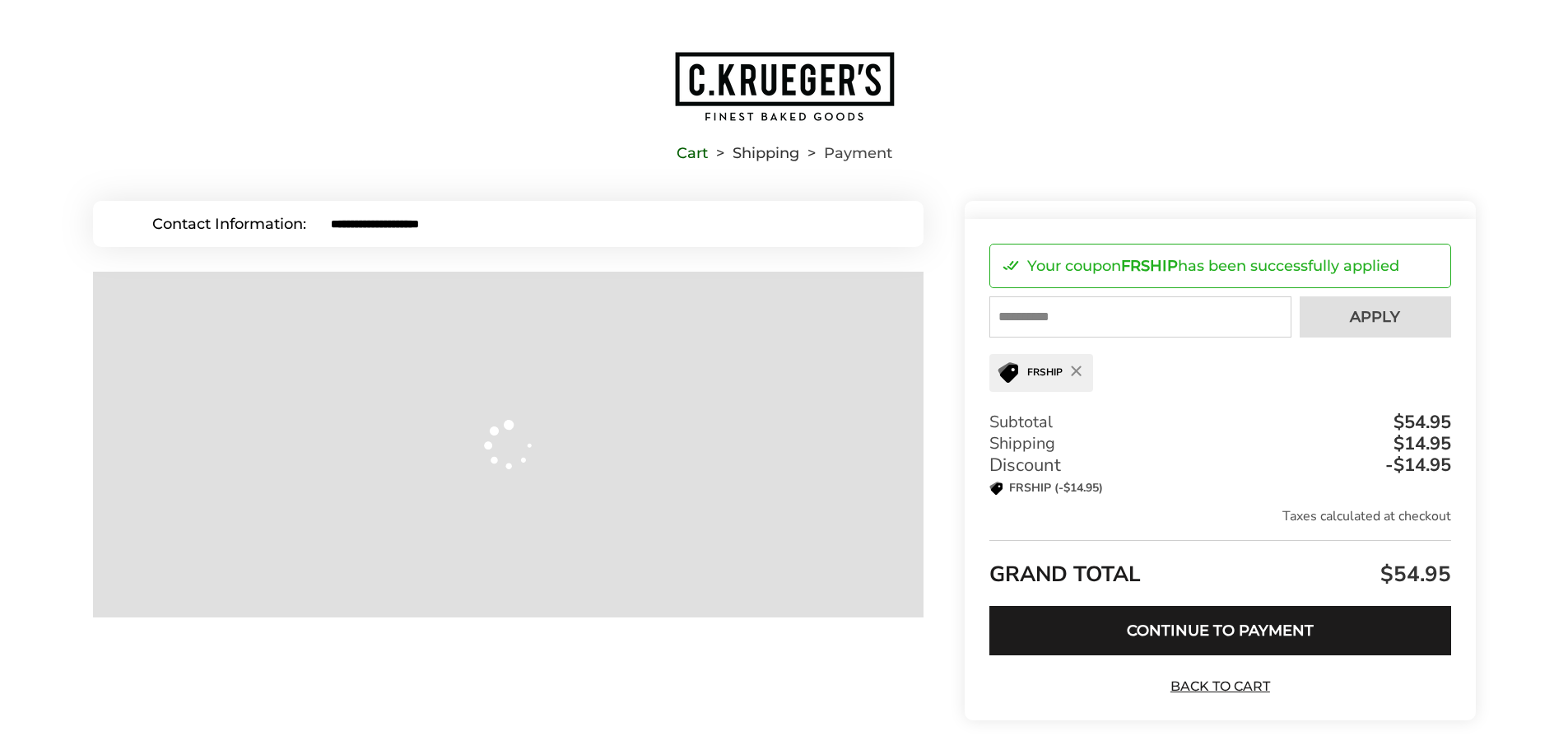 scroll, scrollTop: 0, scrollLeft: 0, axis: both 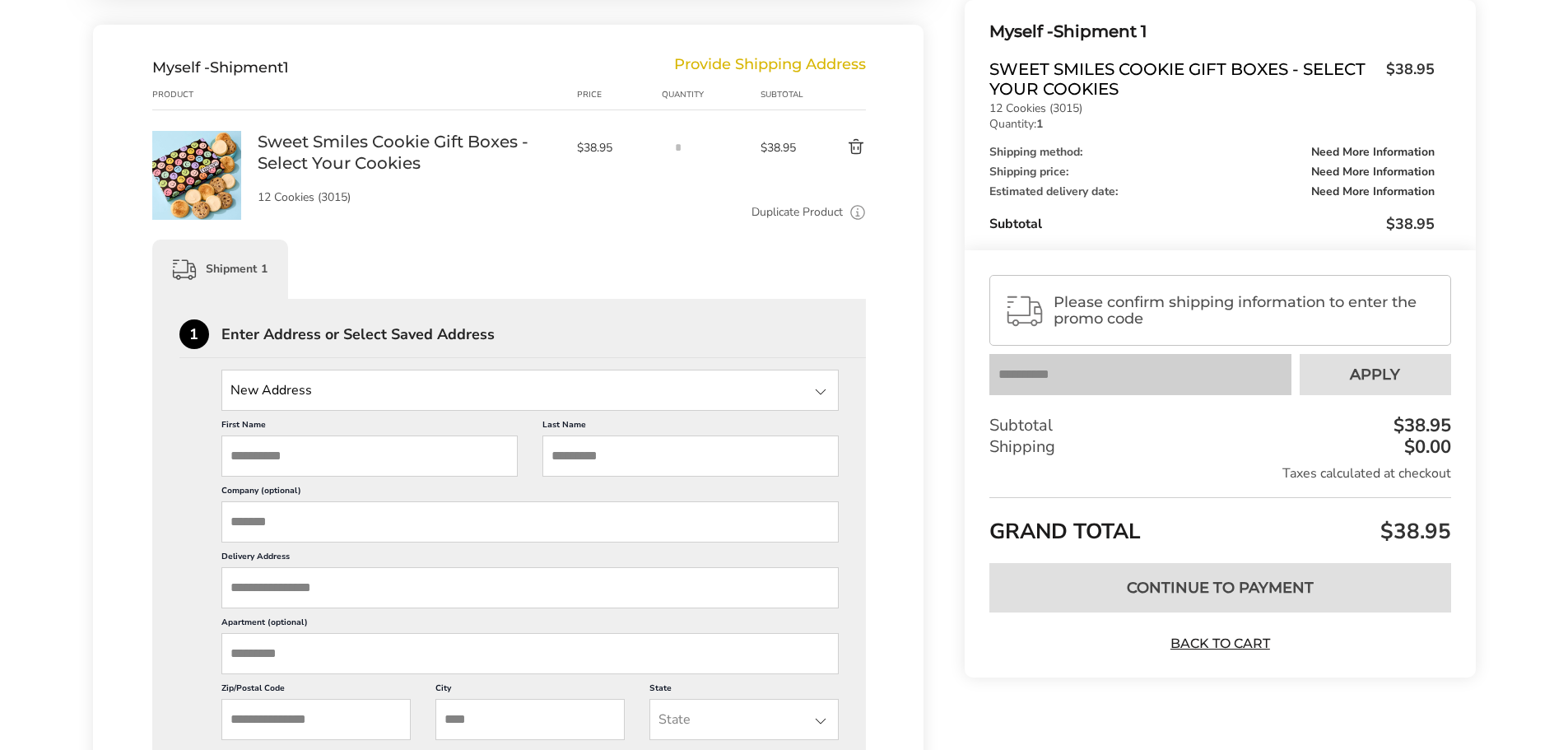 click at bounding box center (821, 392) 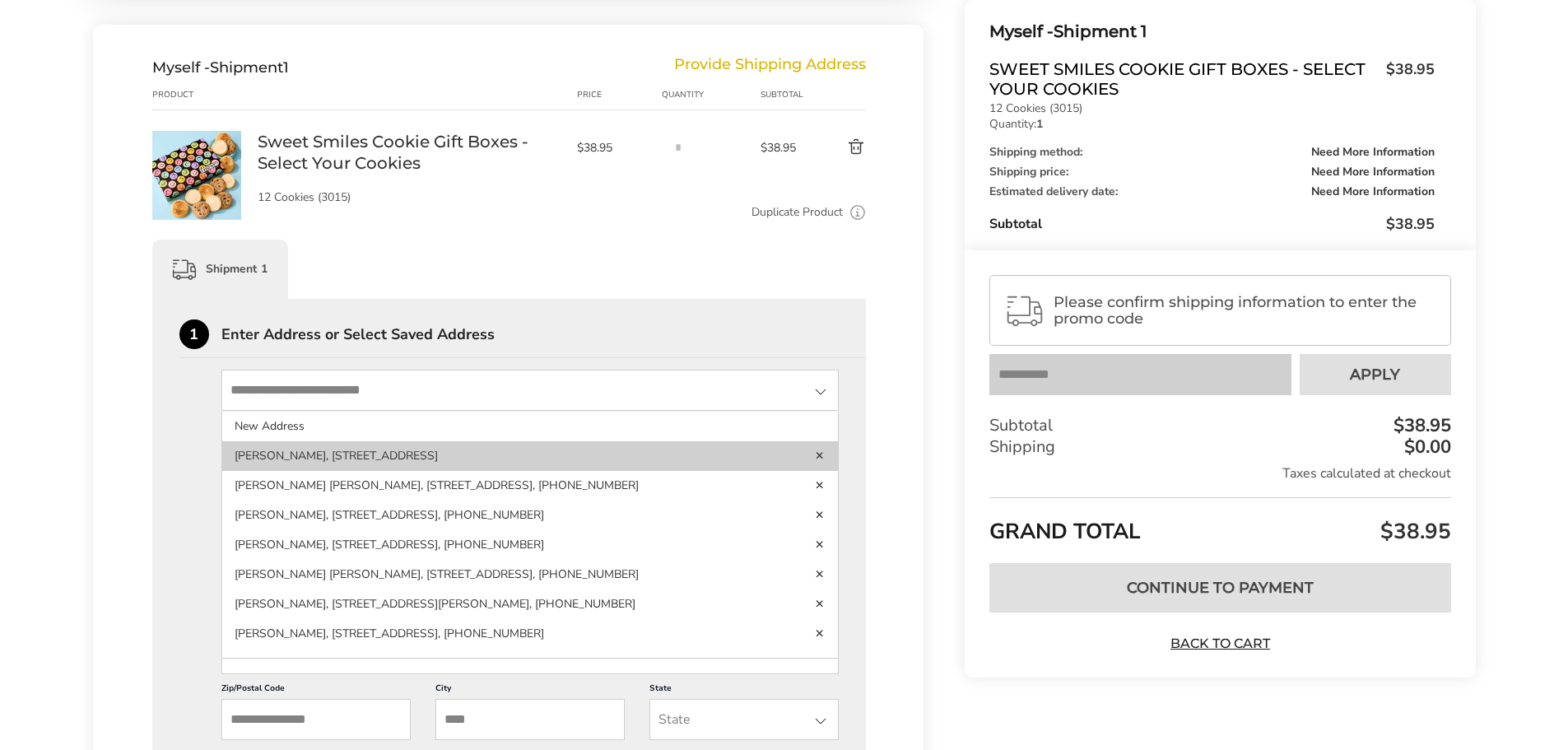 click on "[PERSON_NAME], [STREET_ADDRESS]" 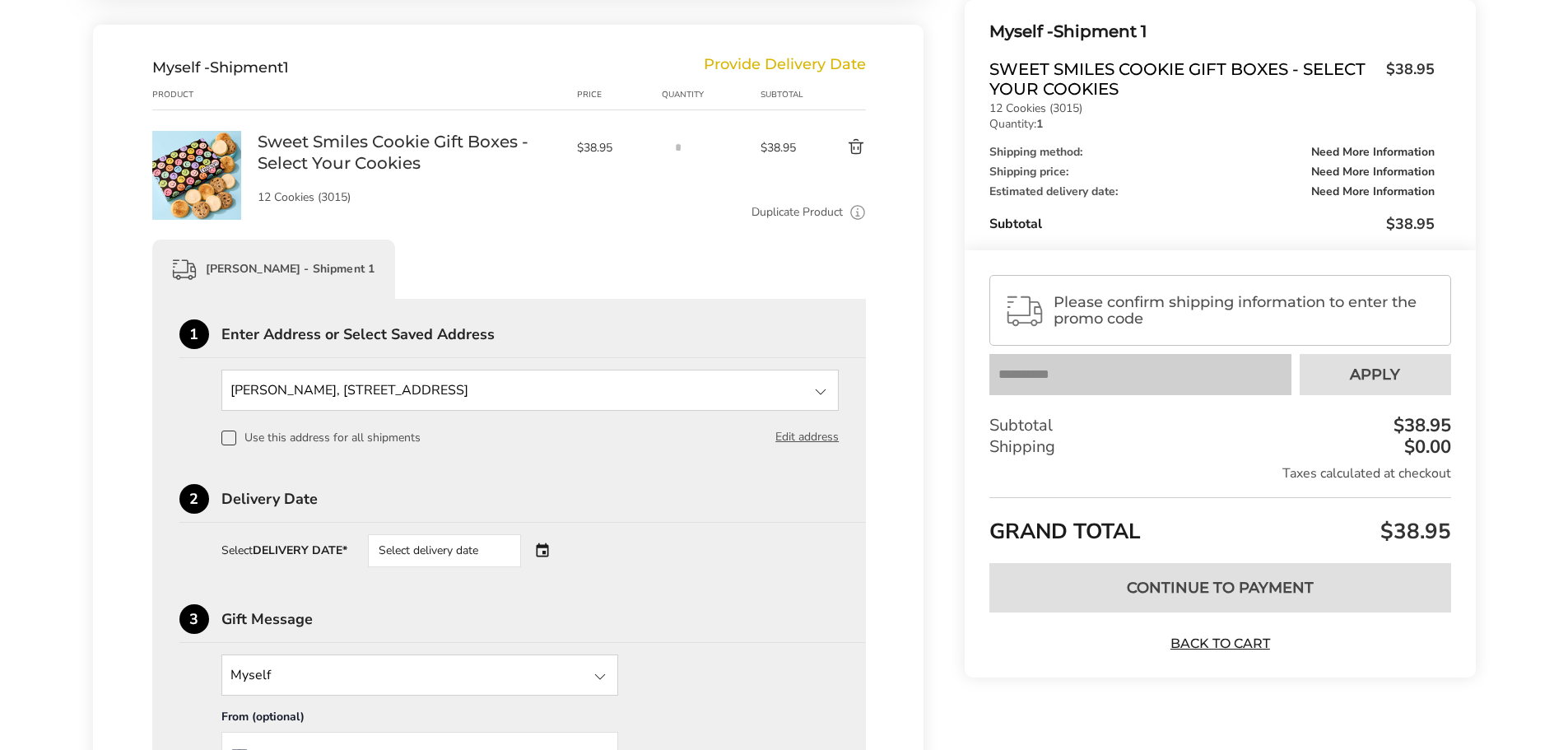 click on "Select delivery date" at bounding box center (468, 551) 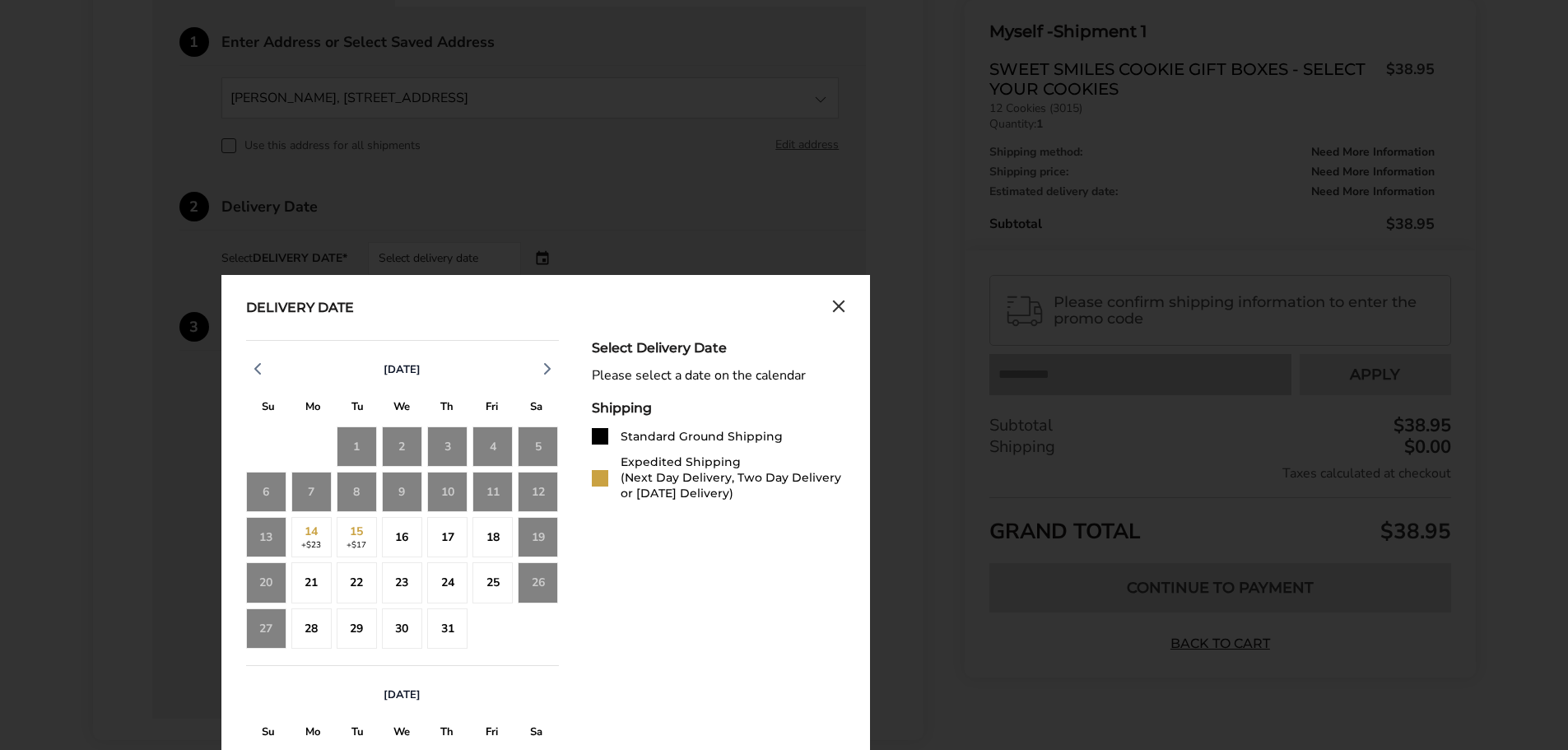 scroll, scrollTop: 576, scrollLeft: 0, axis: vertical 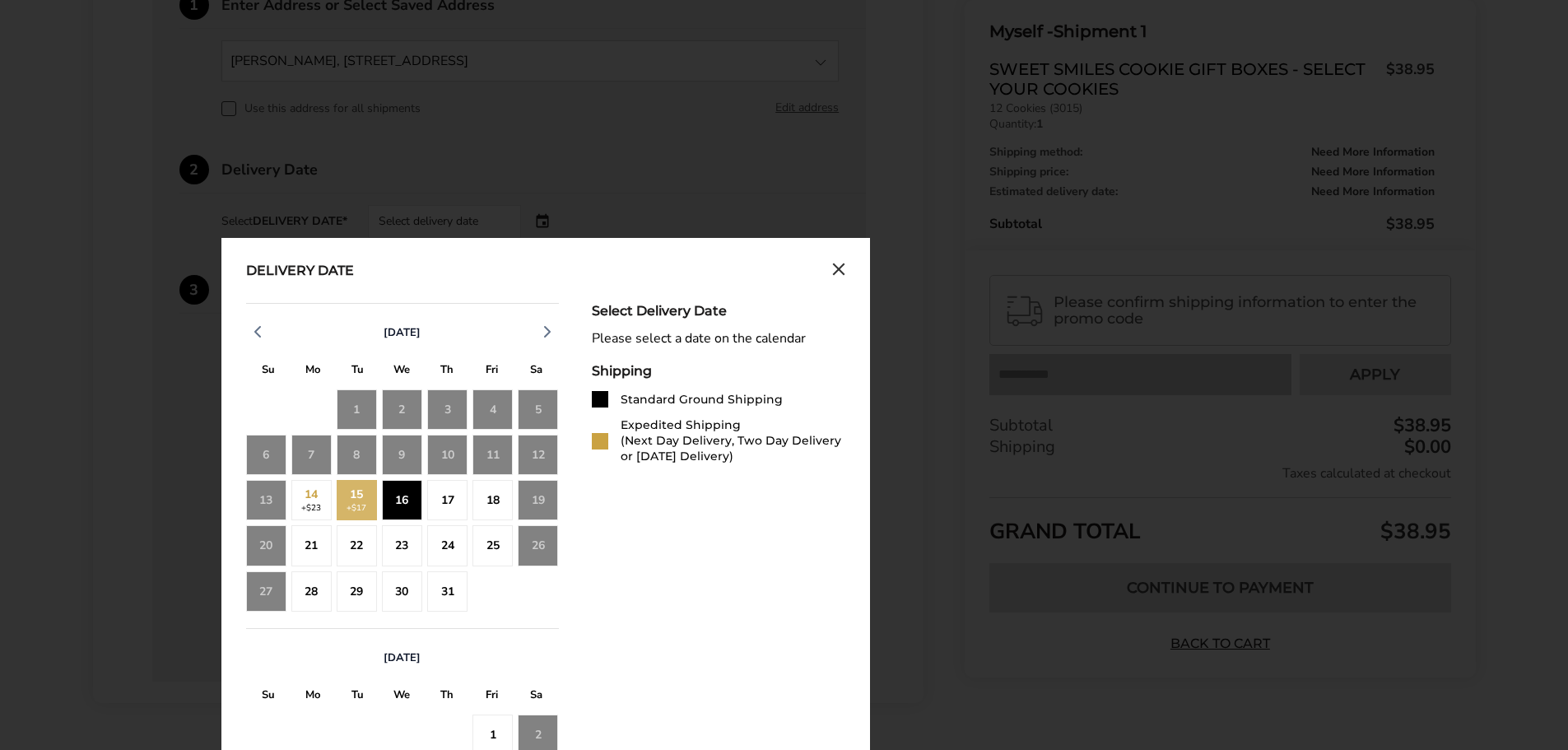click on "16" 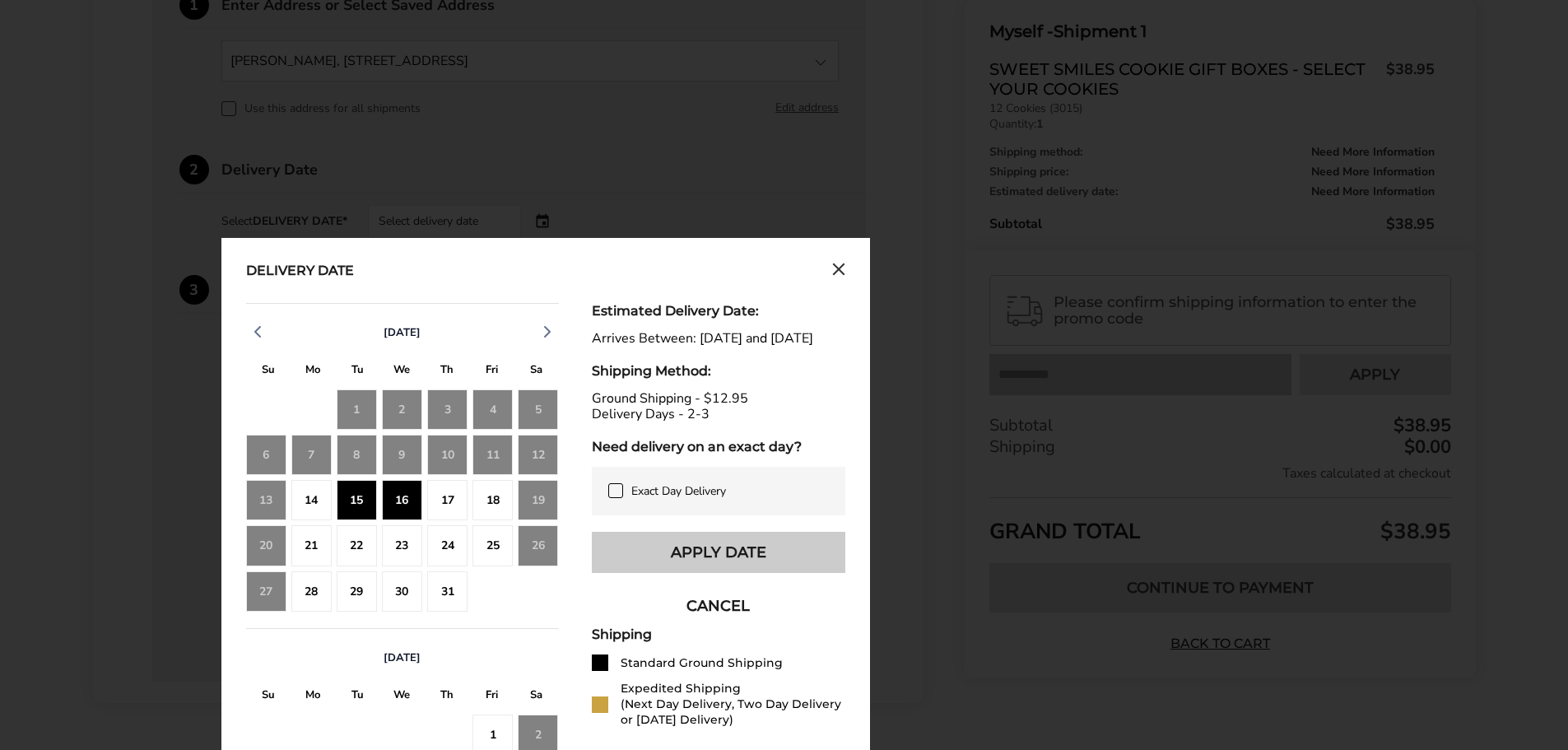 click on "Apply Date" at bounding box center [719, 552] 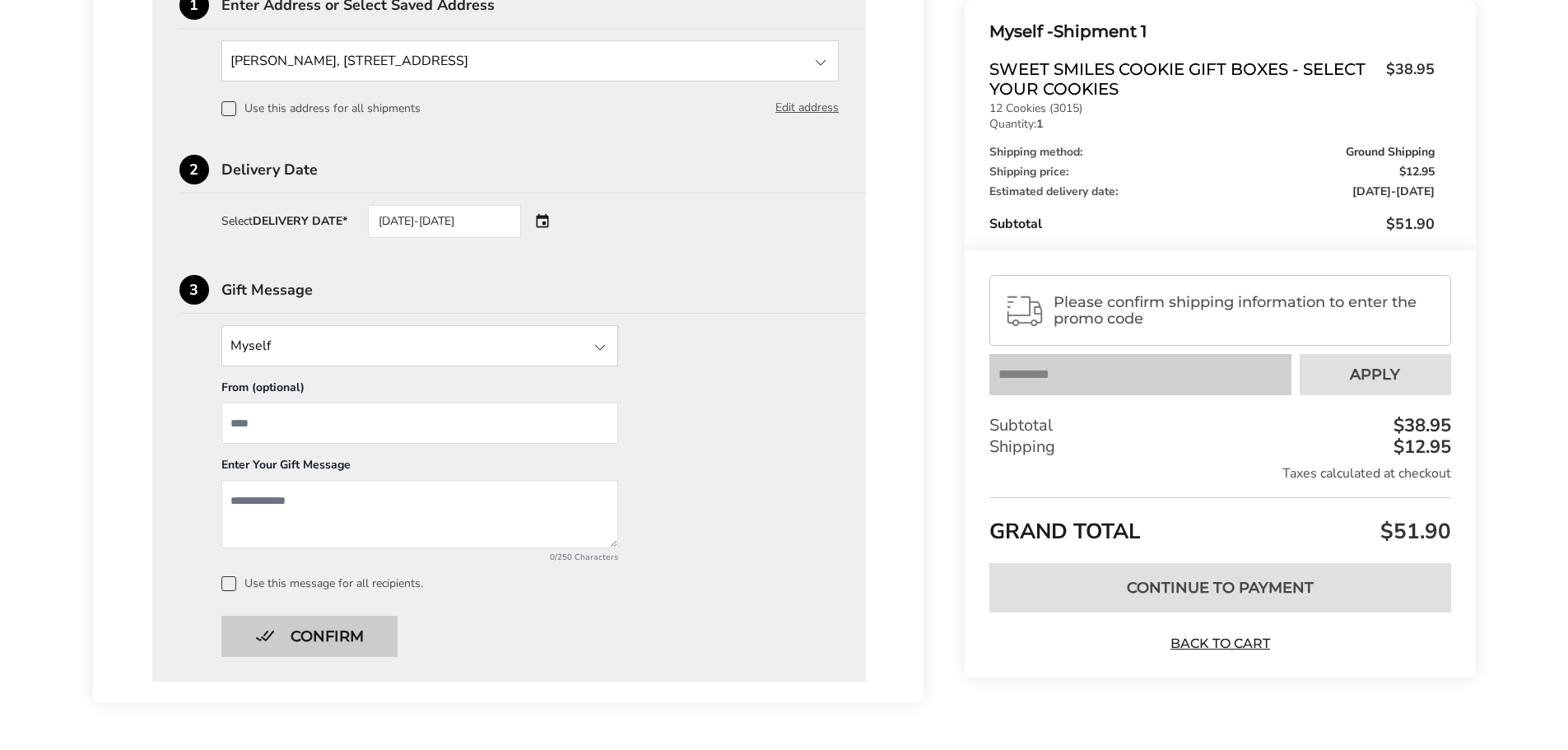 click on "Confirm" at bounding box center (309, 636) 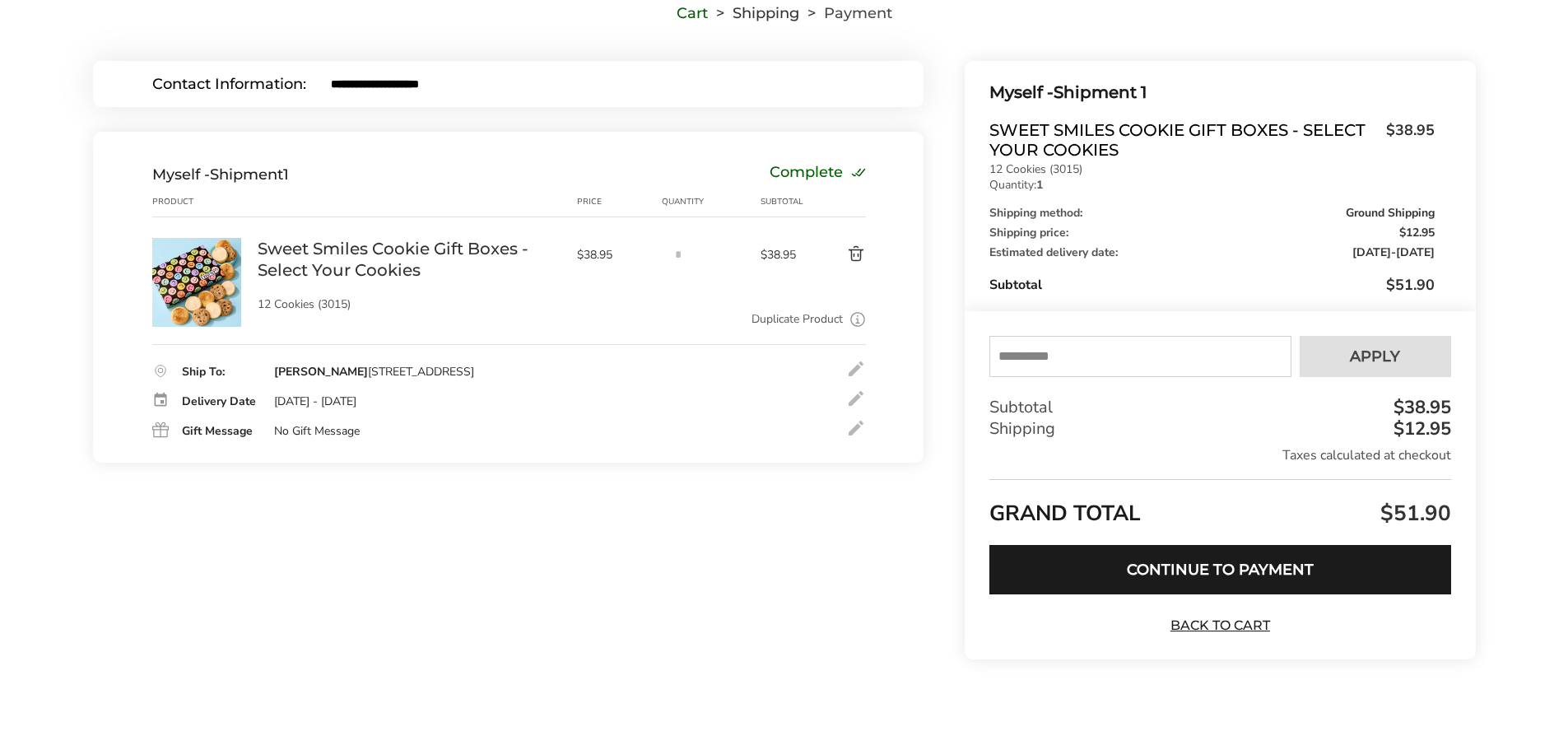 scroll, scrollTop: 140, scrollLeft: 0, axis: vertical 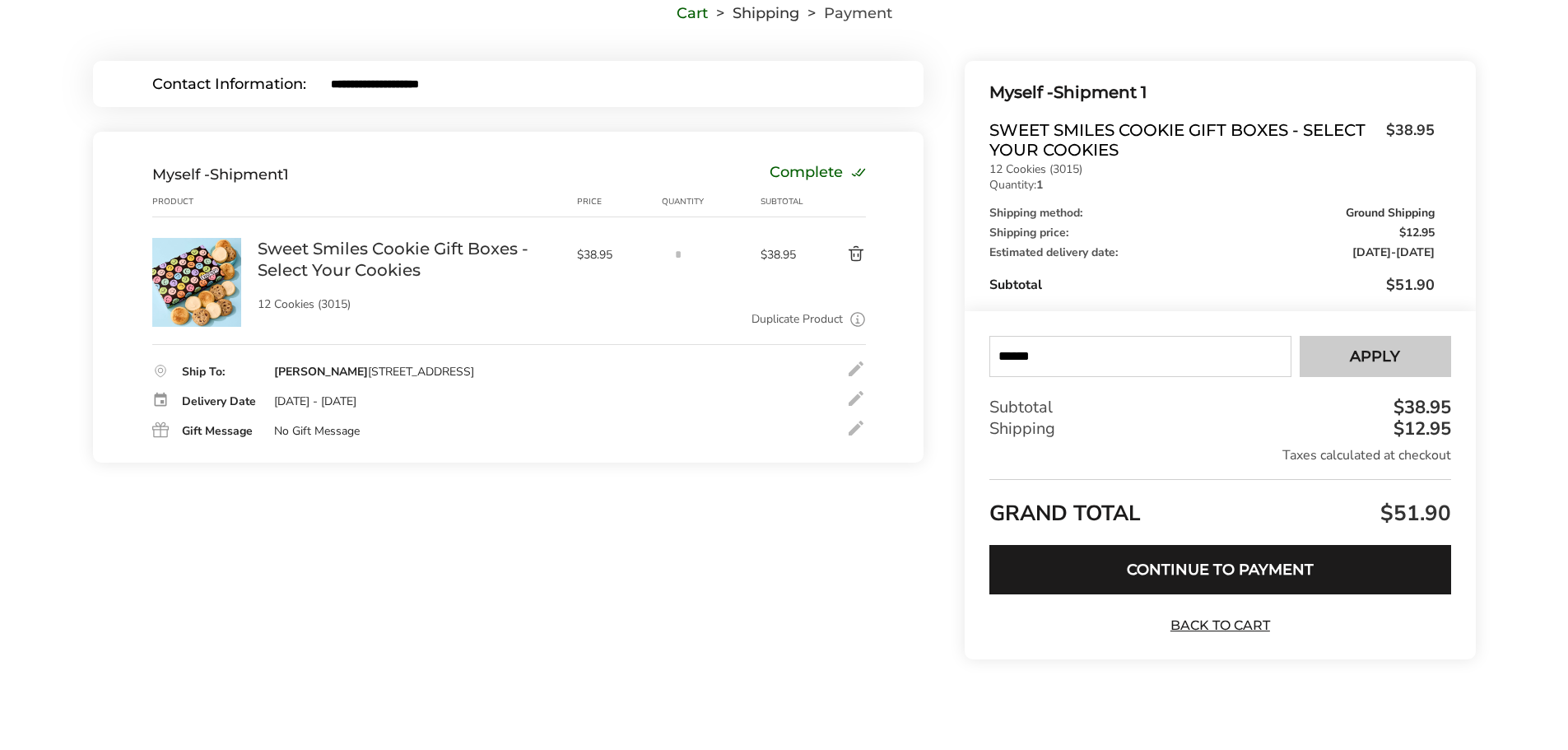 type on "******" 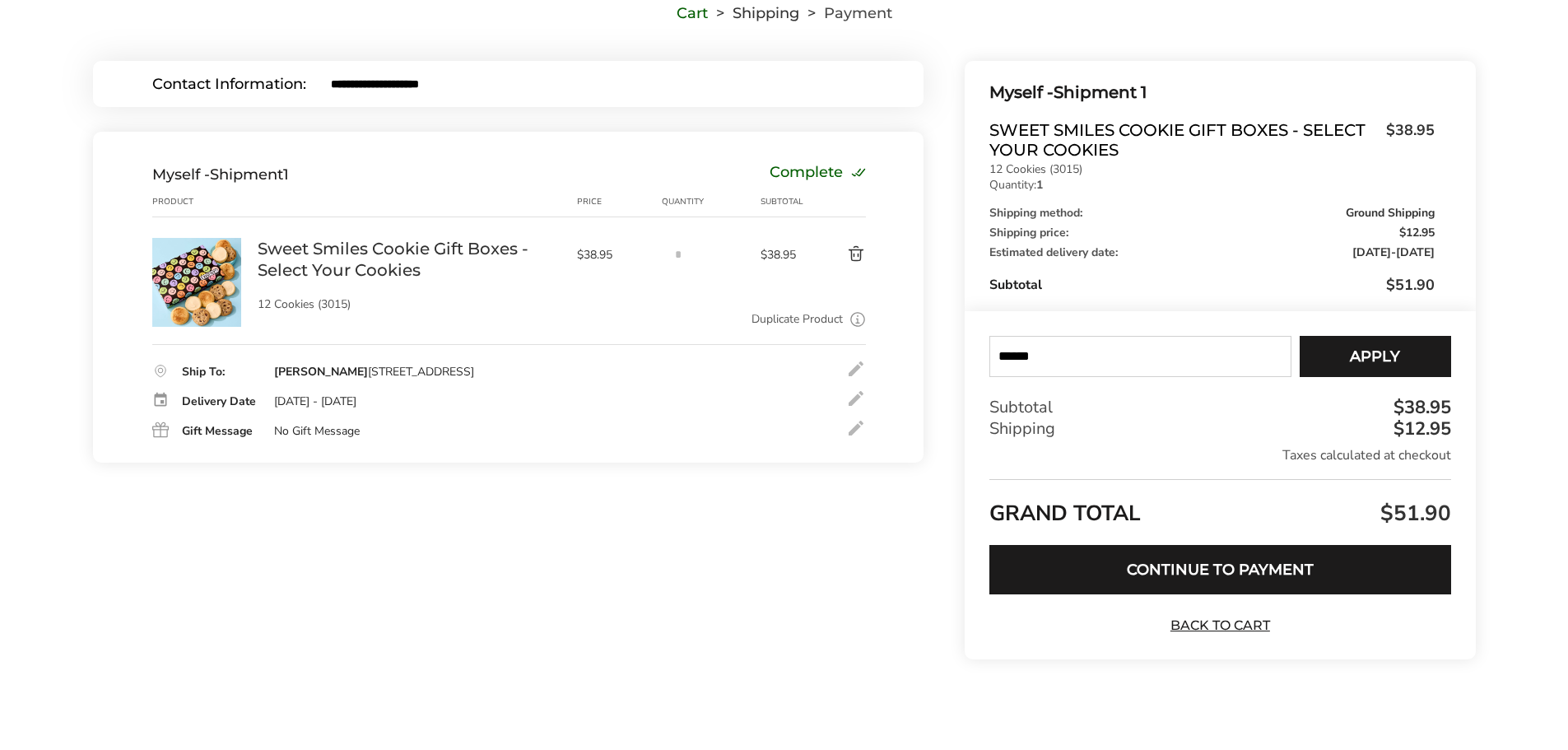 type 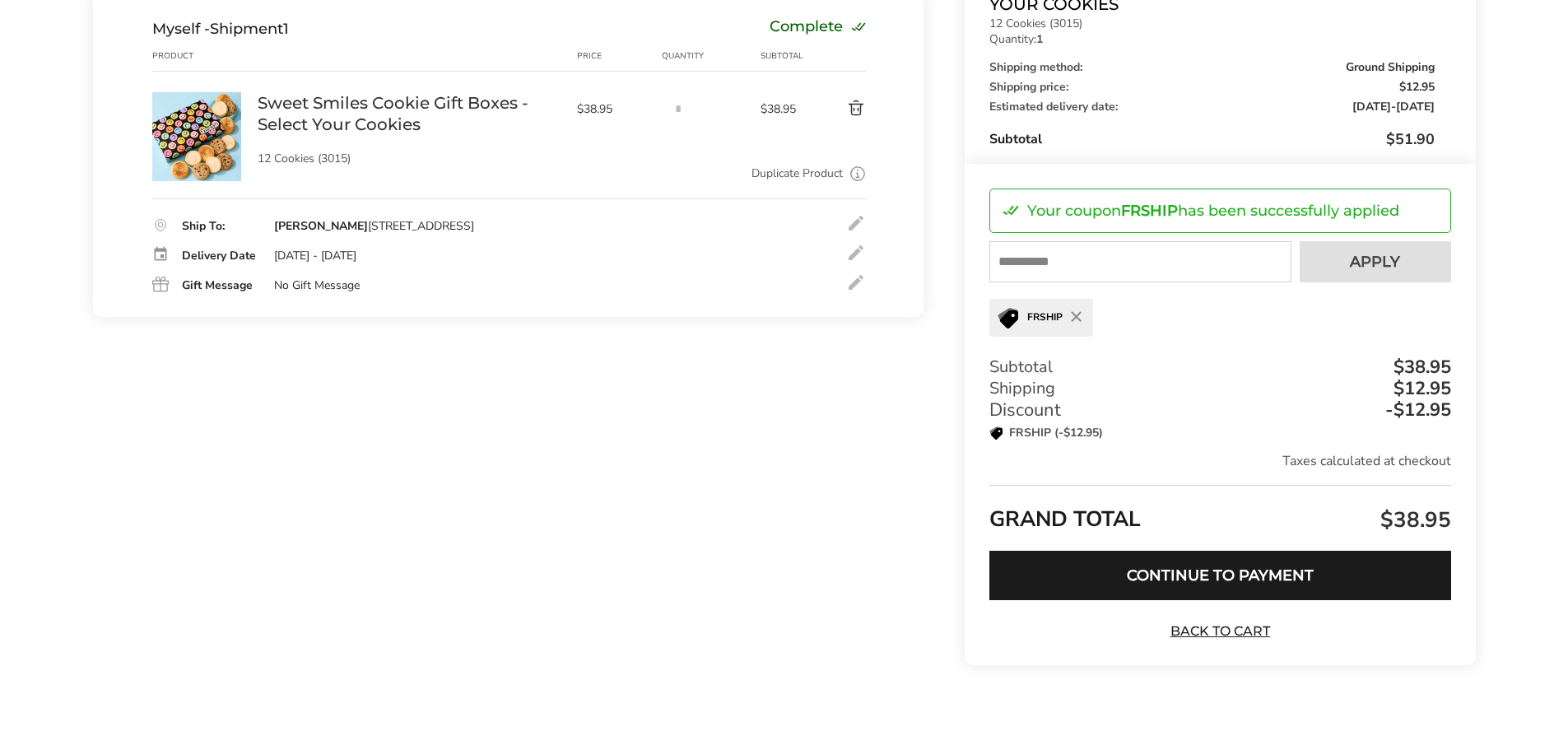 scroll, scrollTop: 291, scrollLeft: 0, axis: vertical 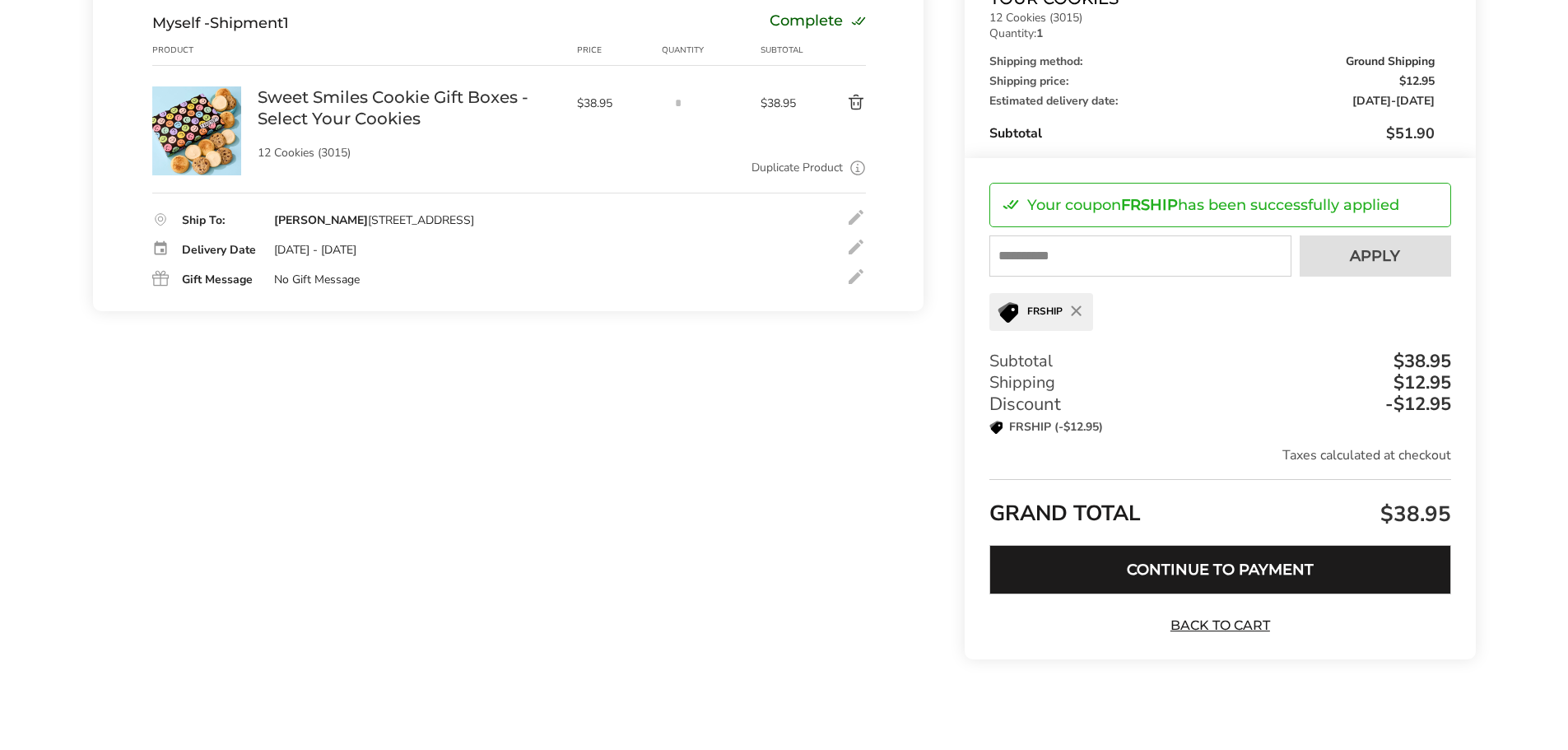 click on "Continue to Payment" at bounding box center (1220, 570) 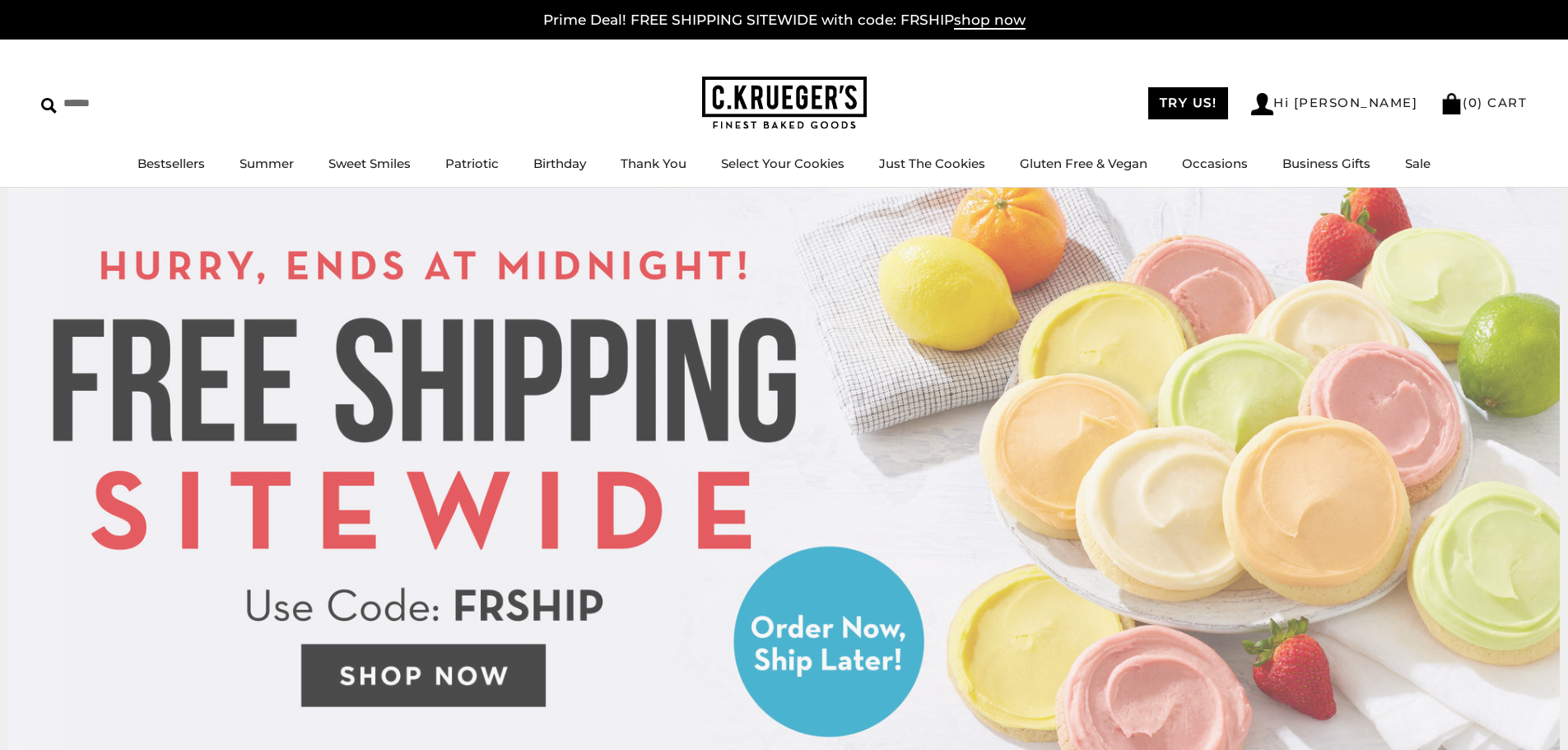 scroll, scrollTop: 0, scrollLeft: 0, axis: both 